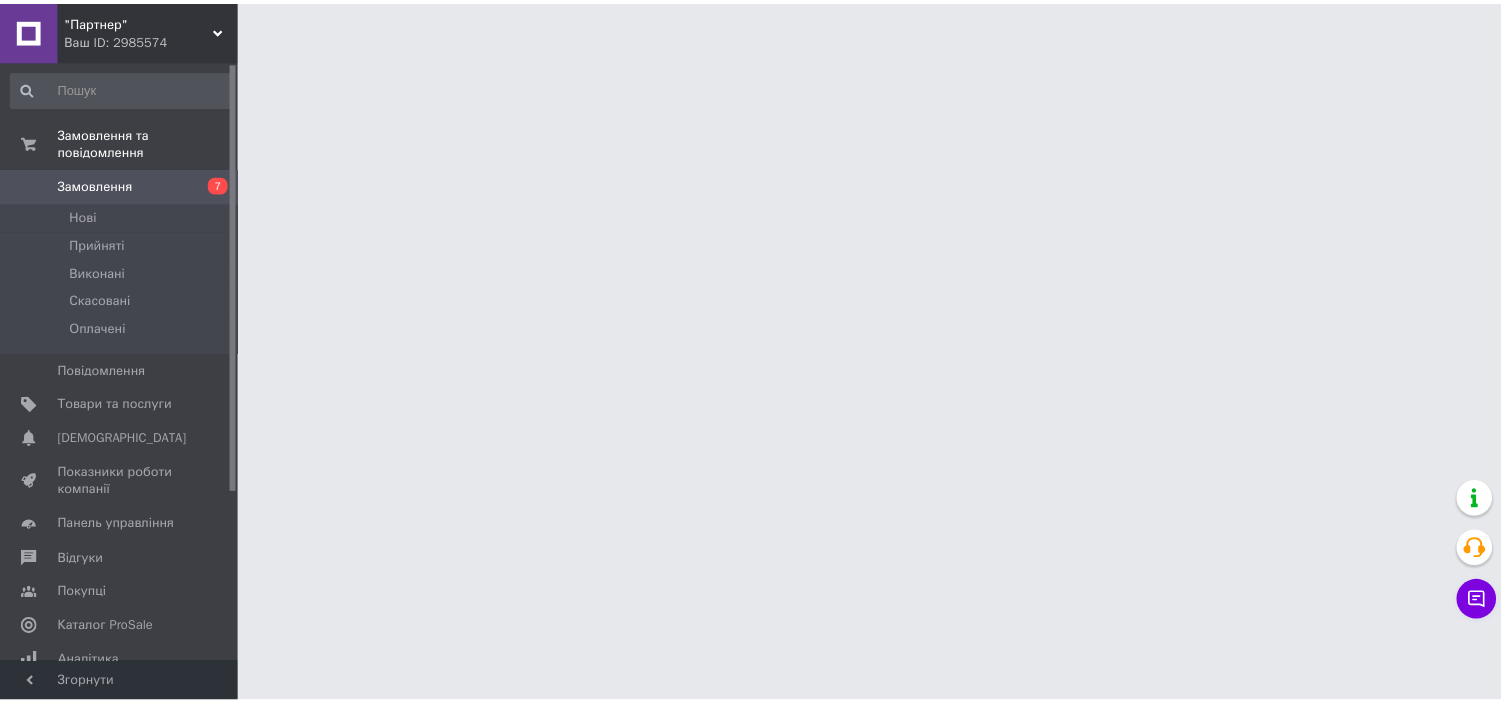 scroll, scrollTop: 0, scrollLeft: 0, axis: both 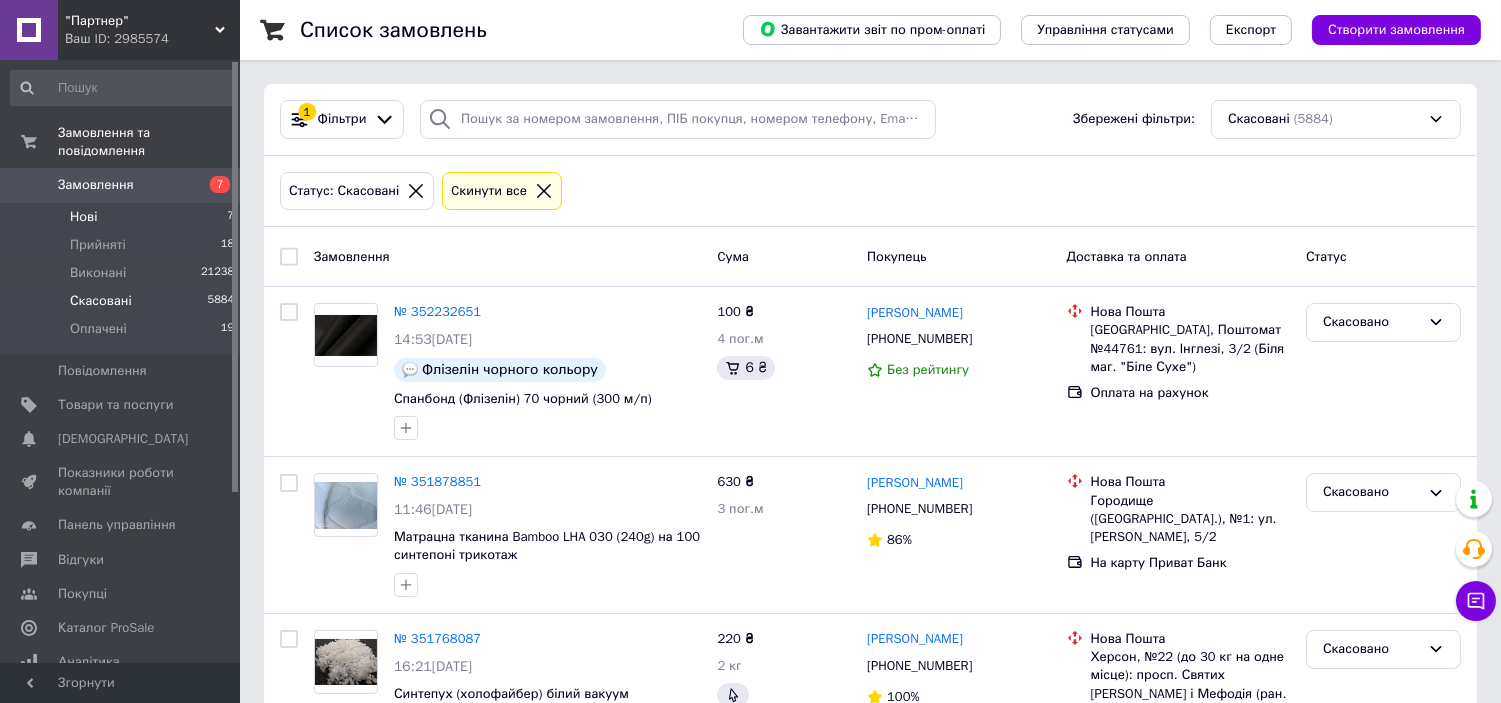 click on "Нові 7" at bounding box center [123, 217] 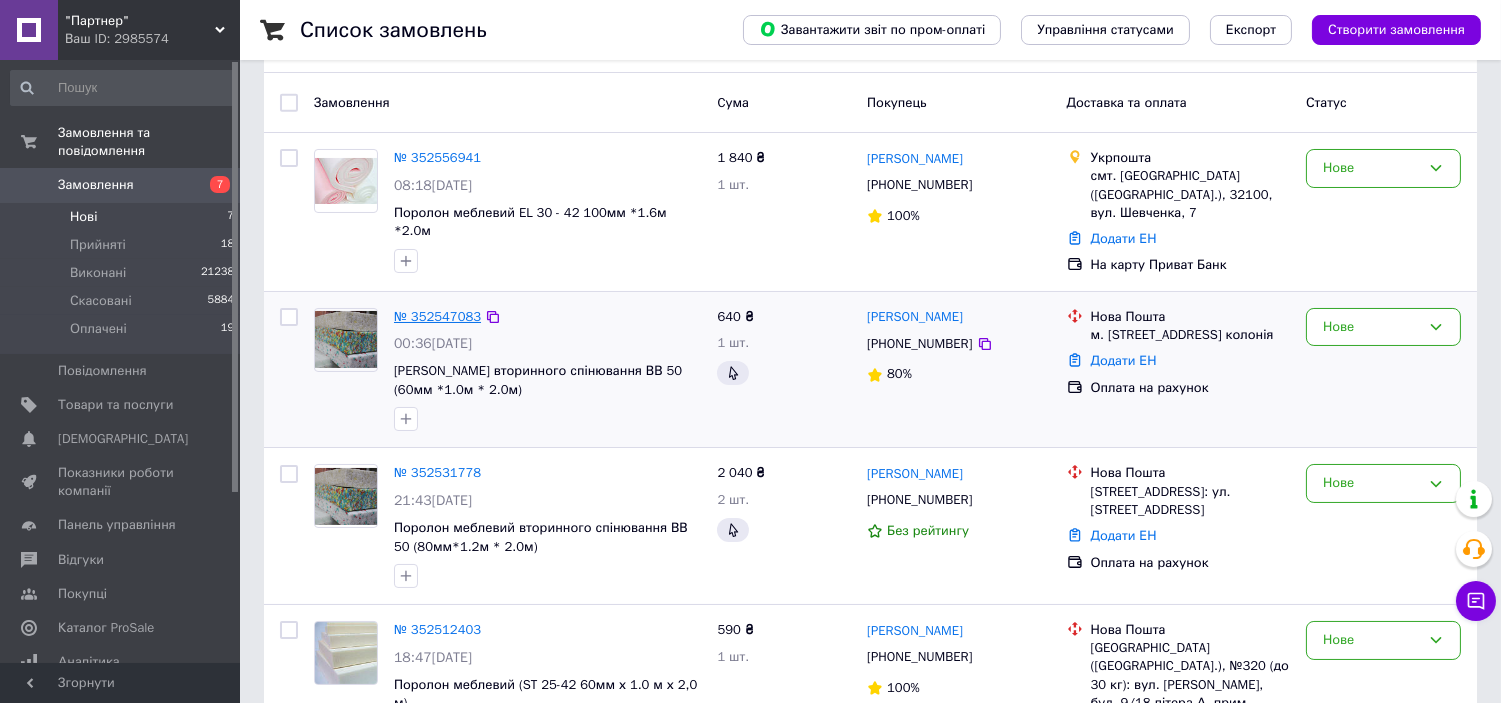 scroll, scrollTop: 105, scrollLeft: 0, axis: vertical 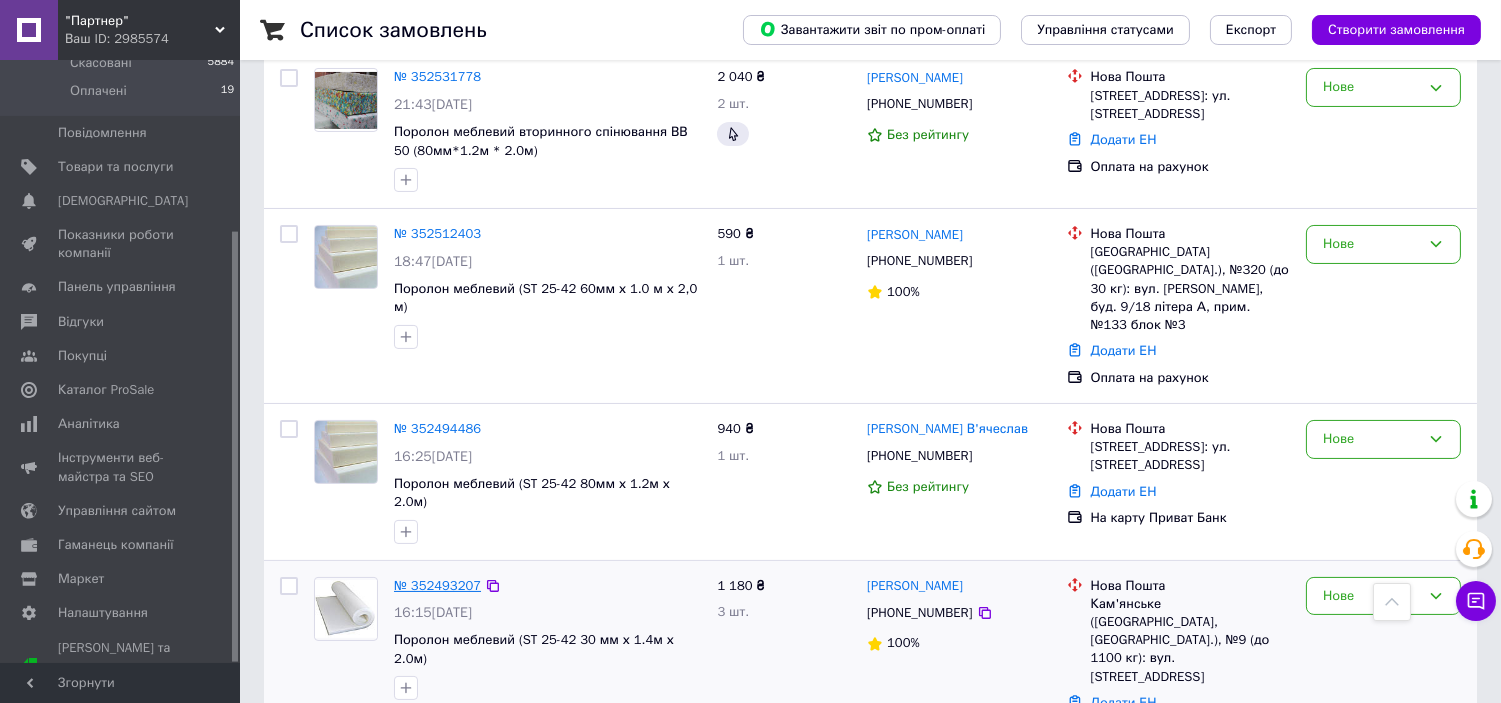 click on "№ 352493207" at bounding box center (437, 585) 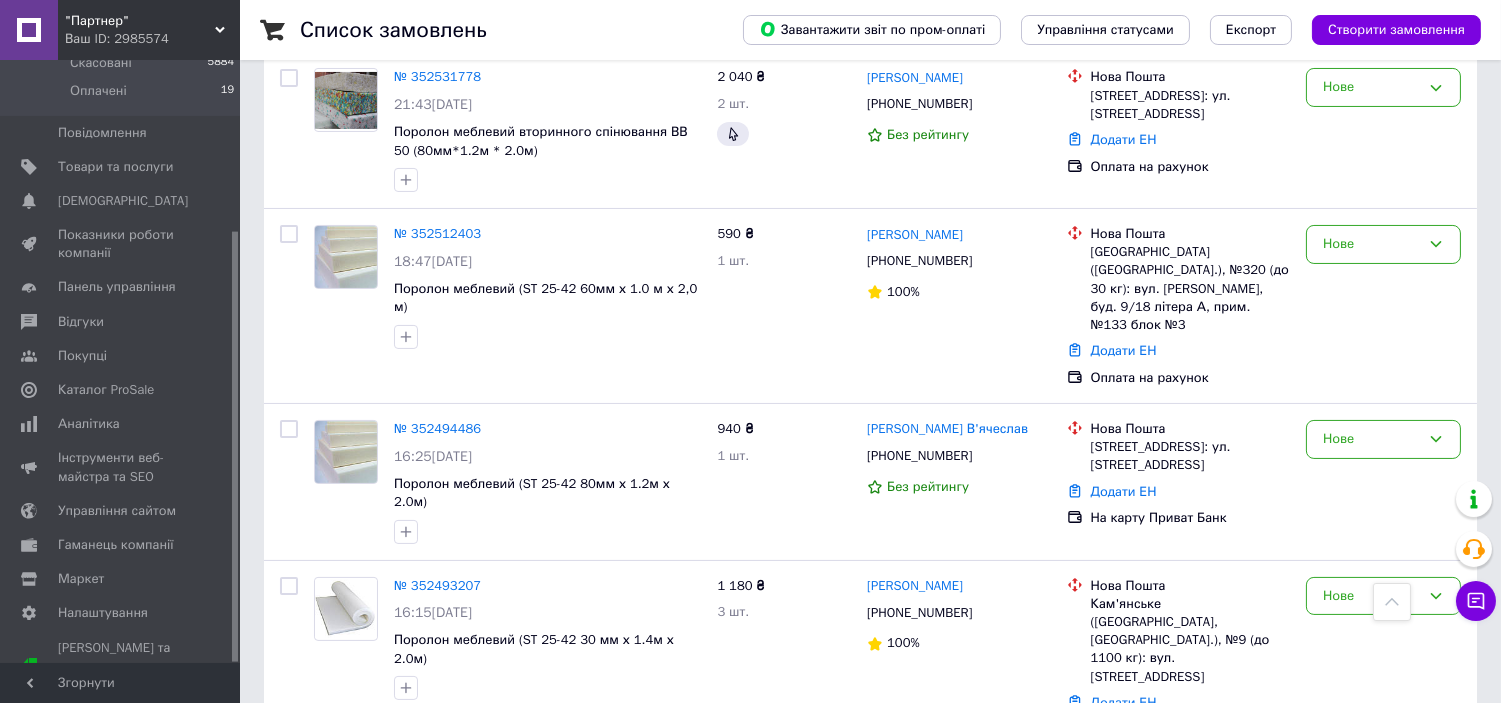 scroll, scrollTop: 0, scrollLeft: 0, axis: both 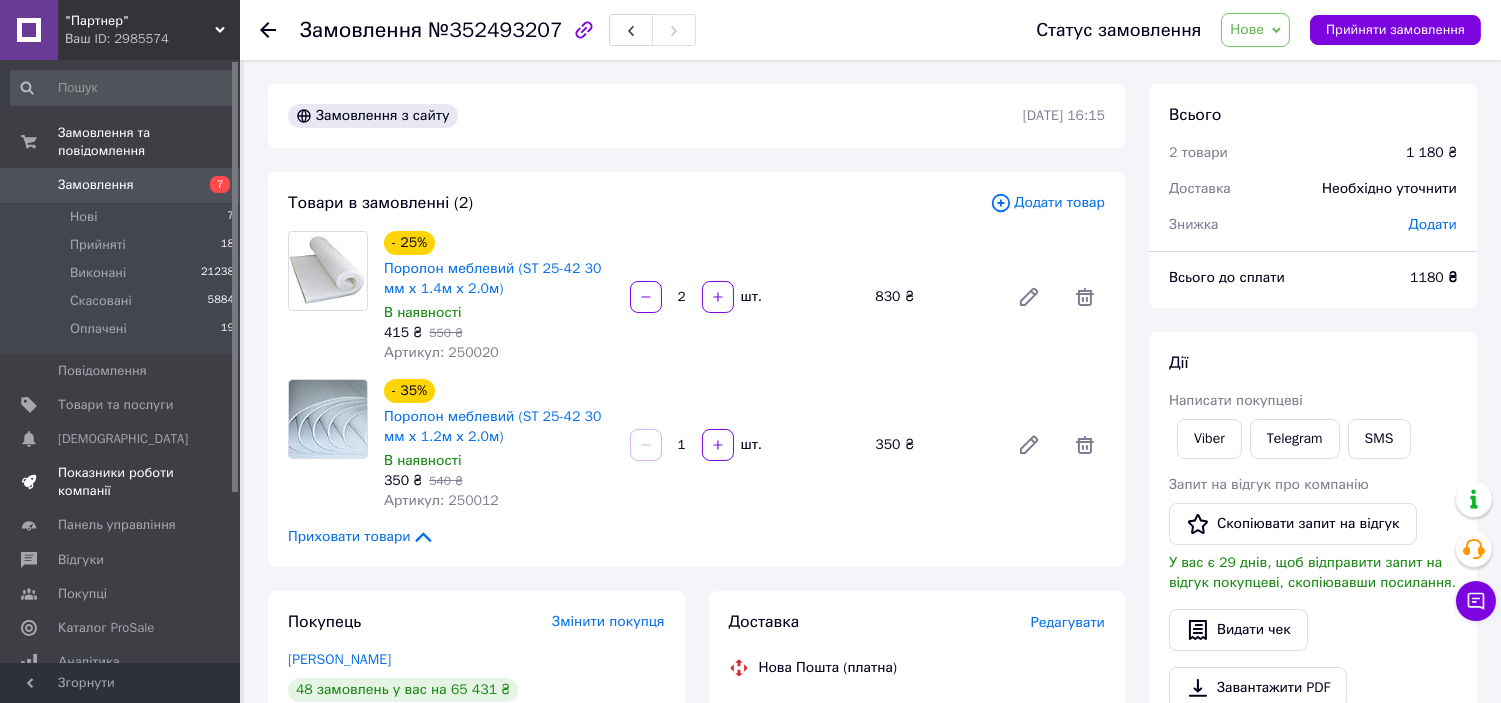 click on "Показники роботи компанії" at bounding box center (121, 482) 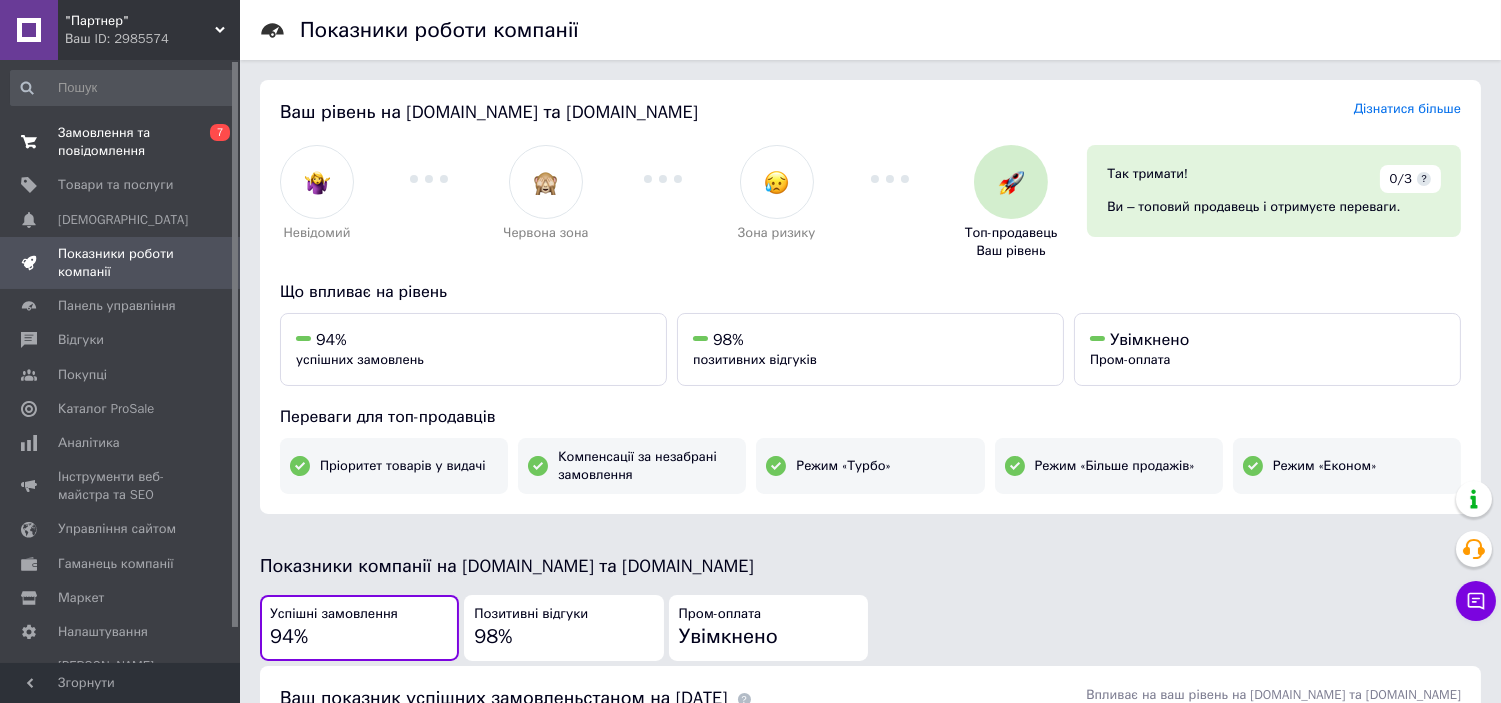 click on "Замовлення та повідомлення" at bounding box center [121, 142] 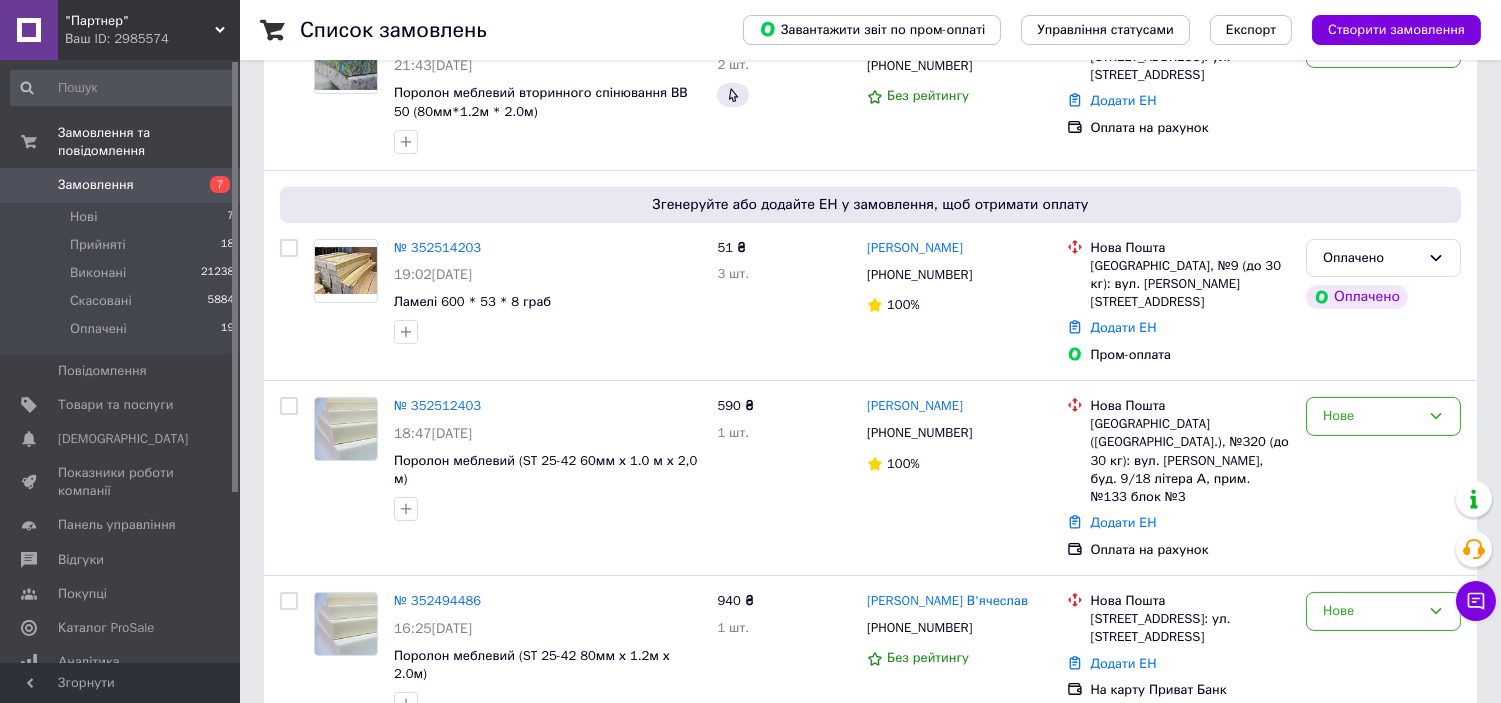 scroll, scrollTop: 555, scrollLeft: 0, axis: vertical 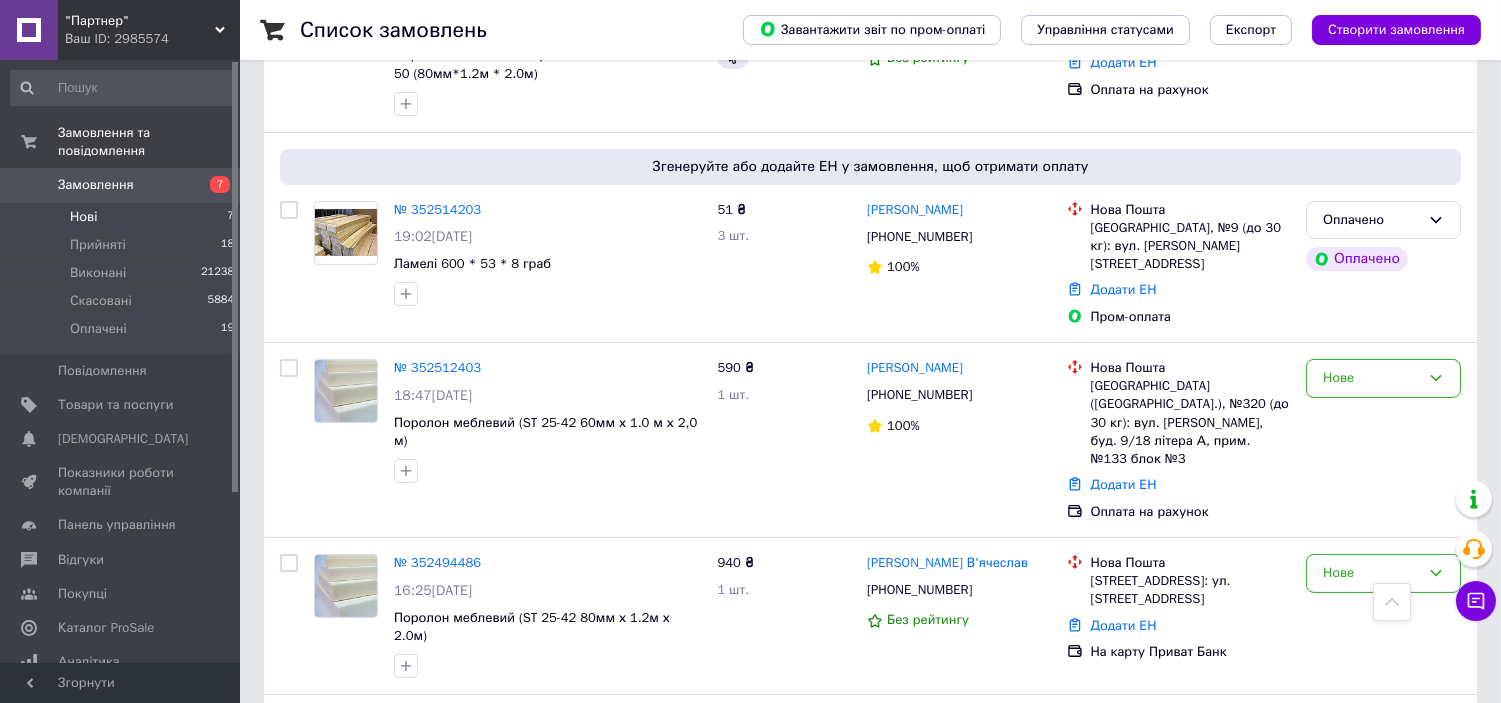 click on "Нові 7" at bounding box center [123, 217] 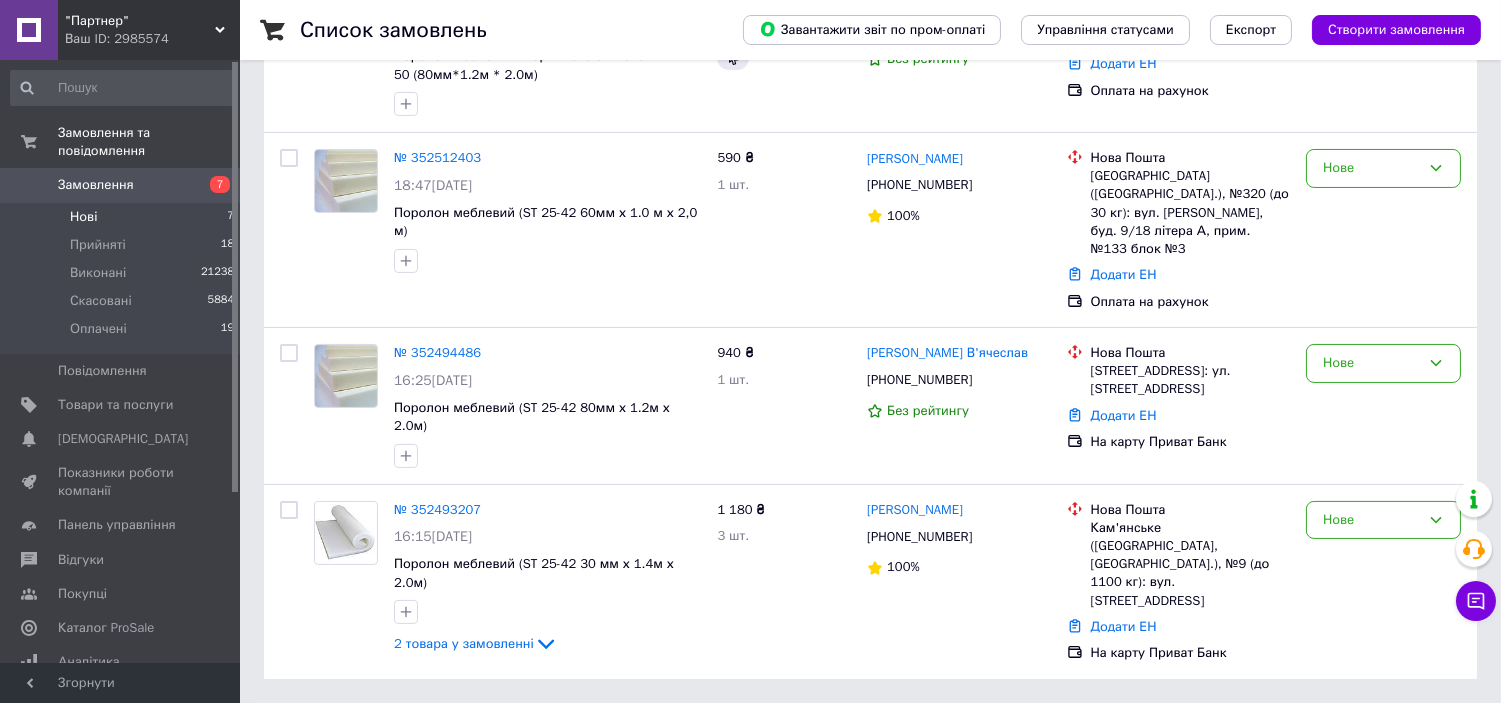 scroll, scrollTop: 0, scrollLeft: 0, axis: both 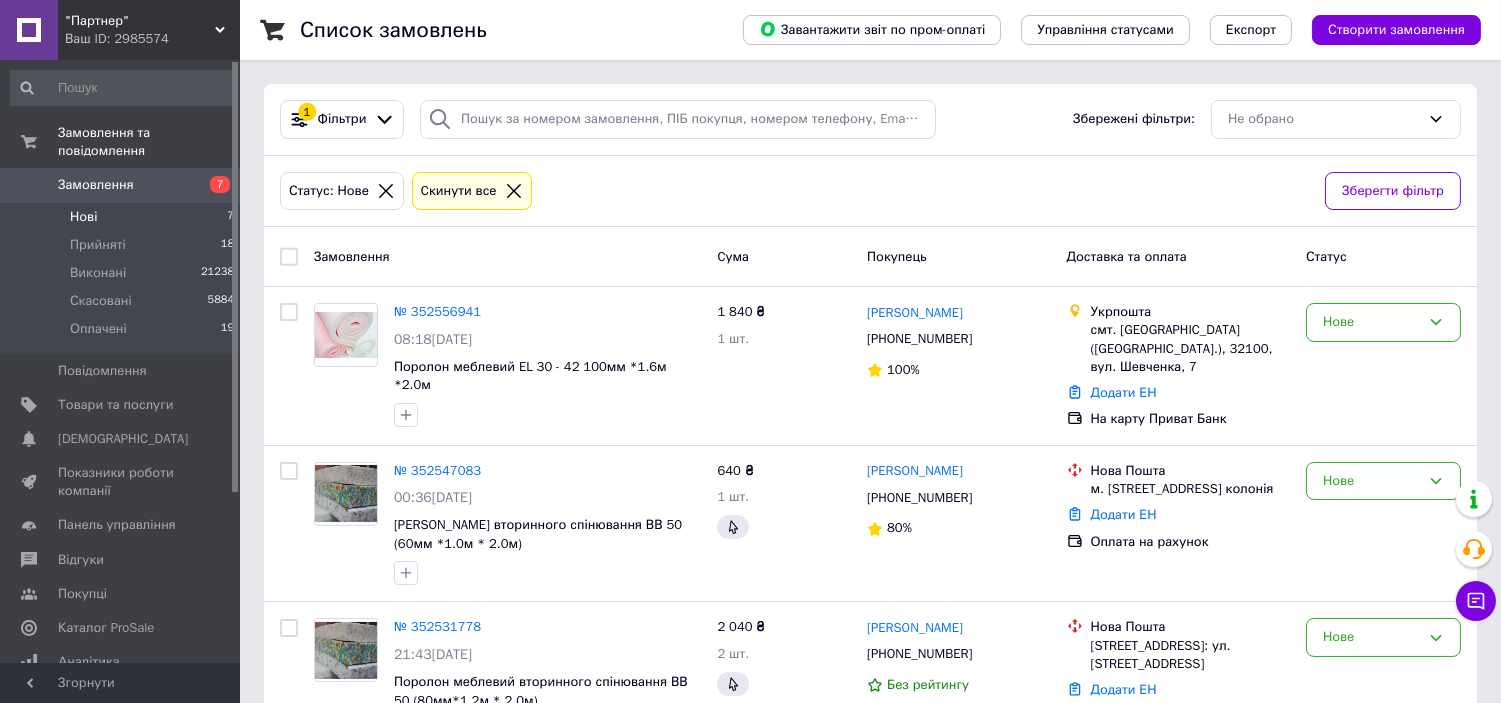 click on "Нові 7" at bounding box center [123, 217] 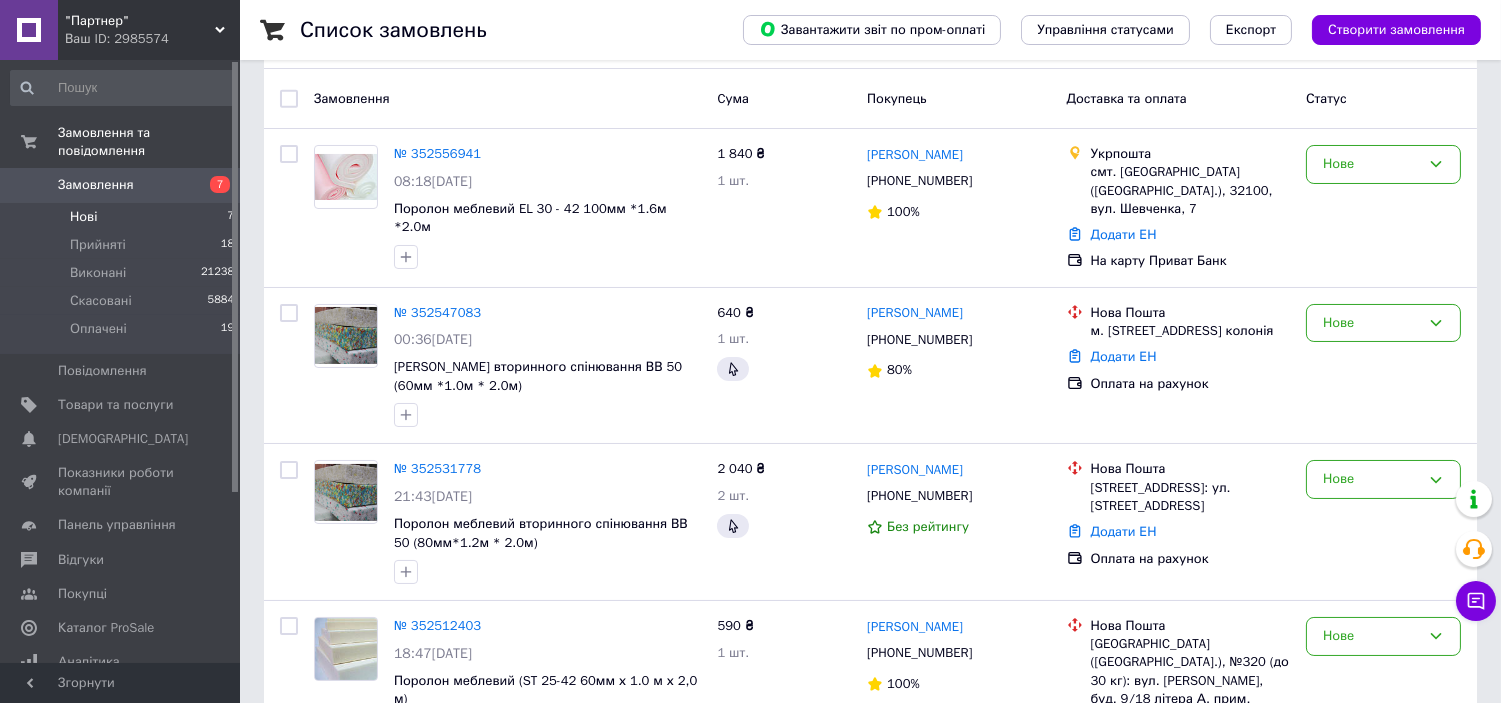 scroll, scrollTop: 550, scrollLeft: 0, axis: vertical 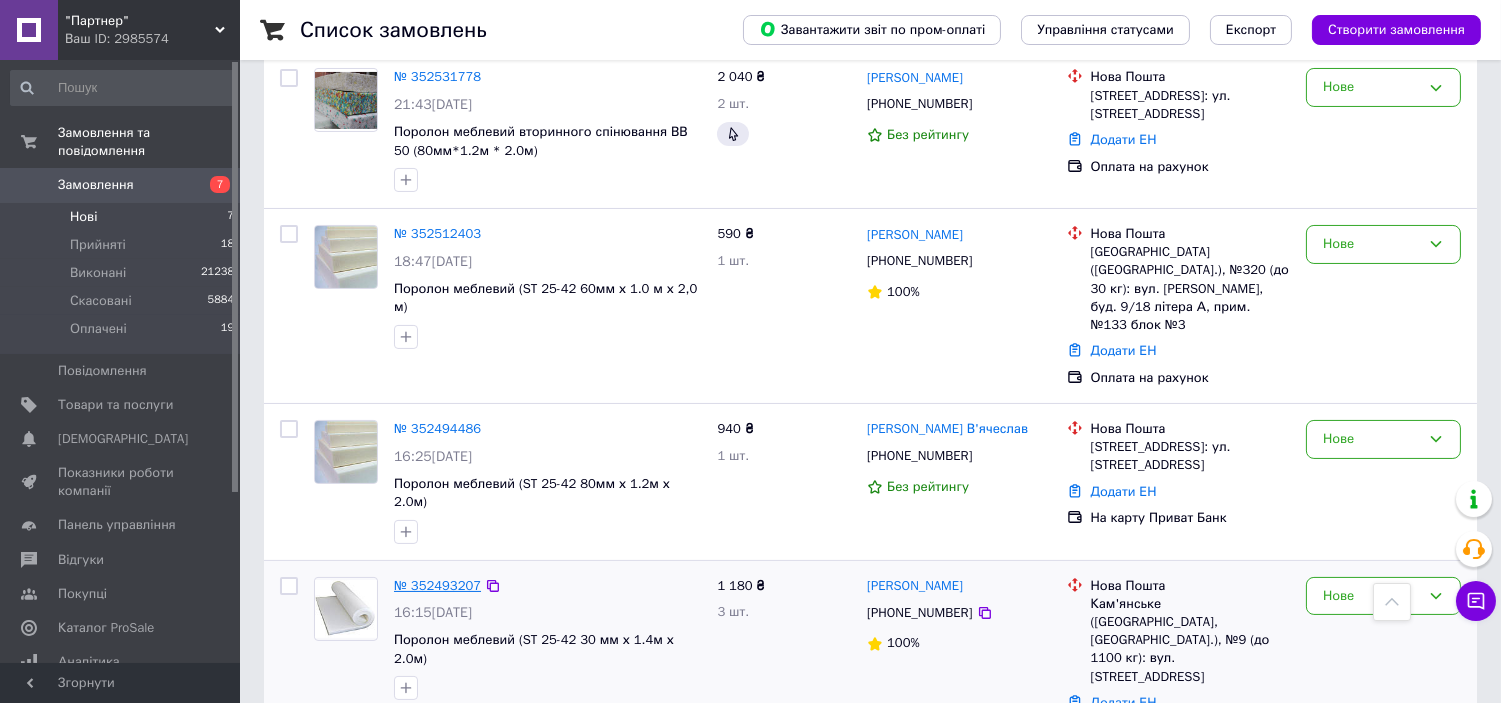 click on "№ 352493207" at bounding box center [437, 585] 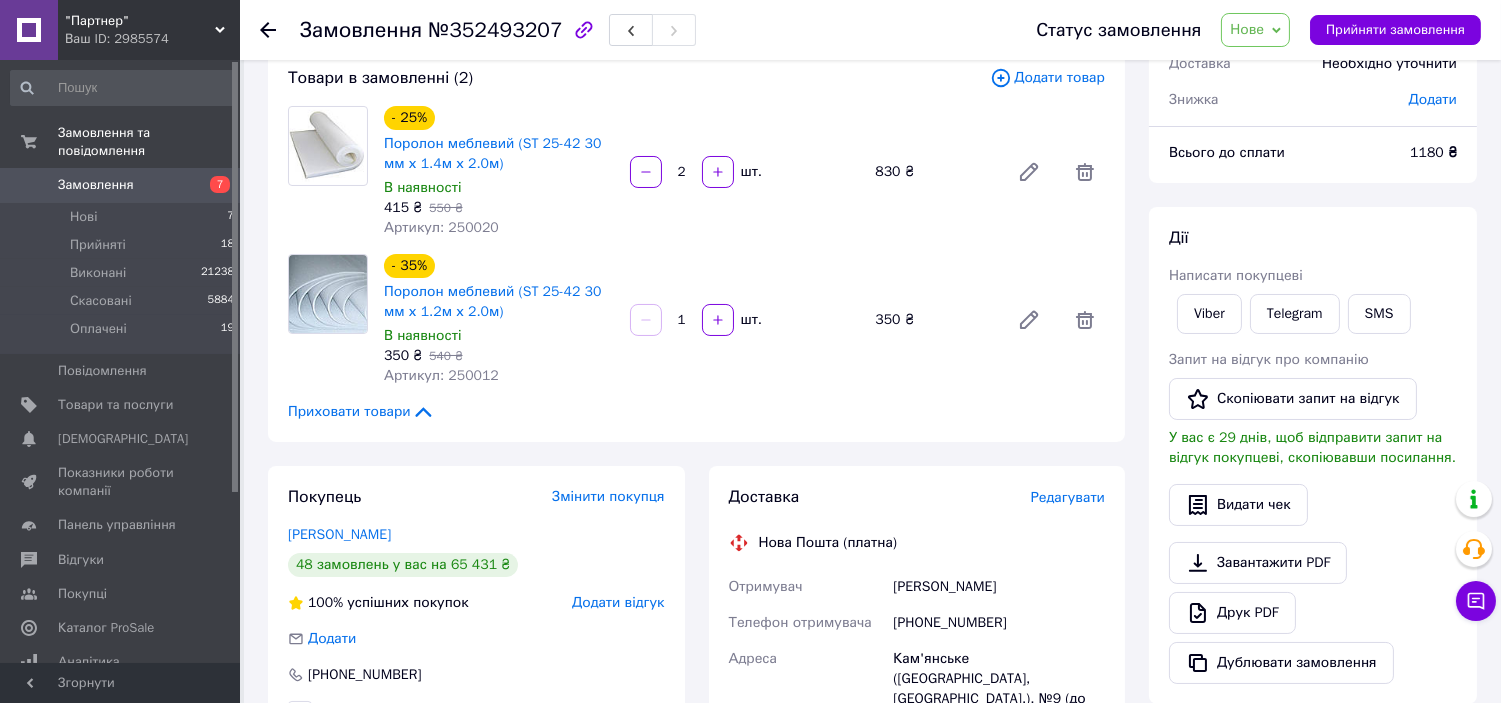 scroll, scrollTop: 105, scrollLeft: 0, axis: vertical 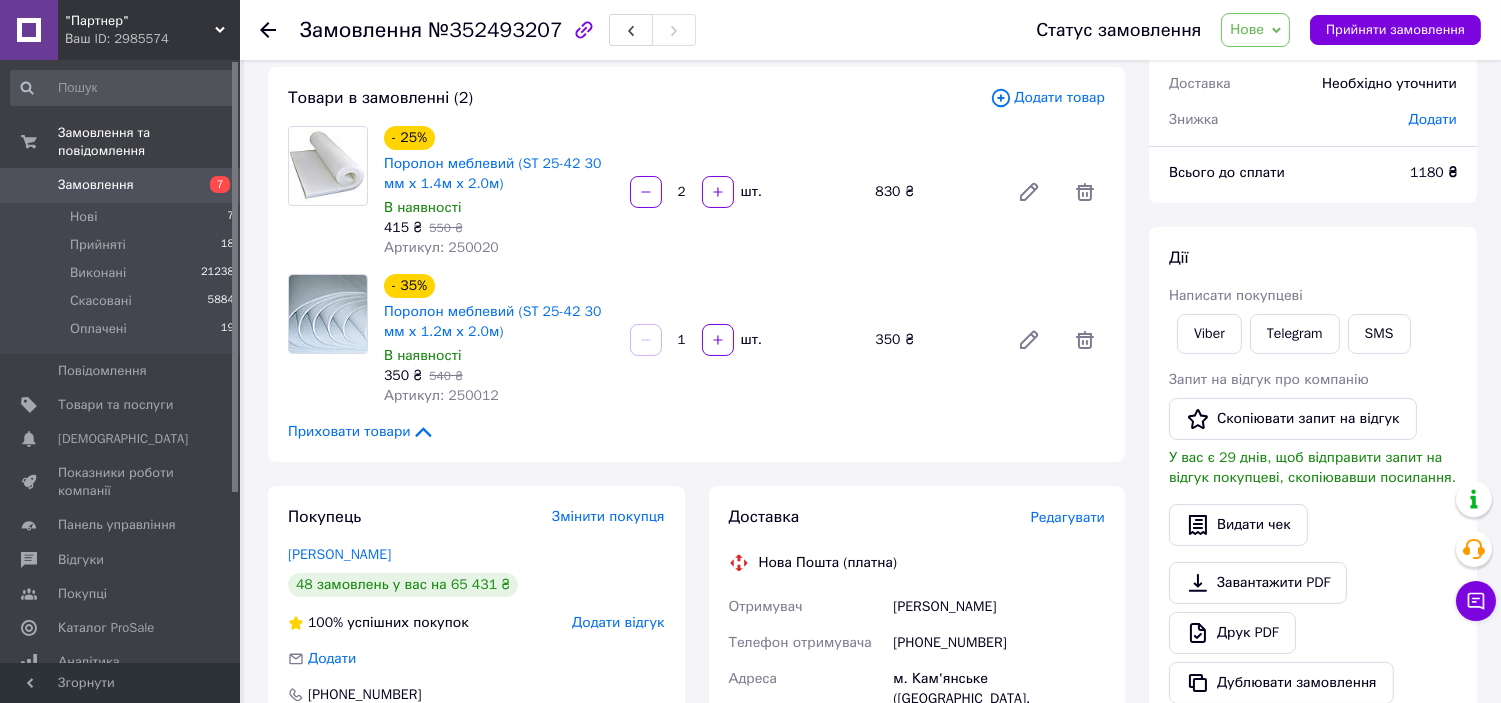 click on "Замовлення" at bounding box center (96, 185) 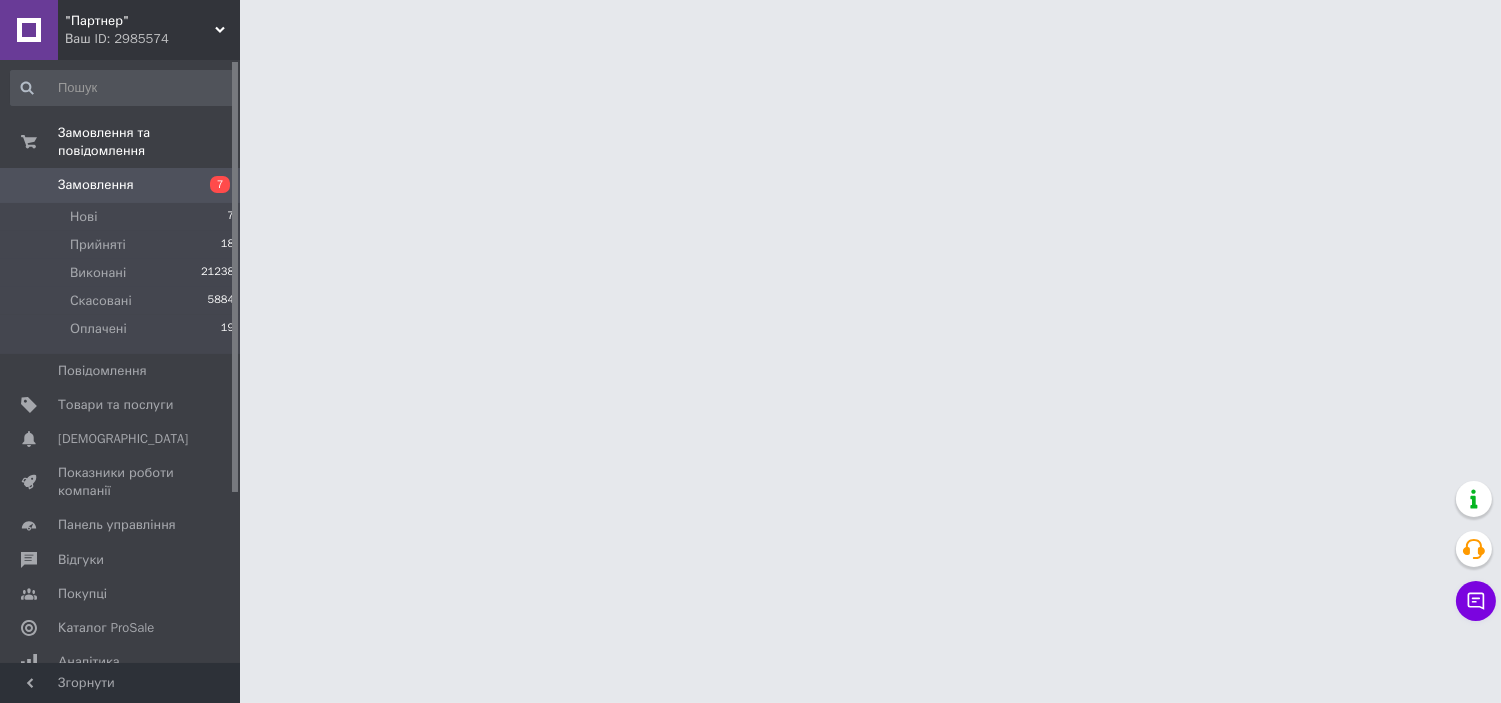 scroll, scrollTop: 0, scrollLeft: 0, axis: both 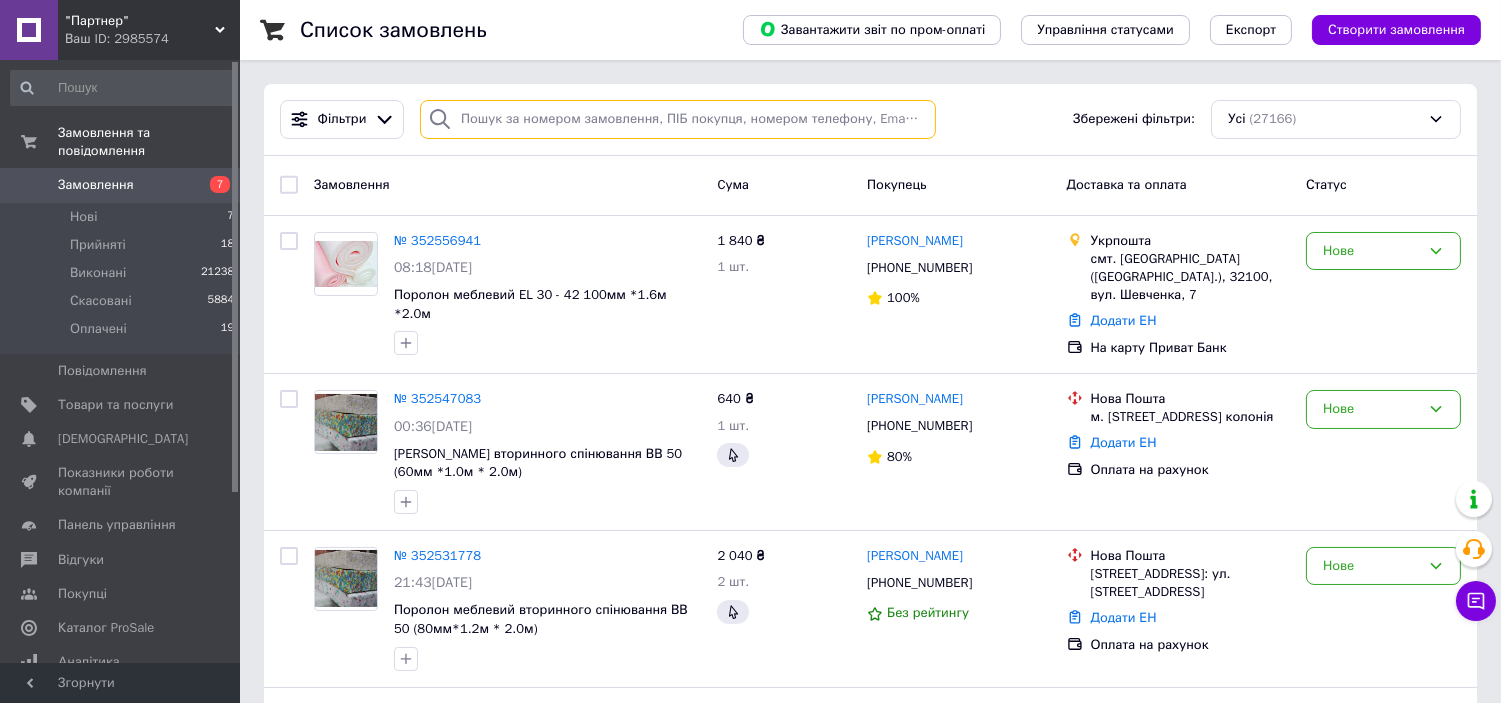 click at bounding box center [678, 119] 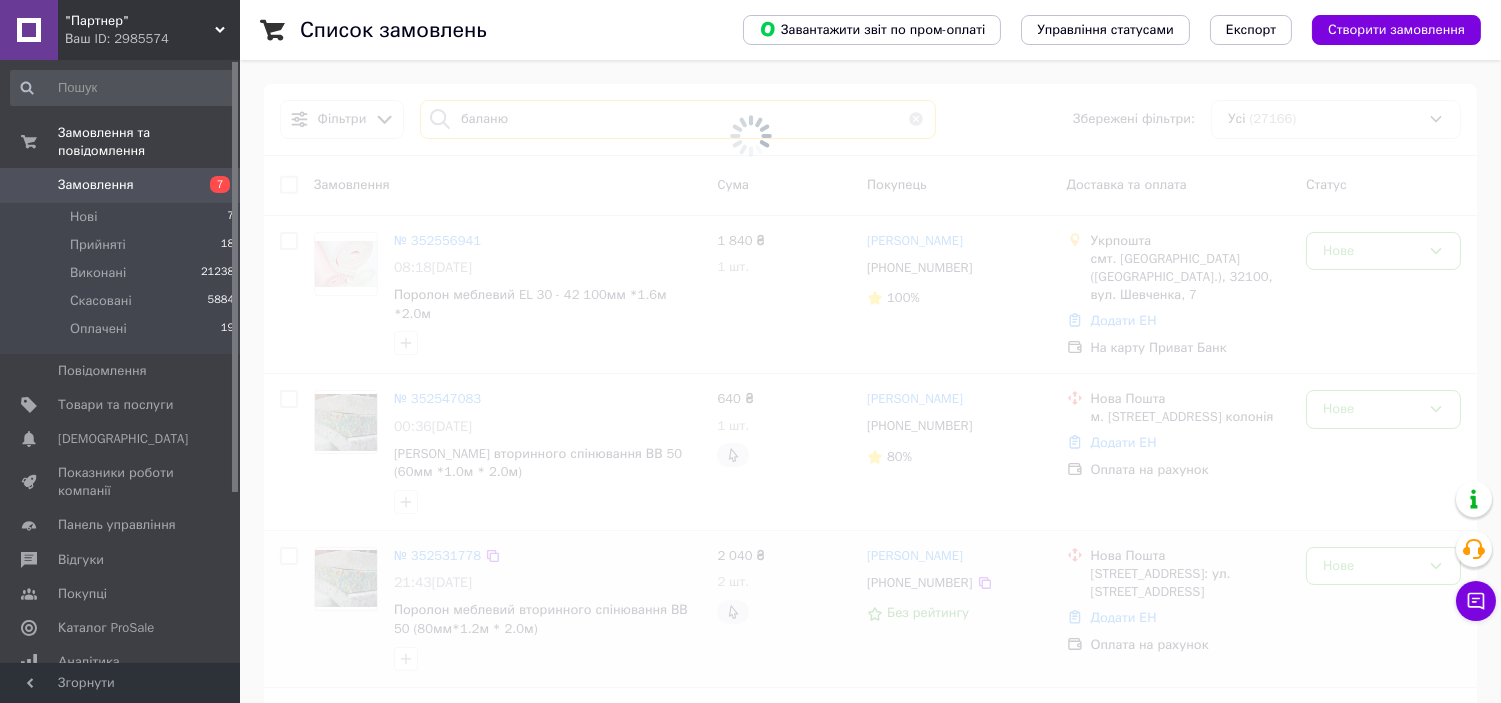 type on "[PERSON_NAME]" 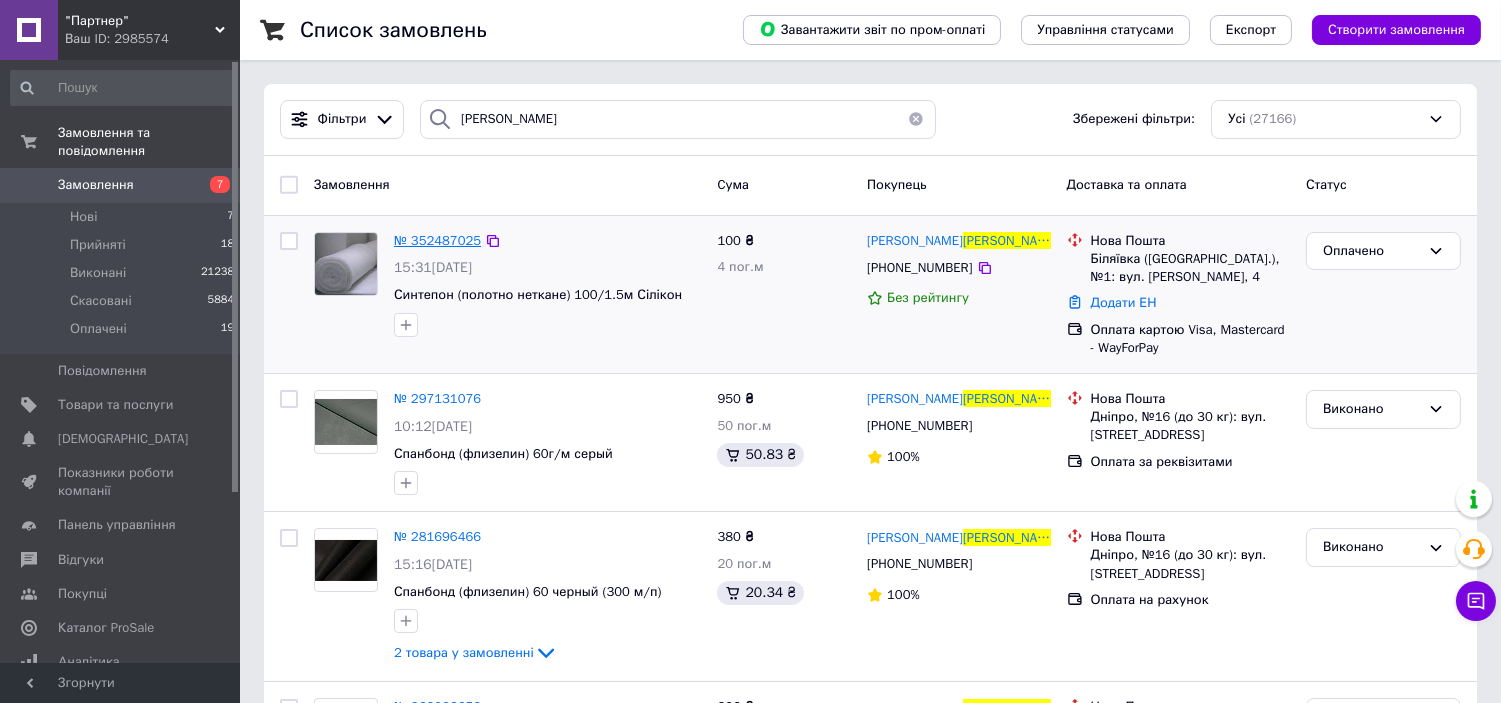 click on "№ 352487025" at bounding box center [437, 240] 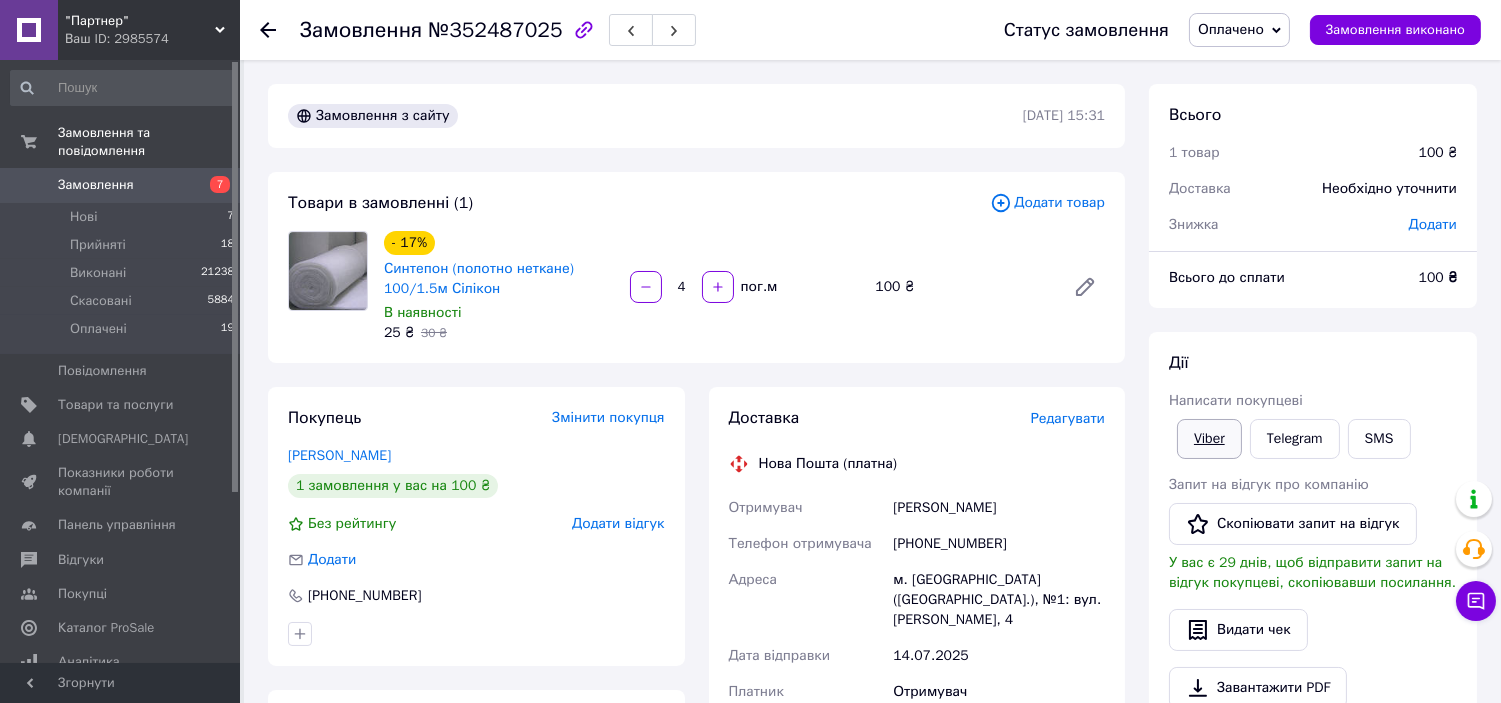 click on "Viber" at bounding box center (1209, 439) 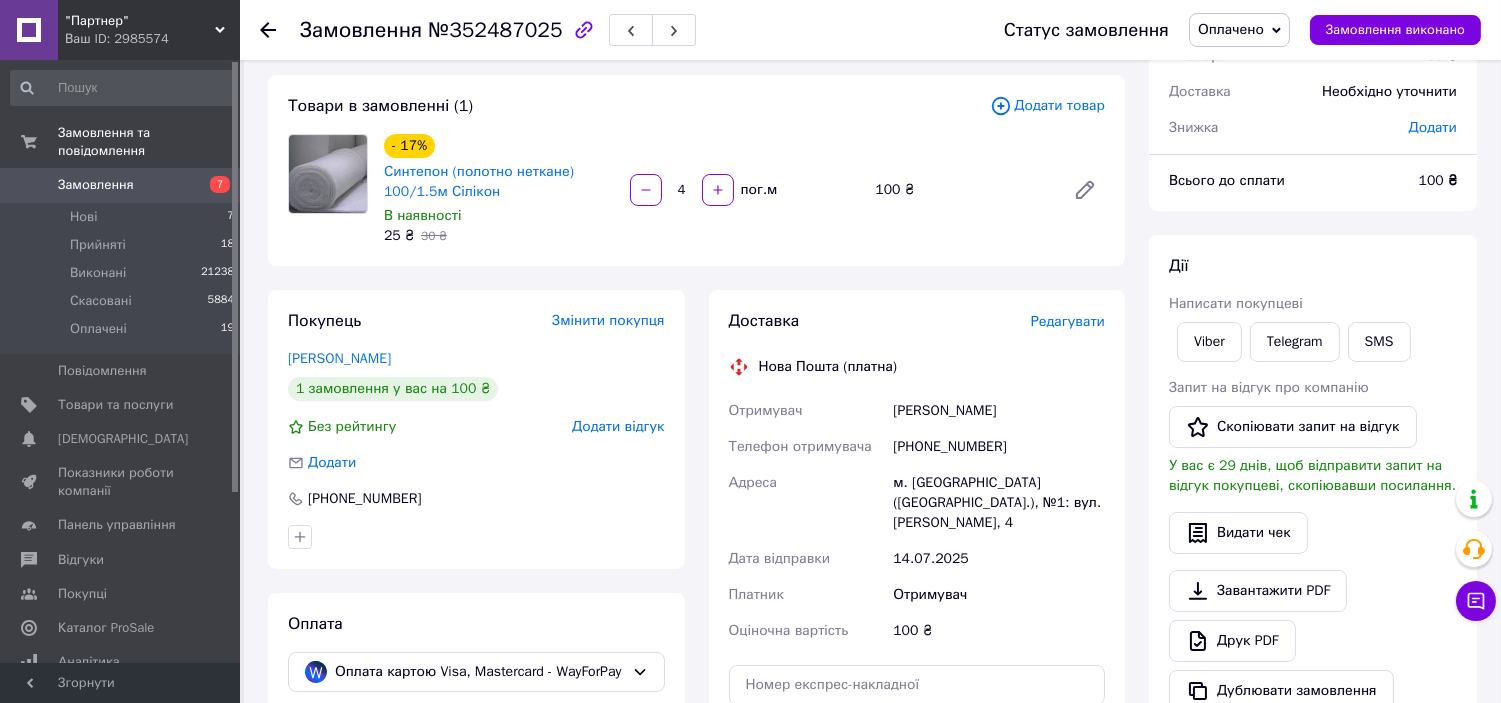 scroll, scrollTop: 222, scrollLeft: 0, axis: vertical 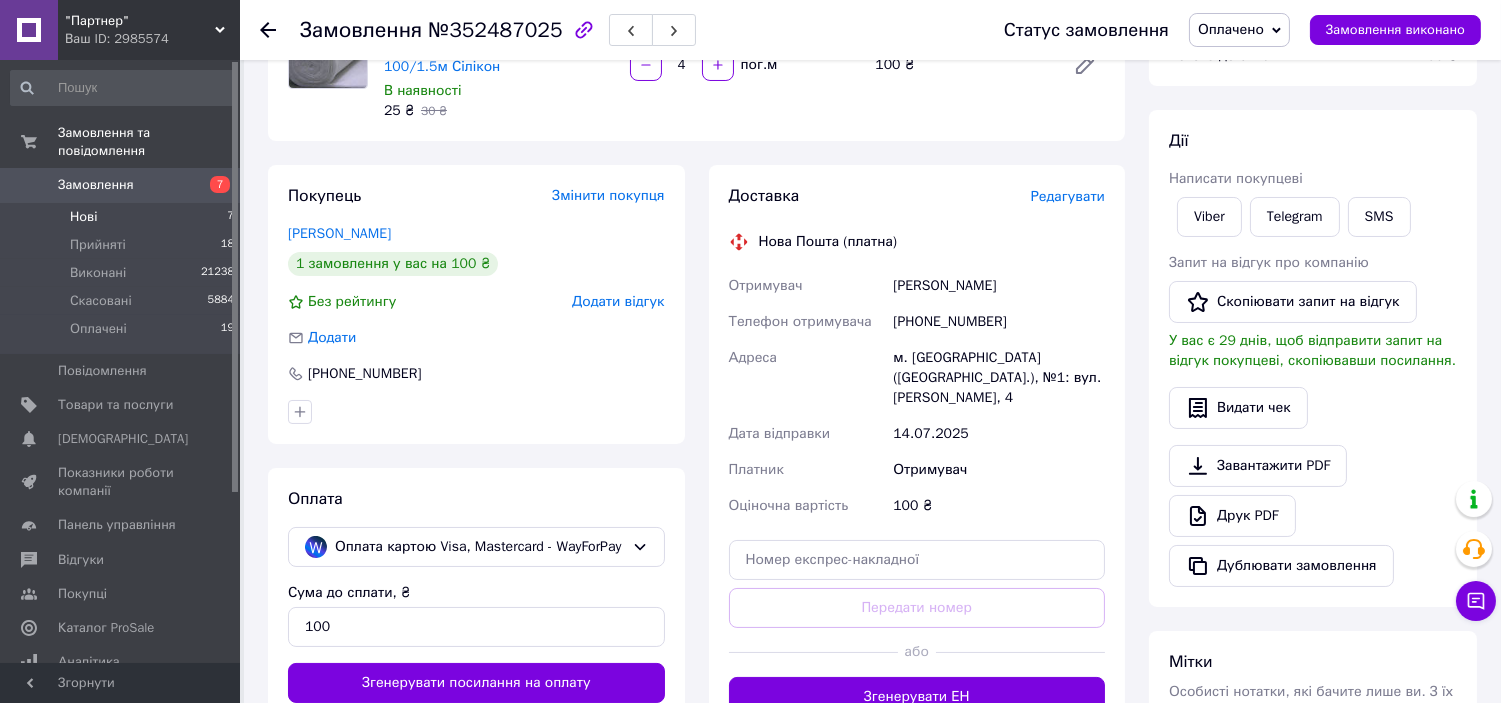 click on "Нові 7" at bounding box center (123, 217) 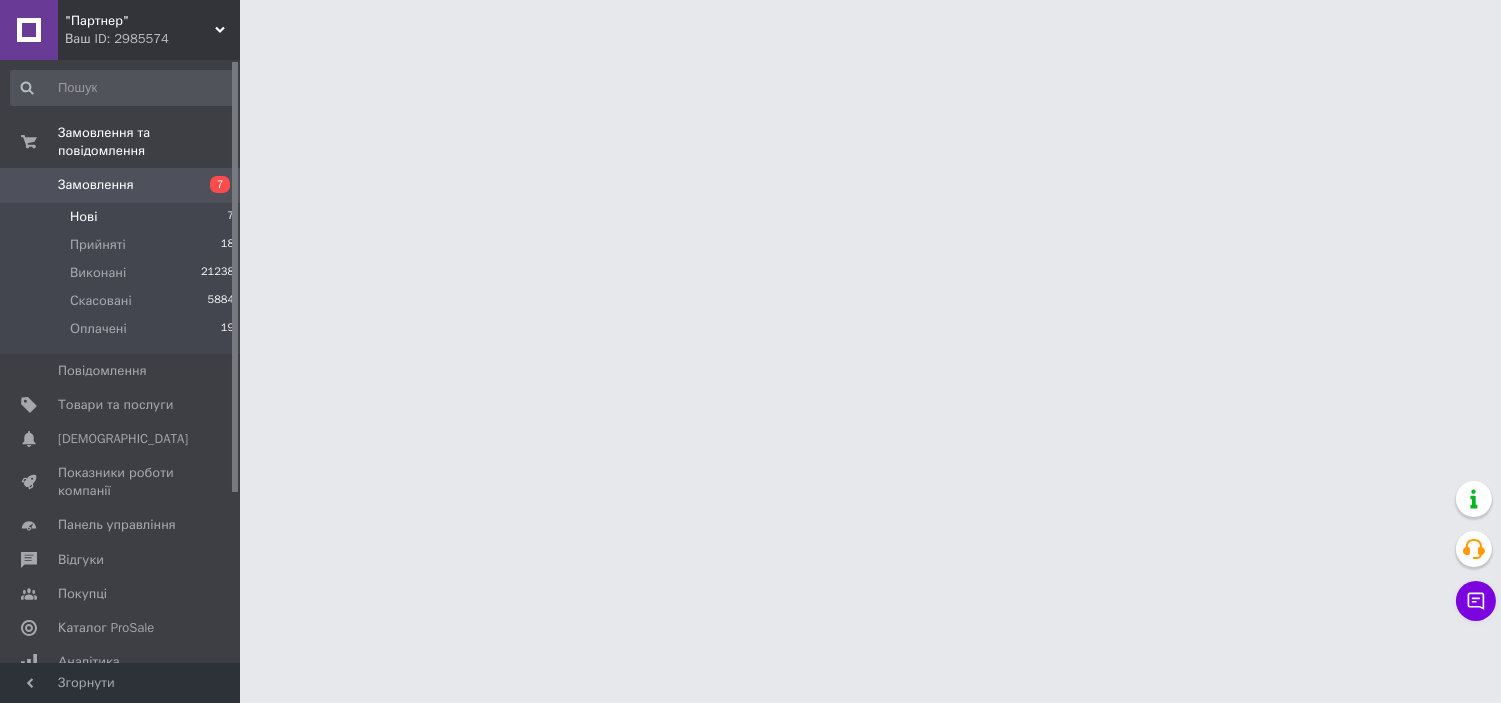 scroll, scrollTop: 0, scrollLeft: 0, axis: both 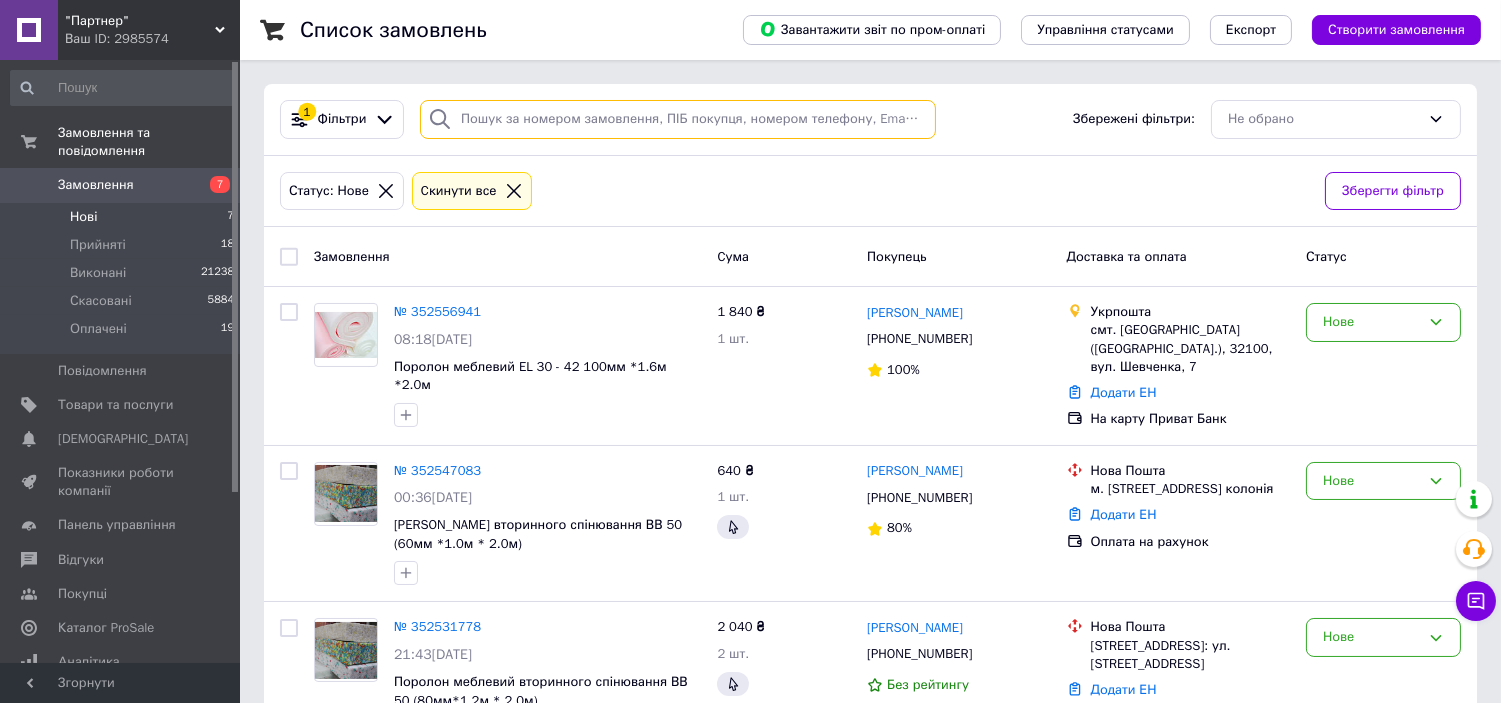 click at bounding box center [678, 119] 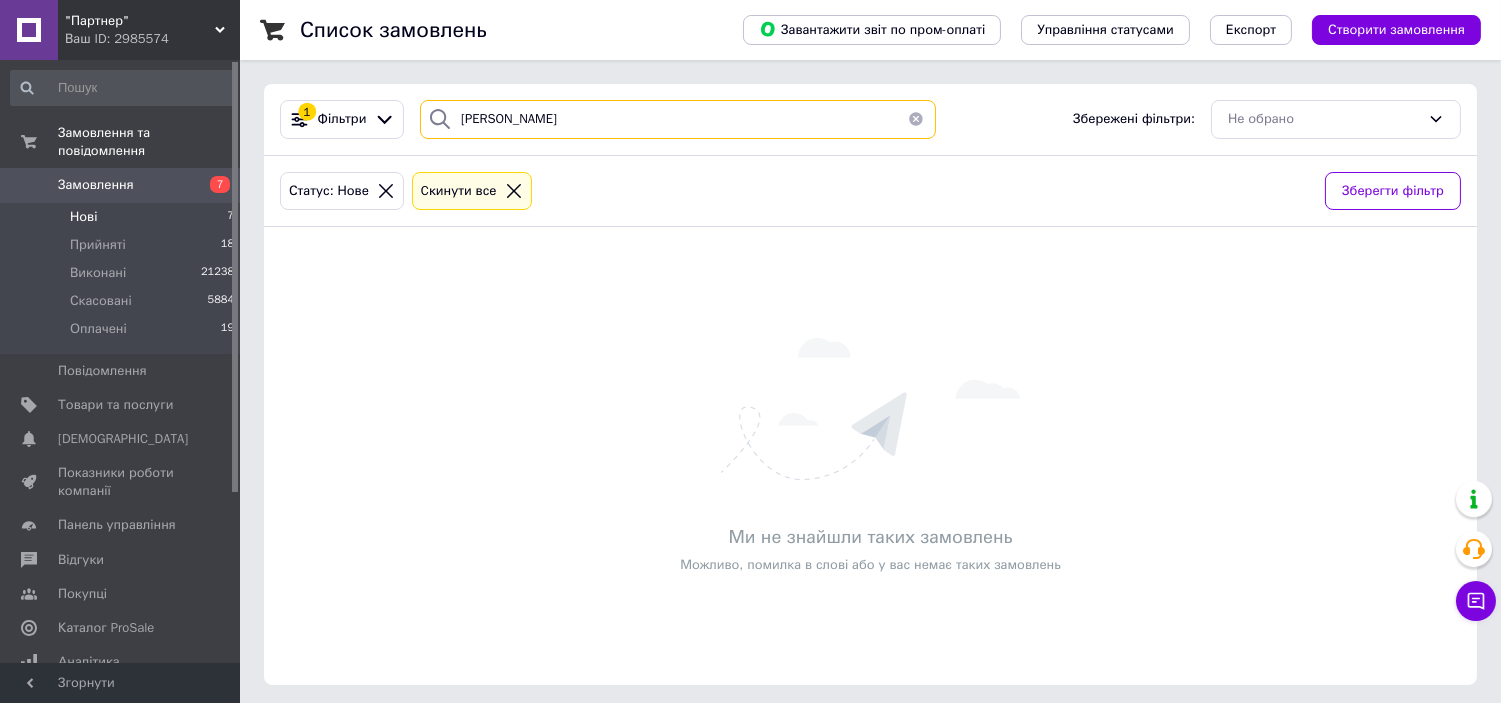 type on "[PERSON_NAME]" 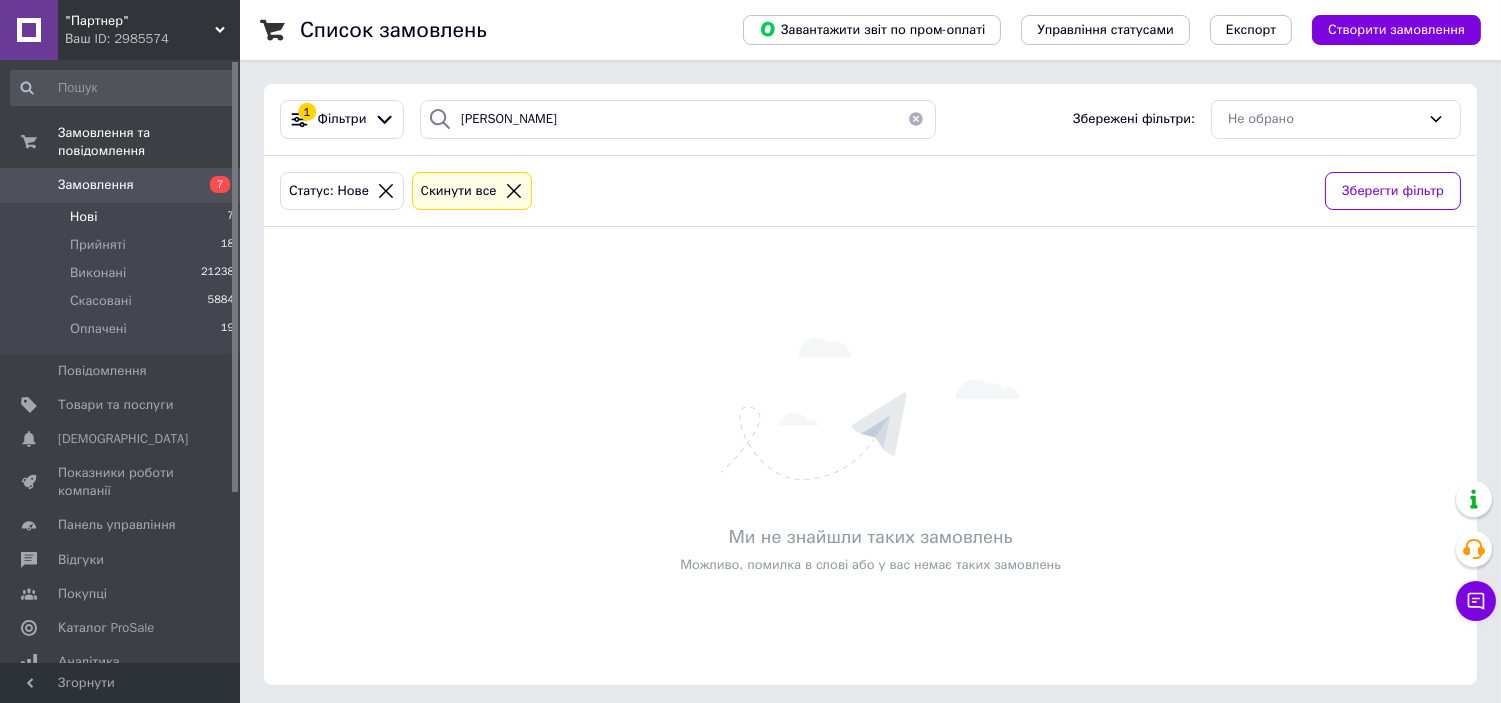 click on "Нові 7" at bounding box center (123, 217) 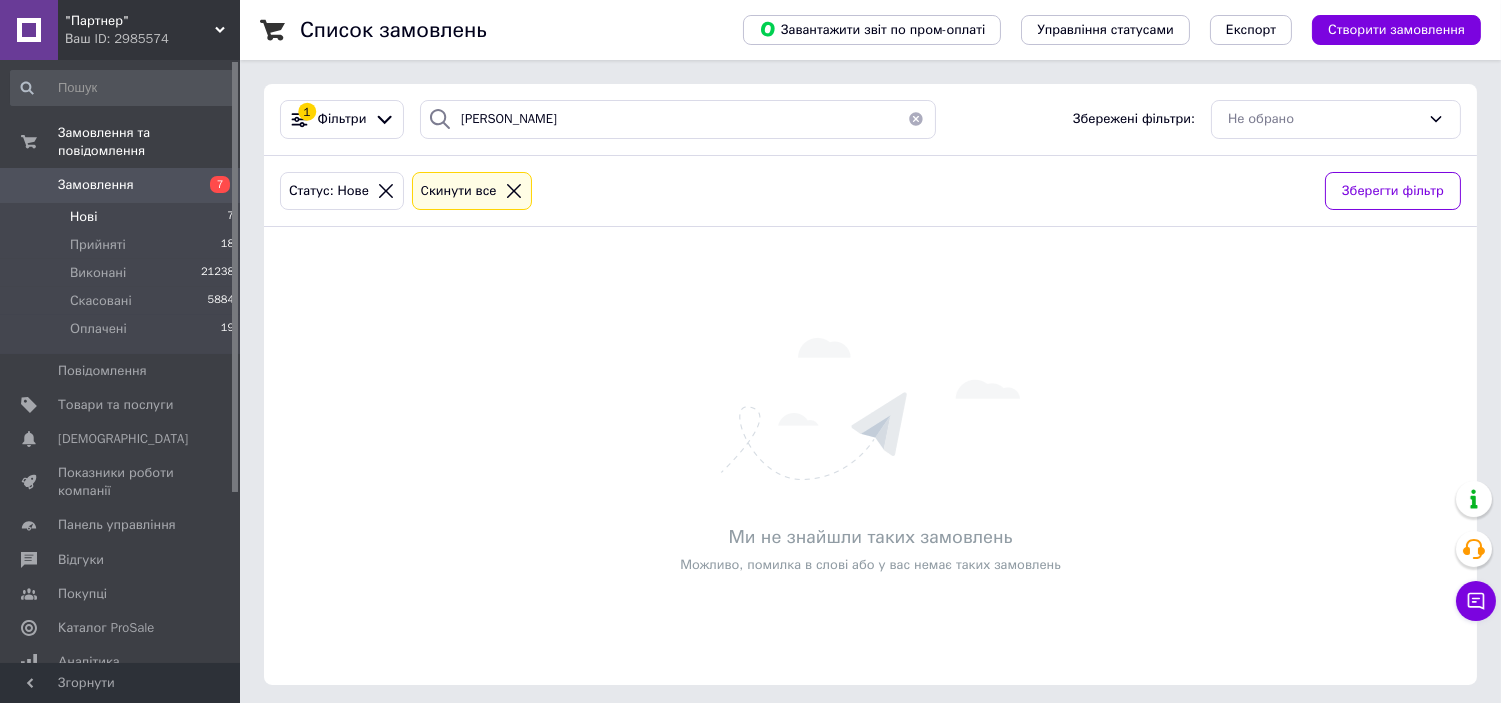 type 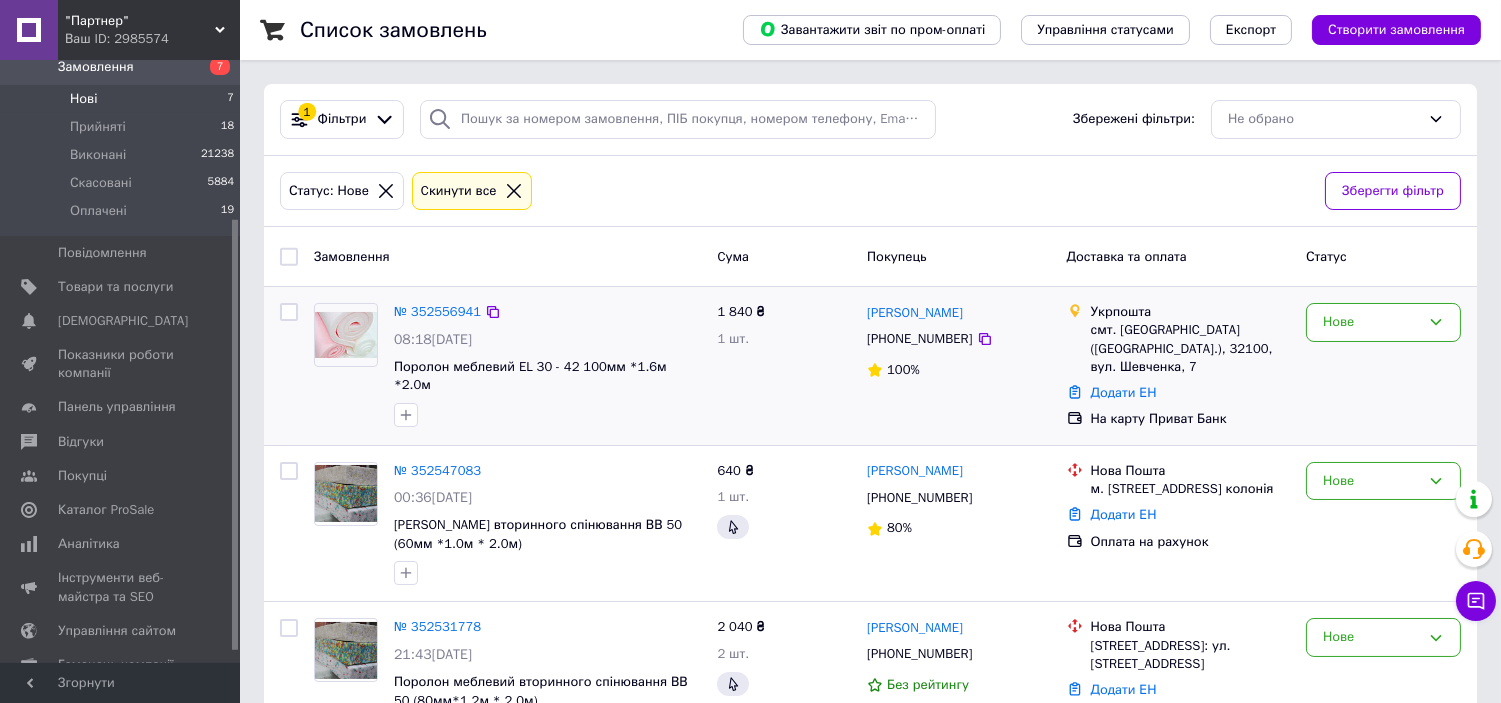 scroll, scrollTop: 222, scrollLeft: 0, axis: vertical 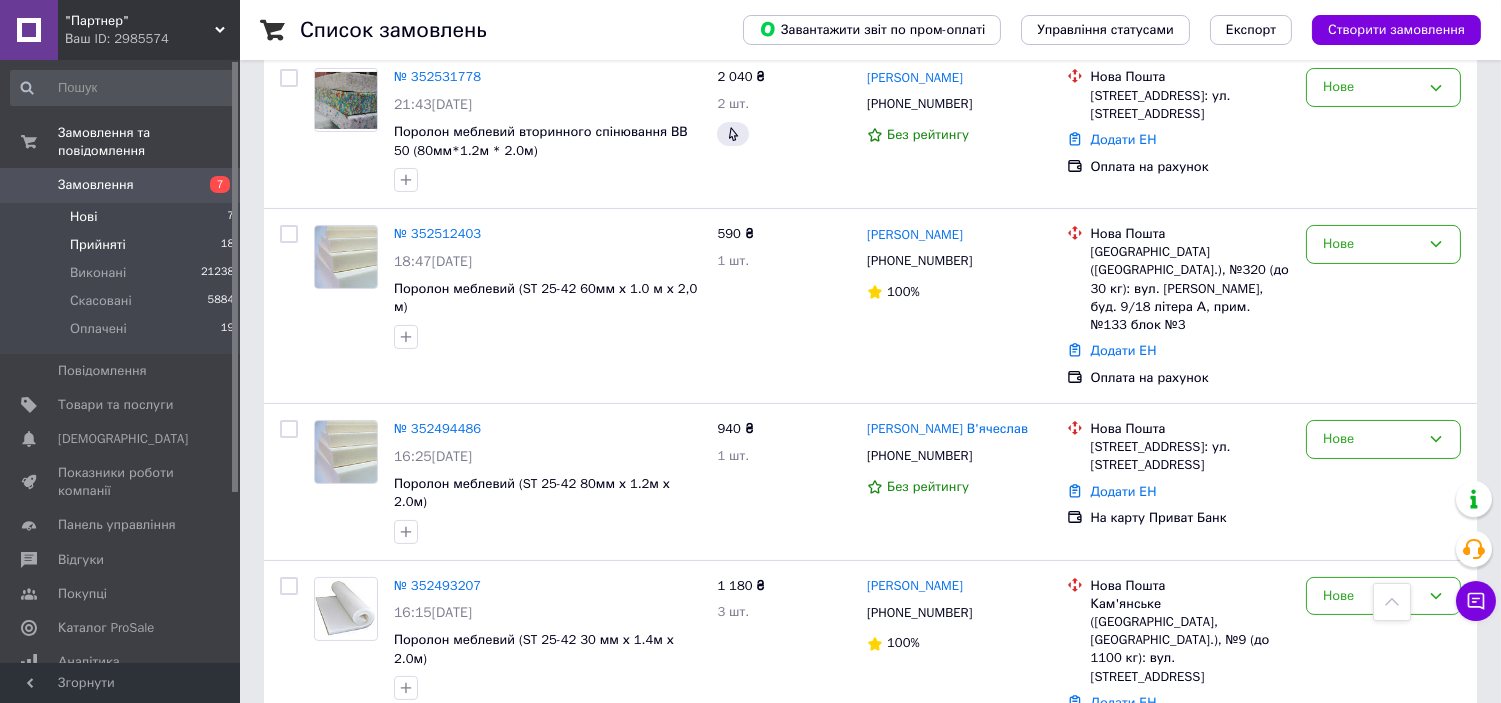 click on "Прийняті 18" at bounding box center [123, 245] 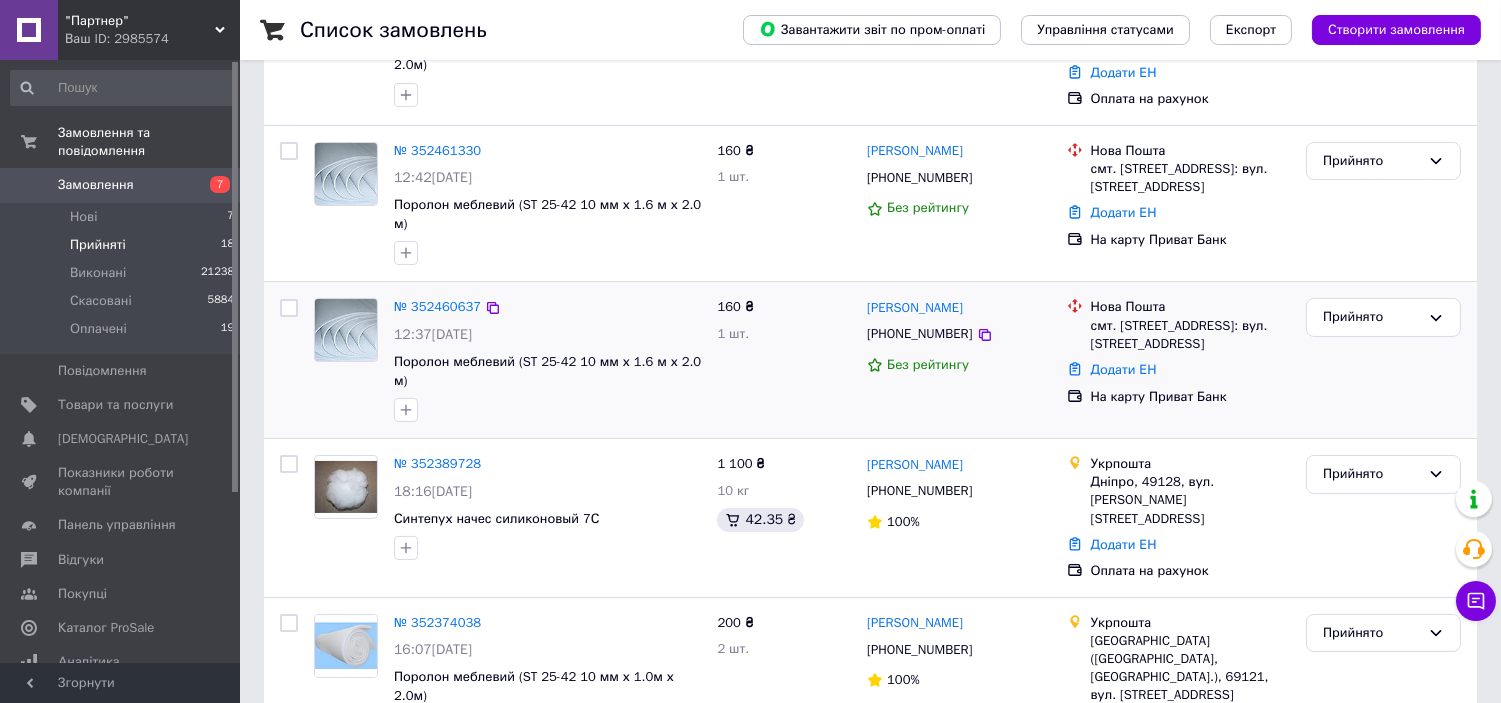scroll, scrollTop: 333, scrollLeft: 0, axis: vertical 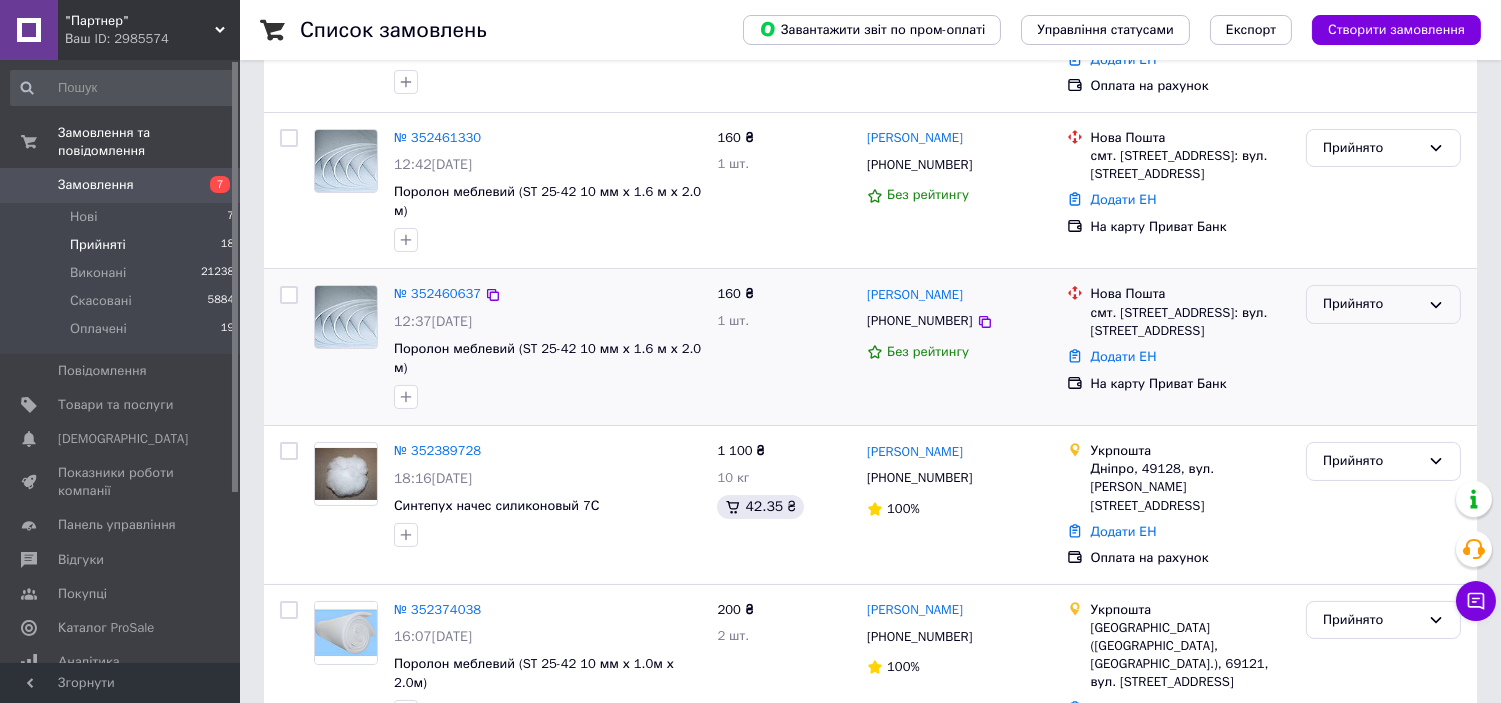 click on "Прийнято" at bounding box center [1371, 304] 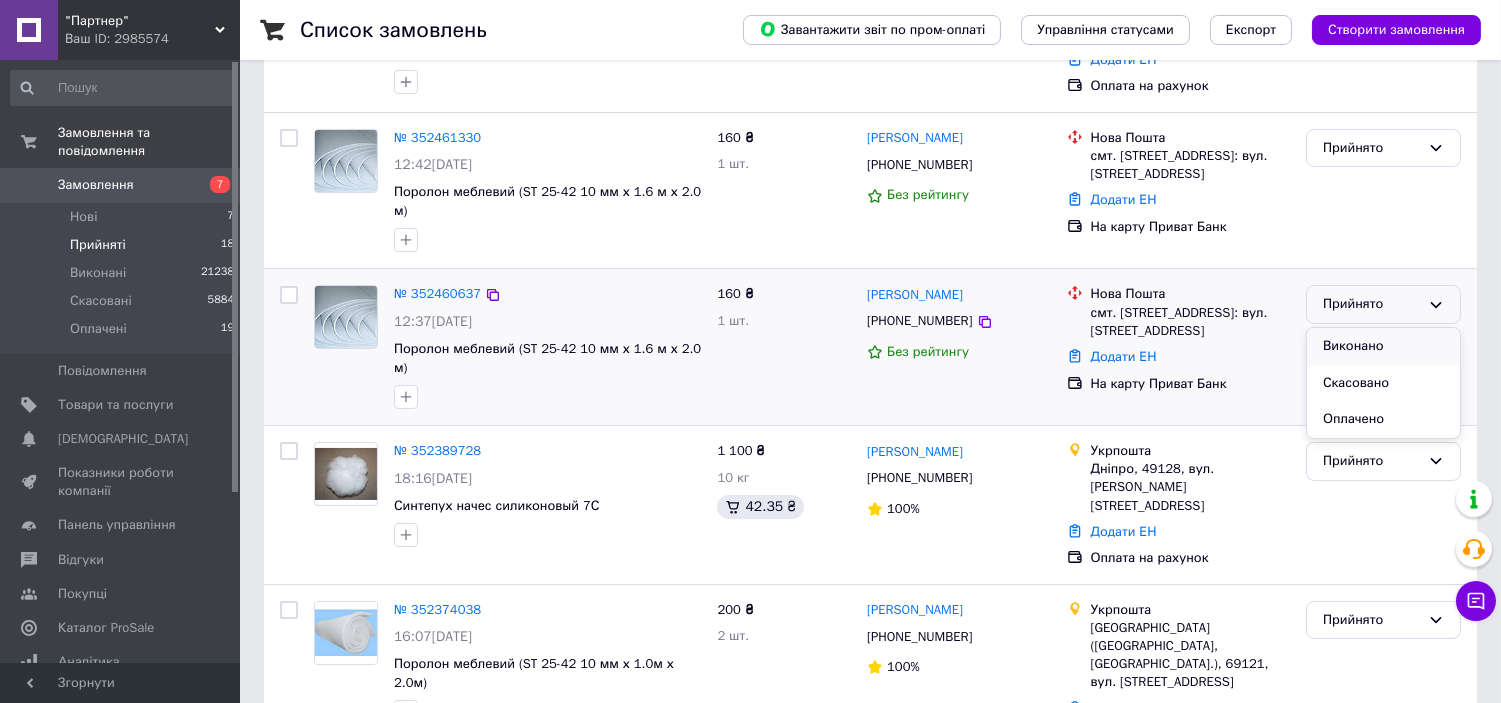 click on "Виконано" at bounding box center (1383, 346) 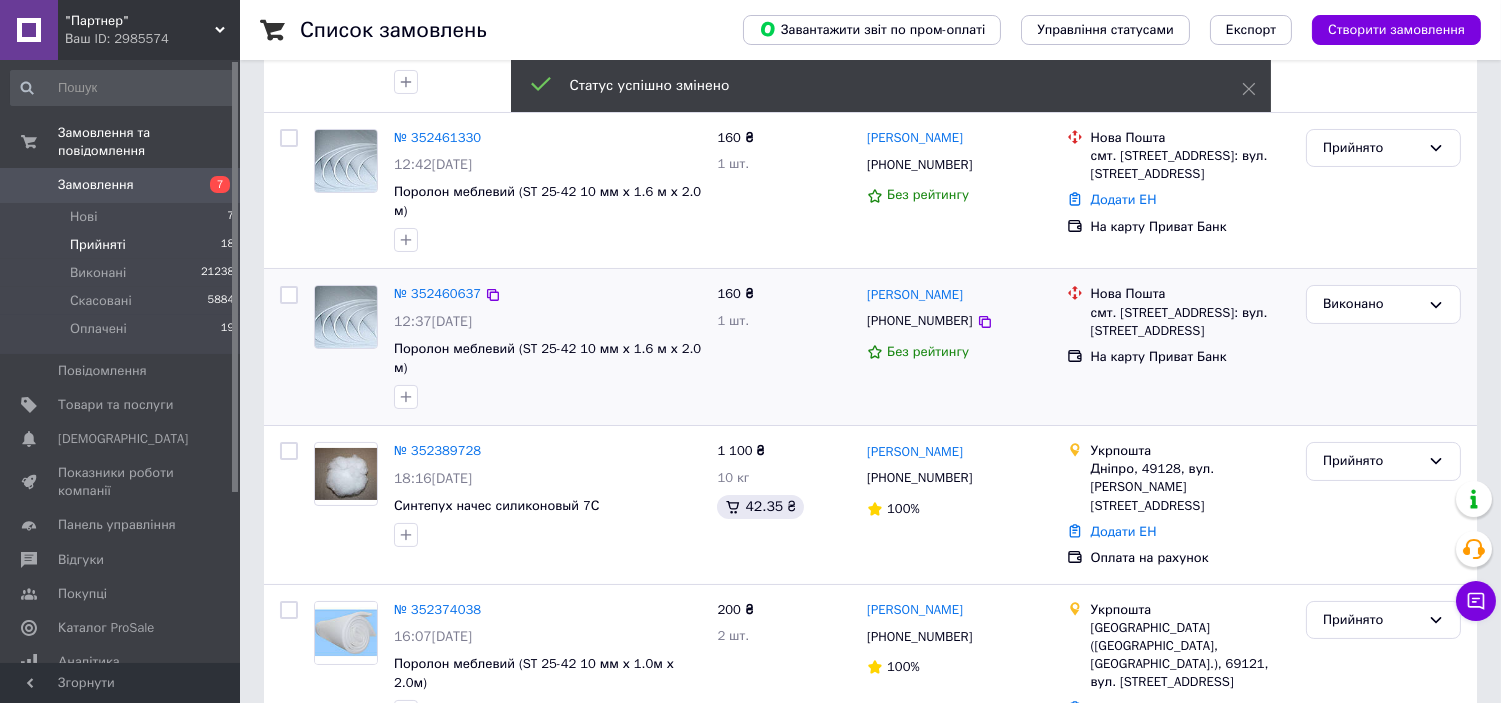 click on "№ 352461330" at bounding box center [437, 137] 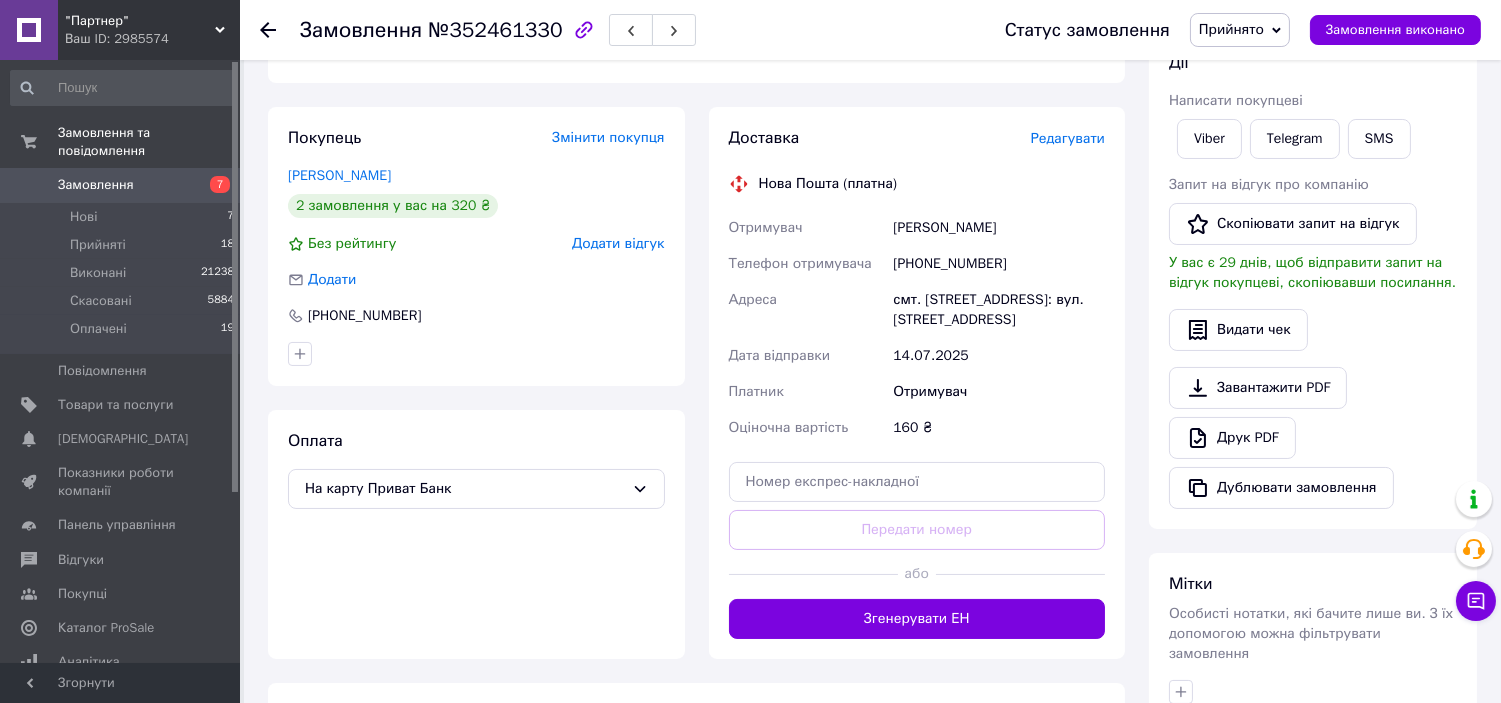 scroll, scrollTop: 333, scrollLeft: 0, axis: vertical 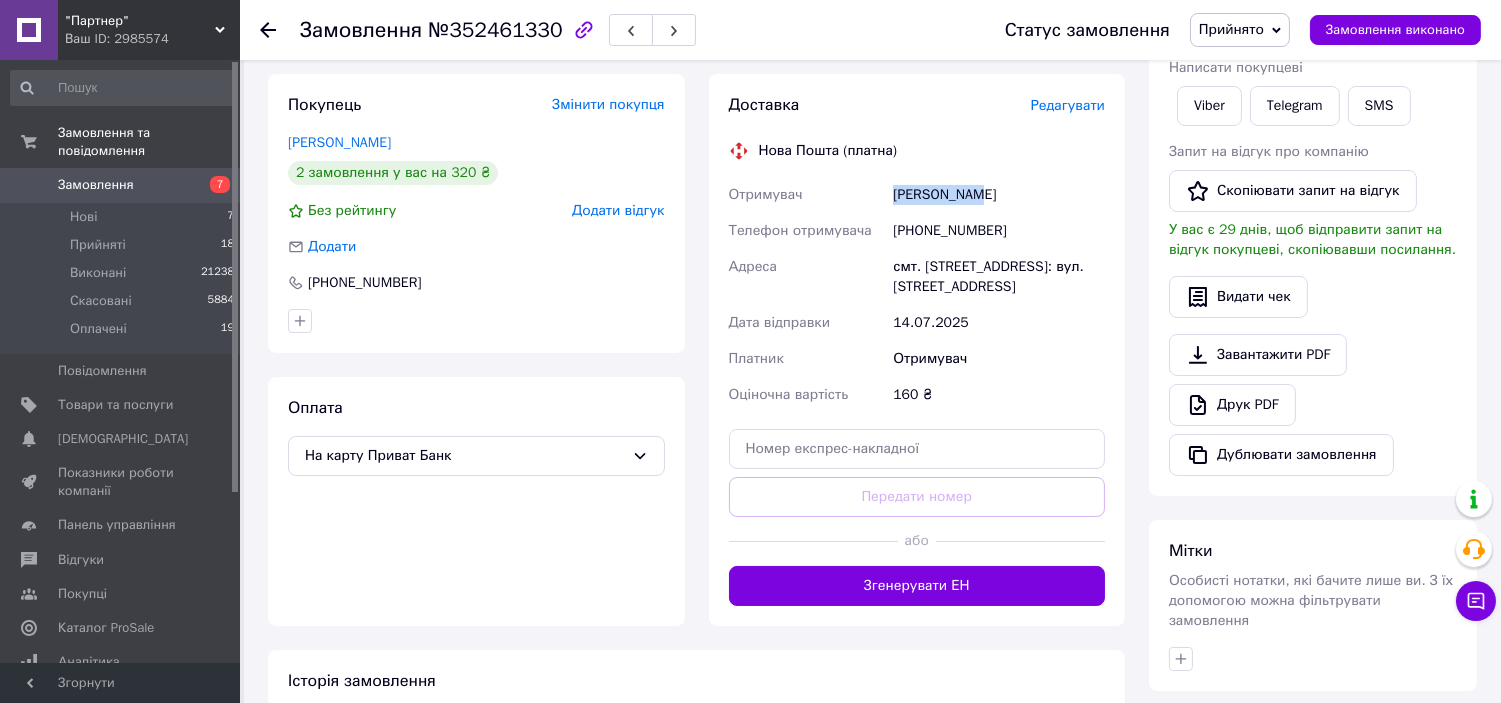 drag, startPoint x: 887, startPoint y: 190, endPoint x: 993, endPoint y: 201, distance: 106.56923 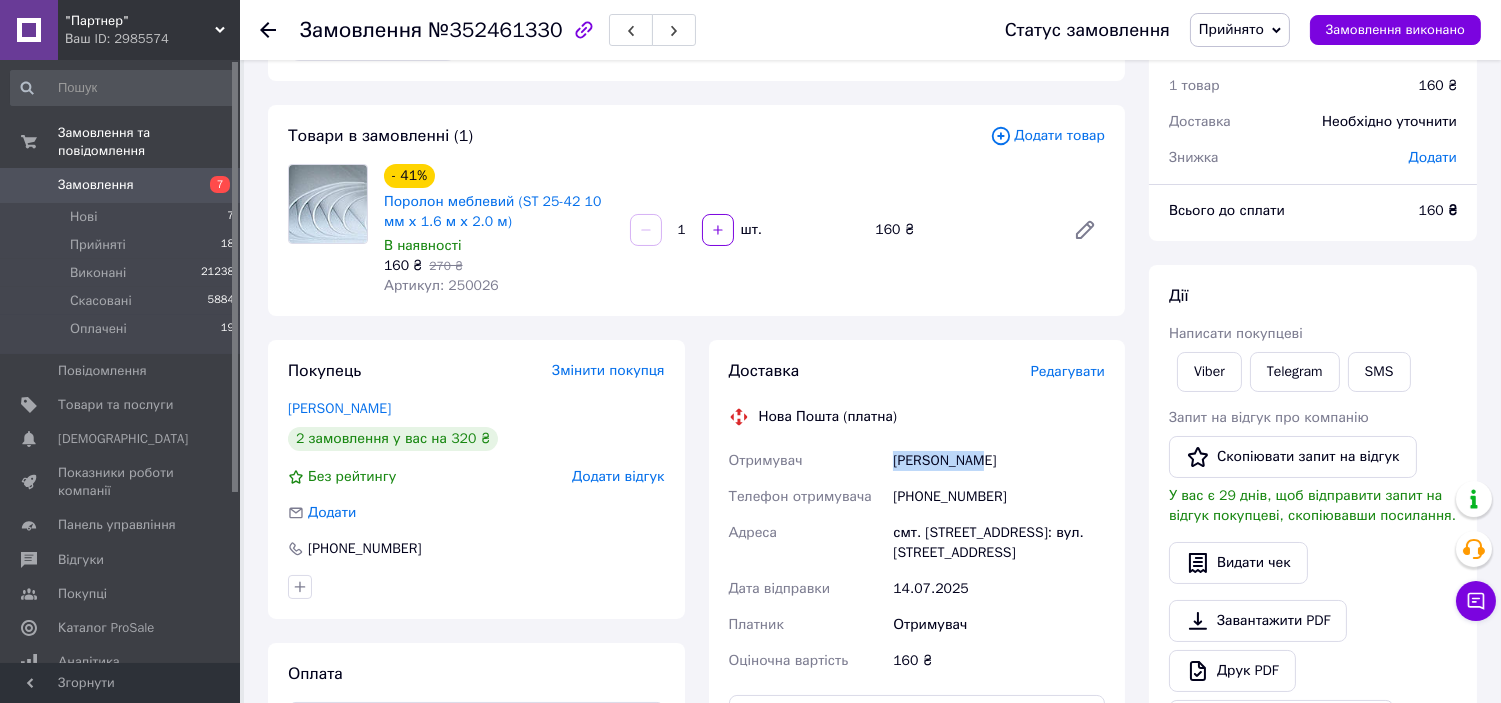 scroll, scrollTop: 222, scrollLeft: 0, axis: vertical 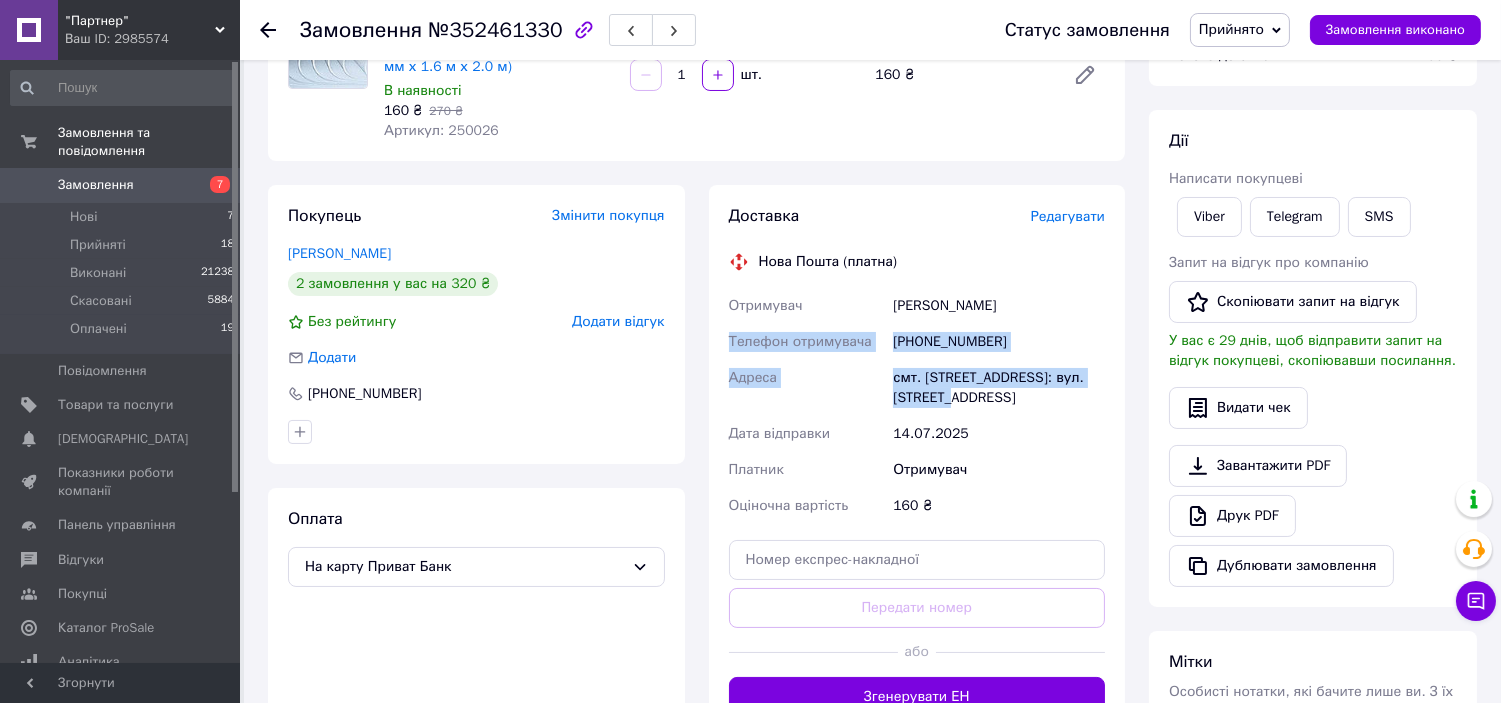 drag, startPoint x: 724, startPoint y: 341, endPoint x: 1001, endPoint y: 408, distance: 284.98773 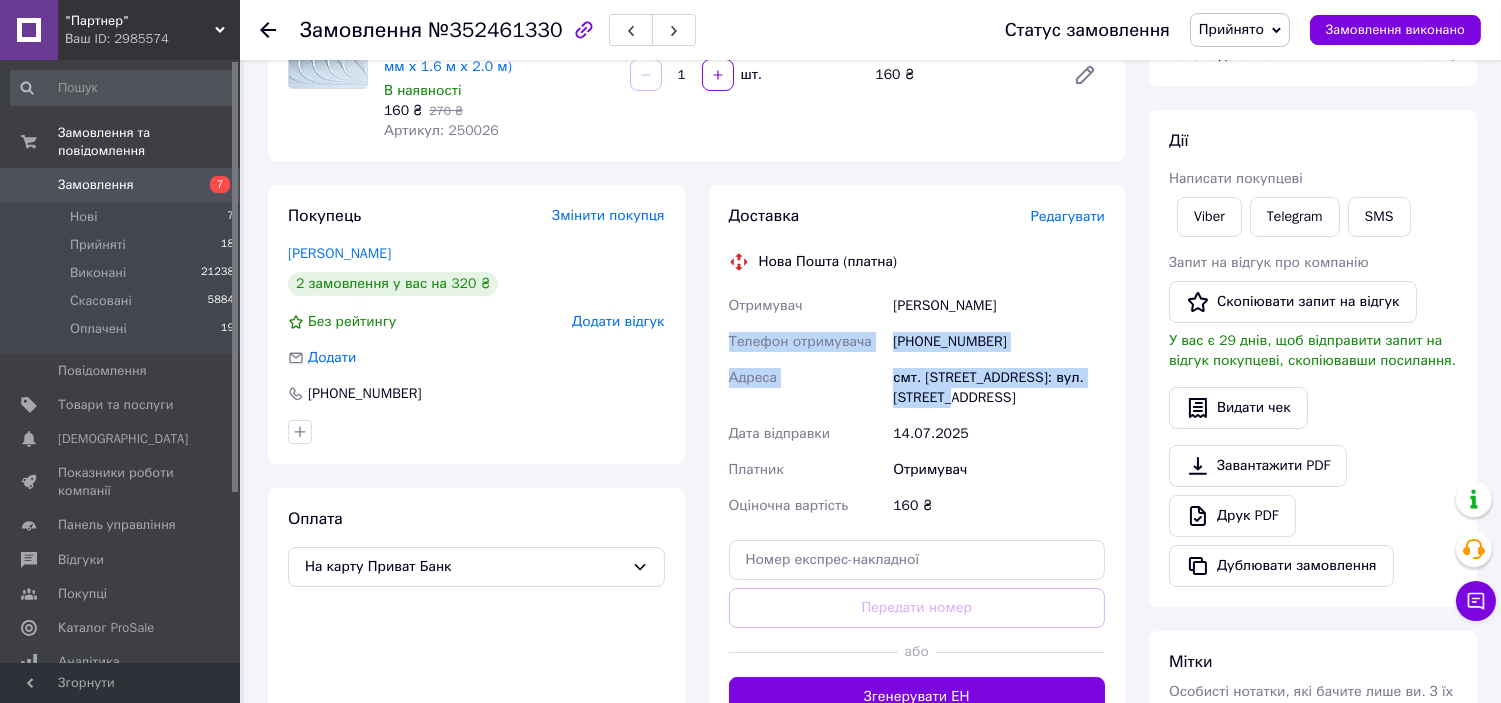 click on "Прийнято" at bounding box center (1231, 29) 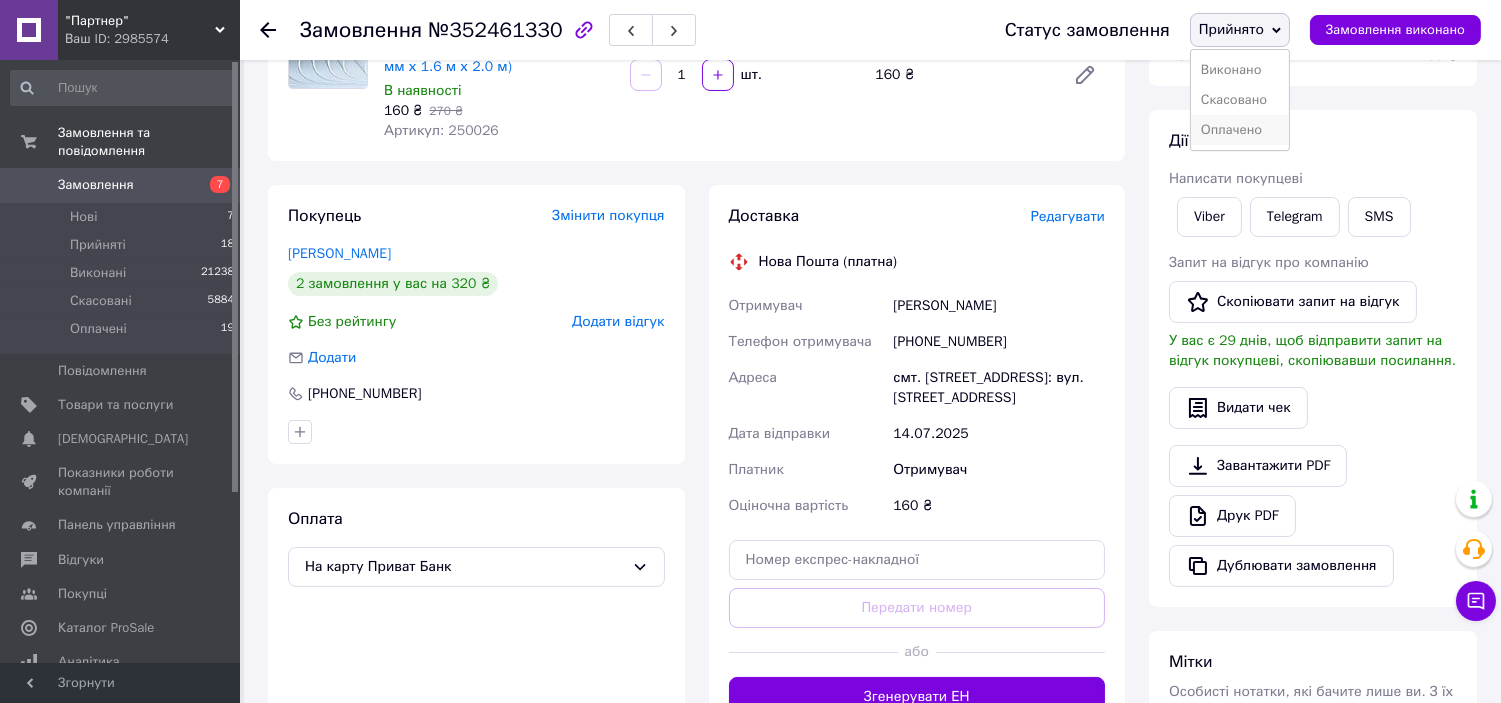 click on "Оплачено" at bounding box center [1240, 130] 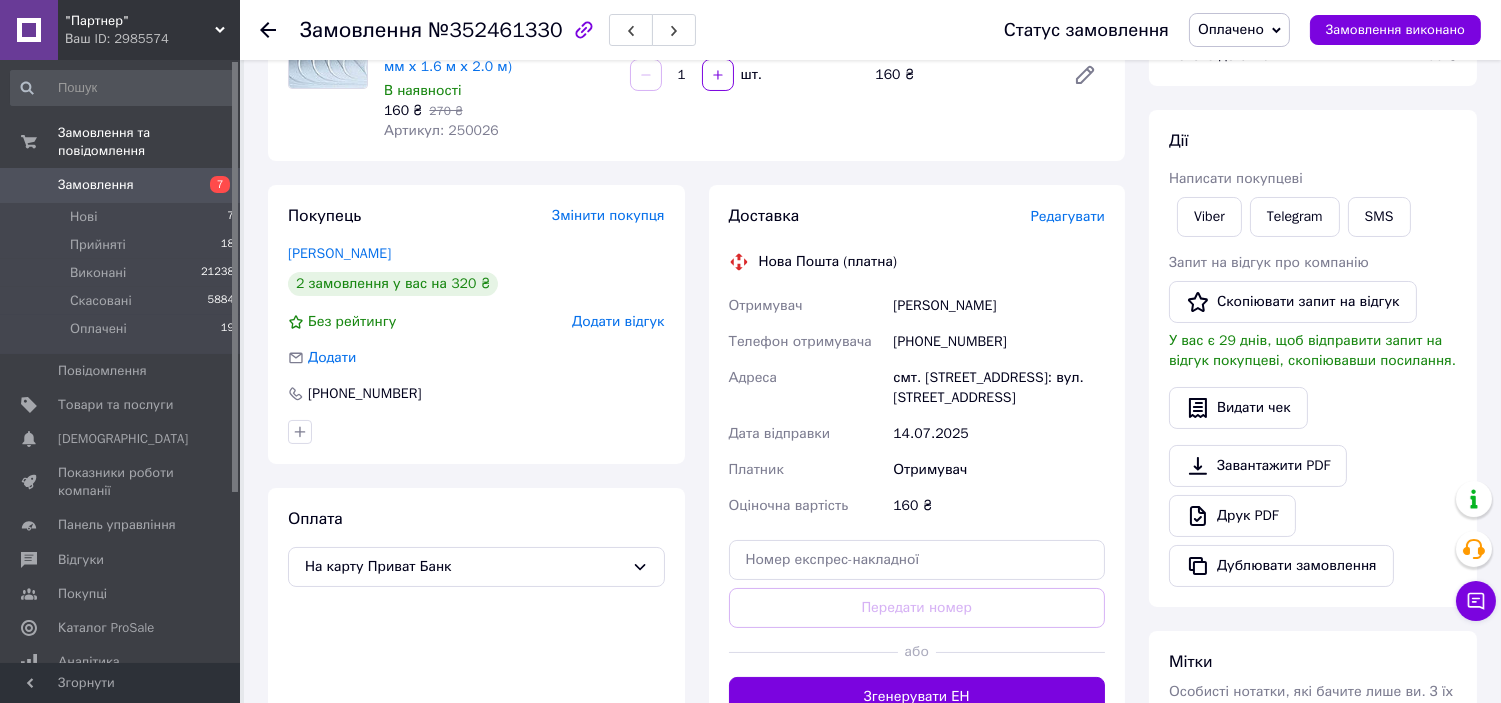 click on "Оплачено" at bounding box center [1231, 29] 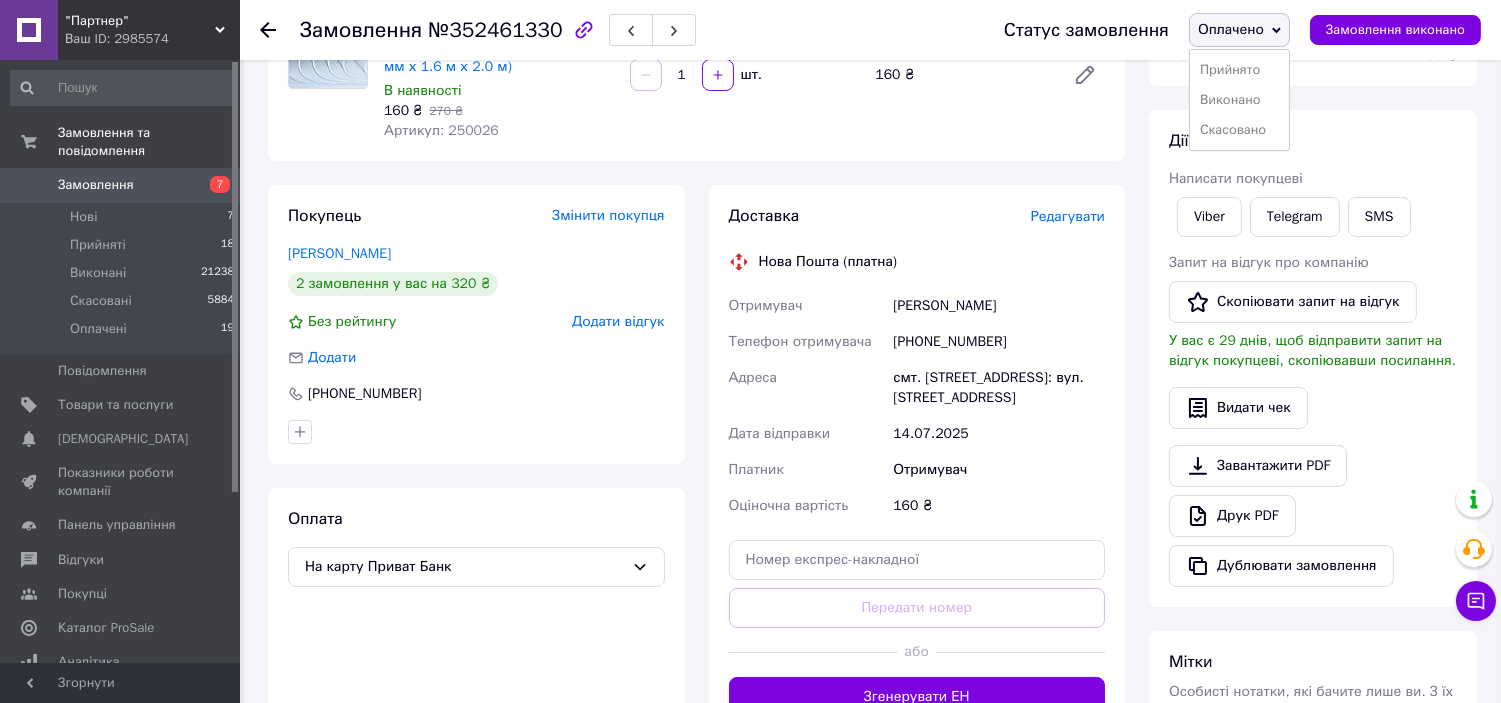 click on "Оплачено" at bounding box center (1231, 29) 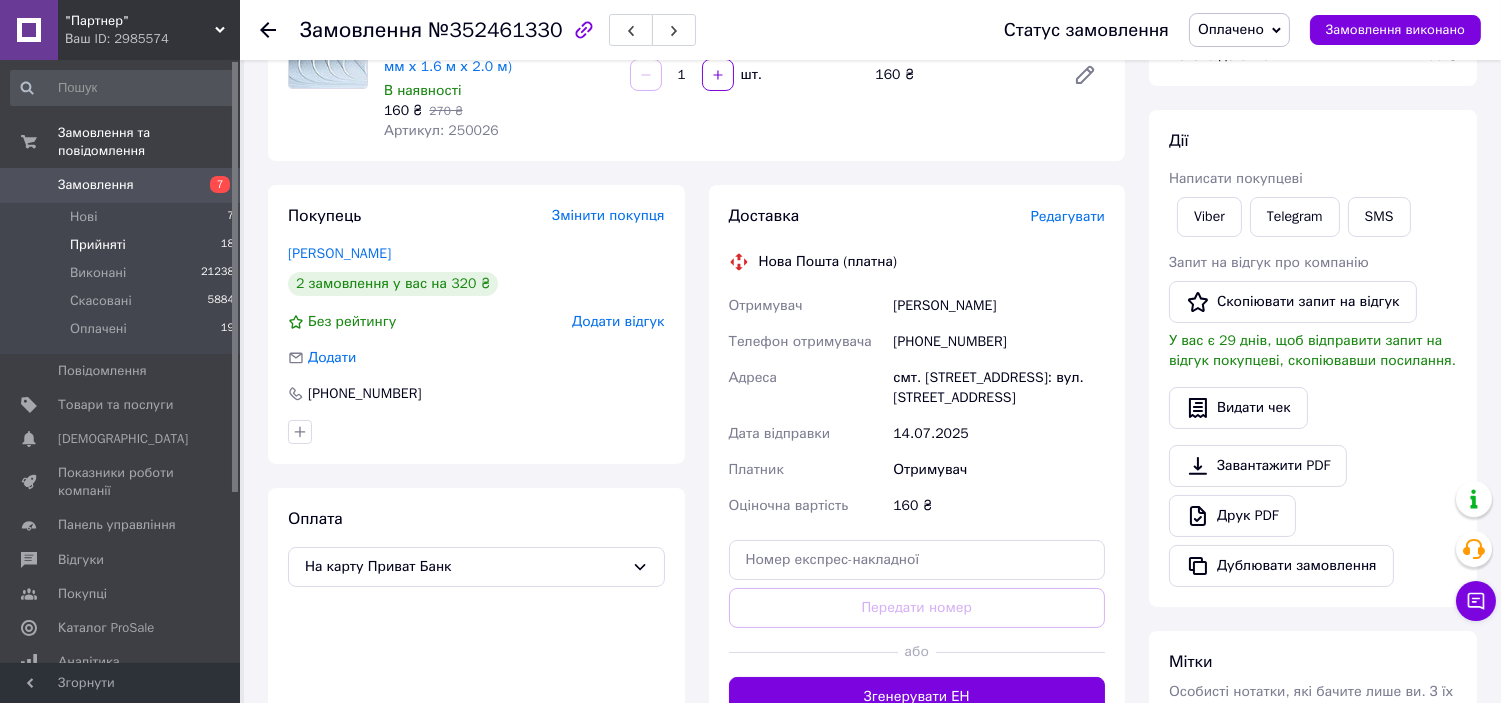 click on "Прийняті 18" at bounding box center (123, 245) 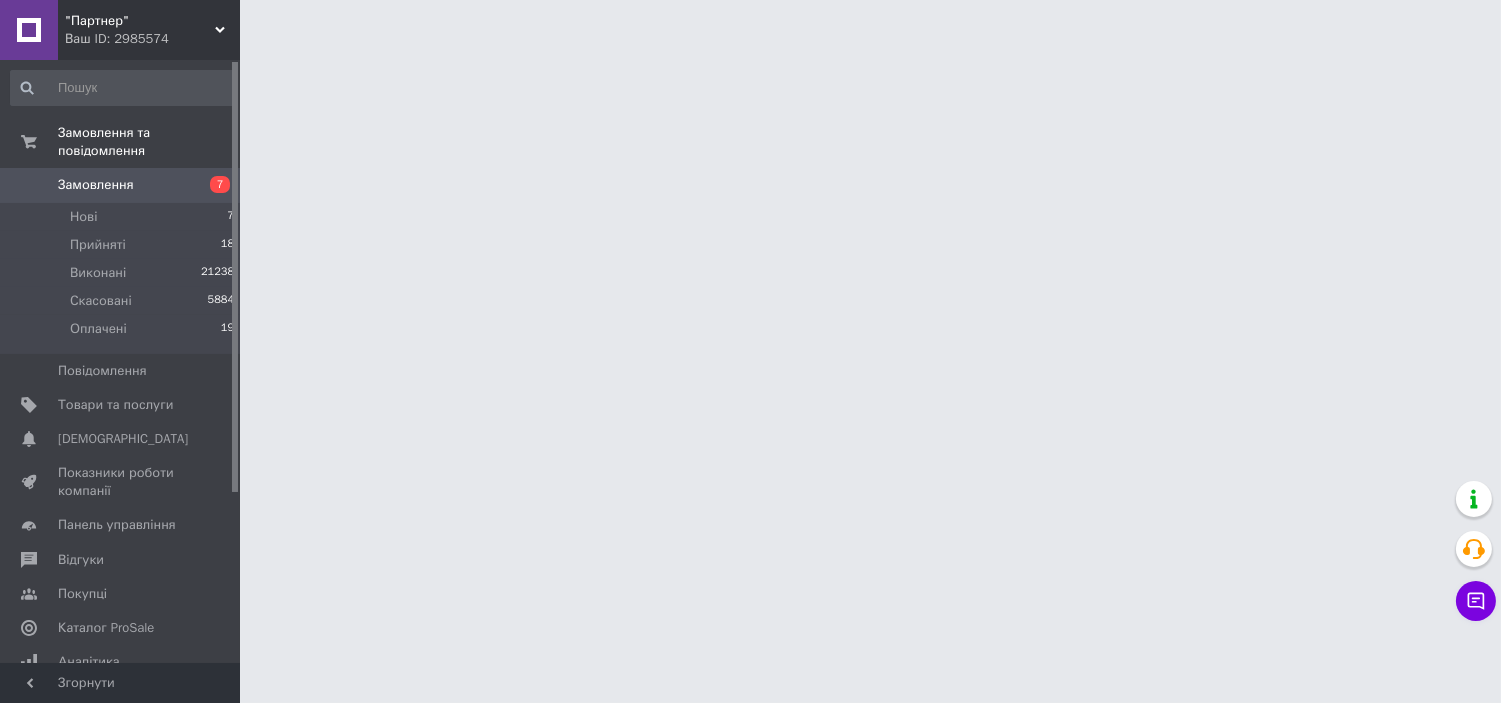 scroll, scrollTop: 0, scrollLeft: 0, axis: both 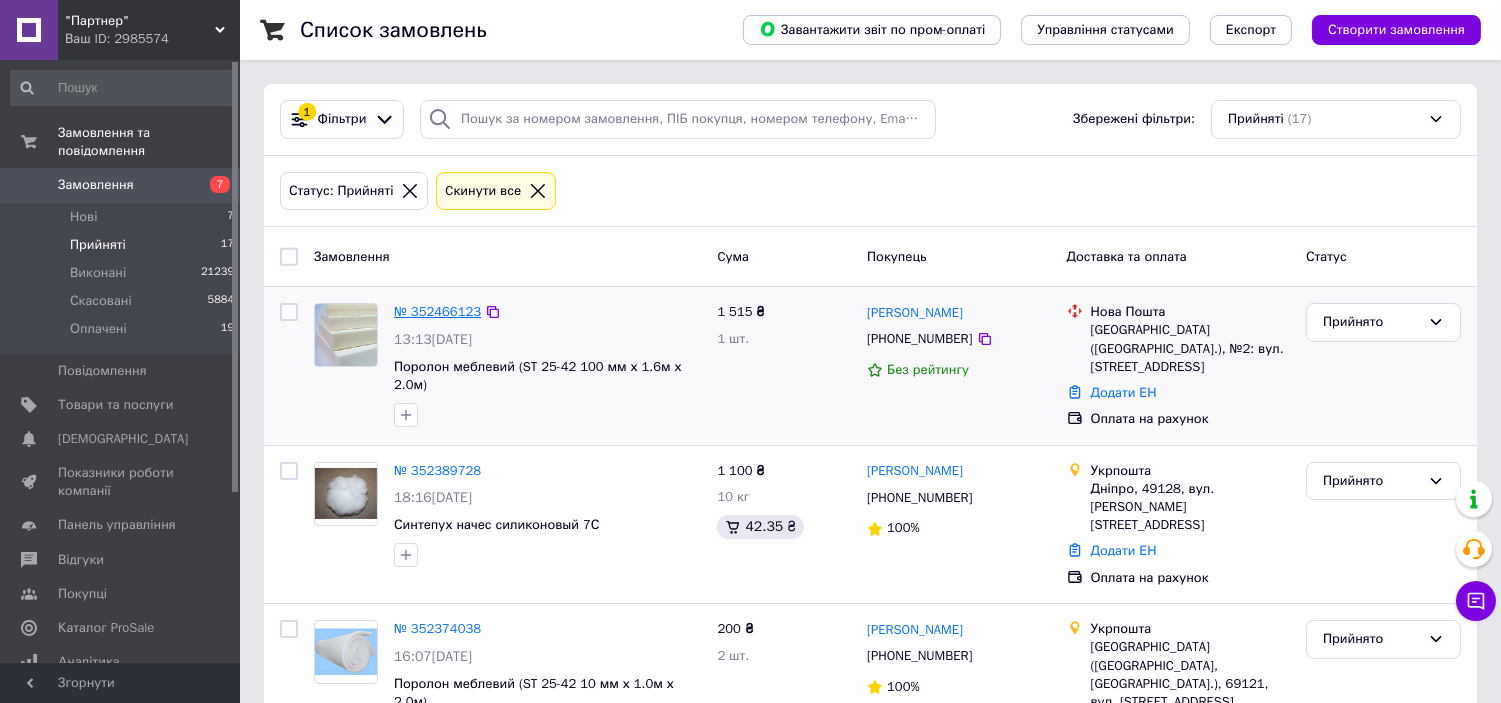 click on "№ 352466123" at bounding box center [437, 311] 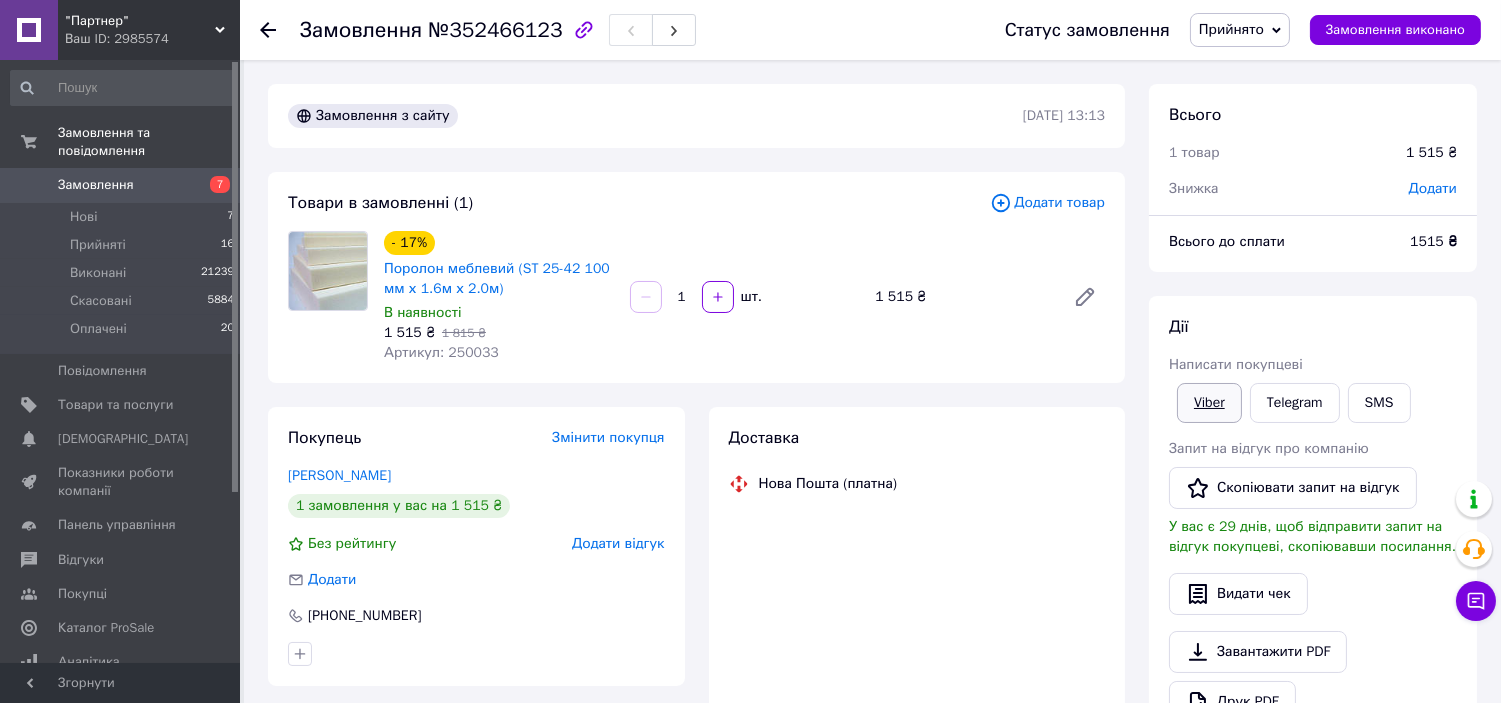 click on "Viber" at bounding box center [1209, 403] 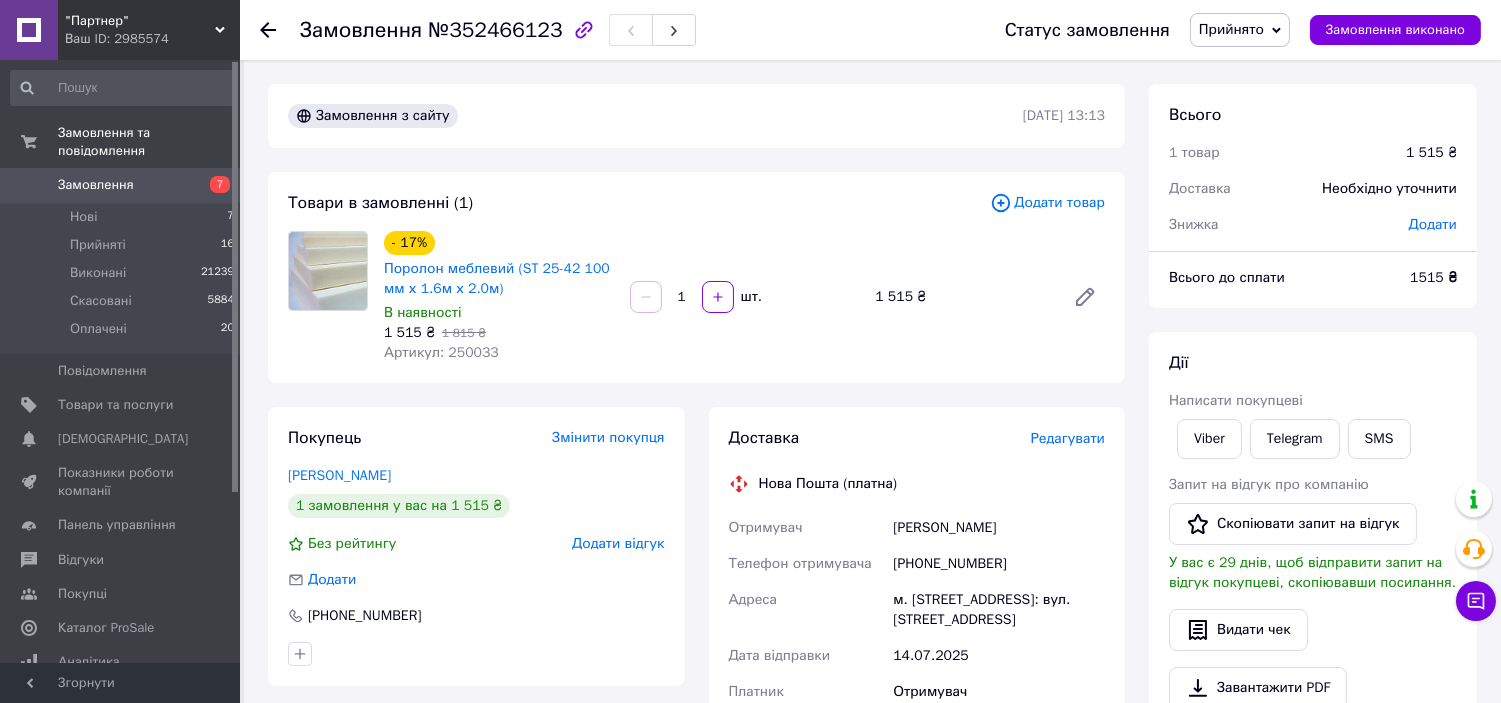 click on "Прийнято" at bounding box center (1231, 29) 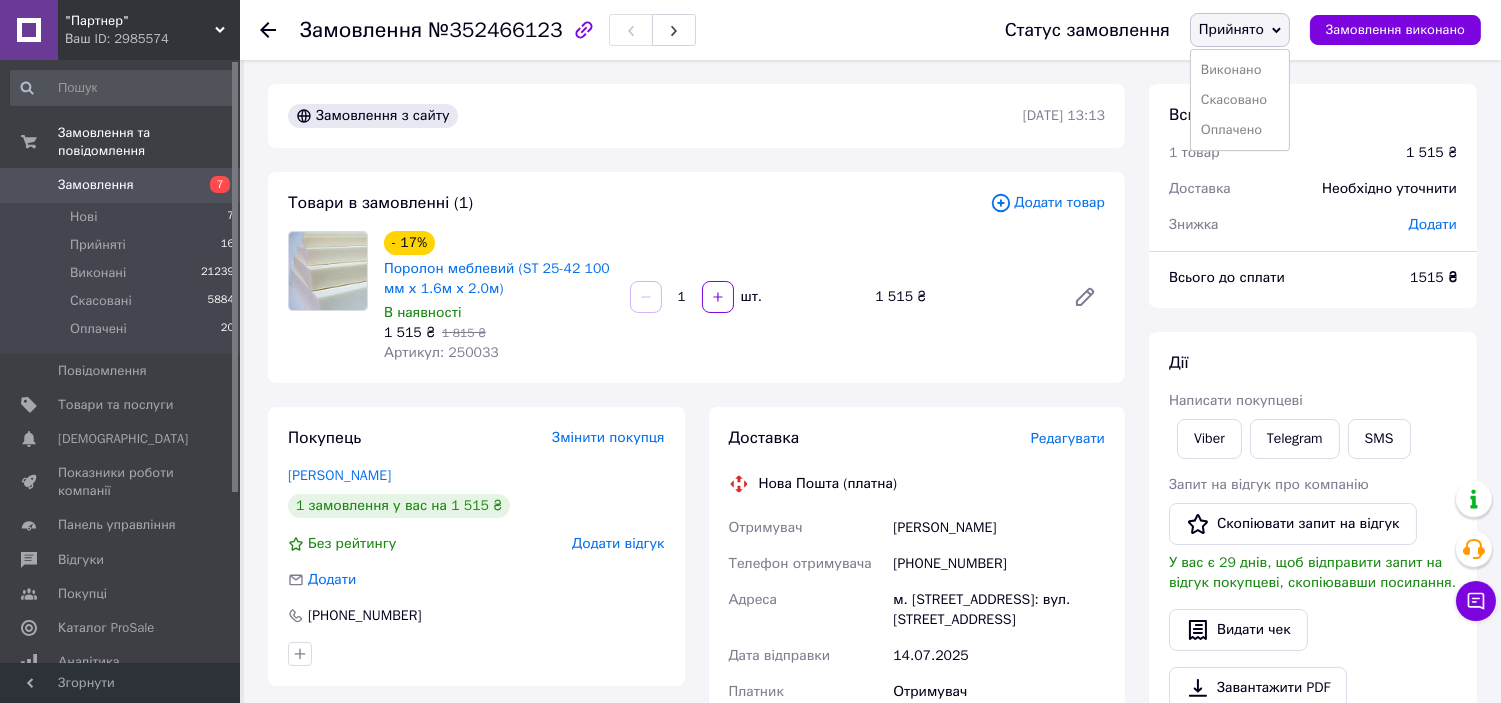 click on "Виконано" at bounding box center (1240, 70) 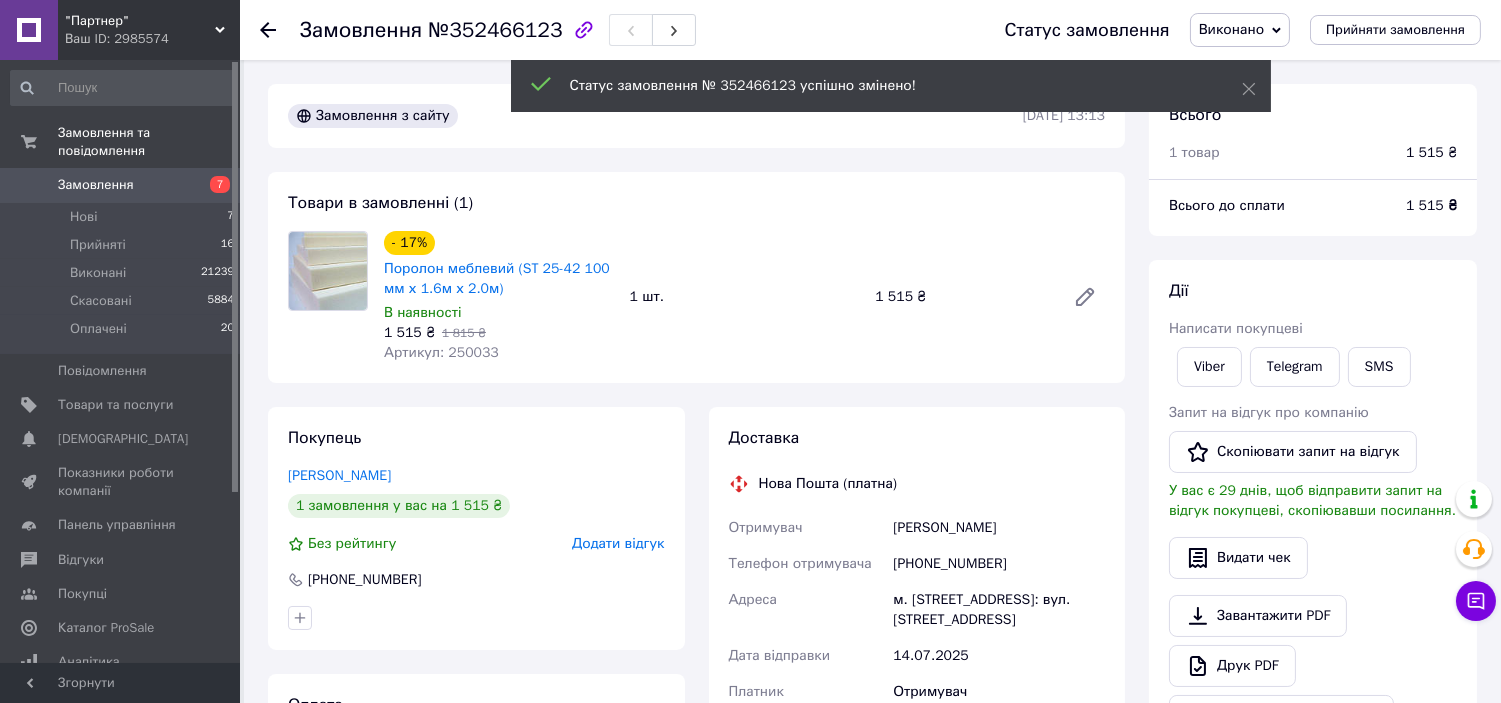 click on "Нові 7" at bounding box center (123, 217) 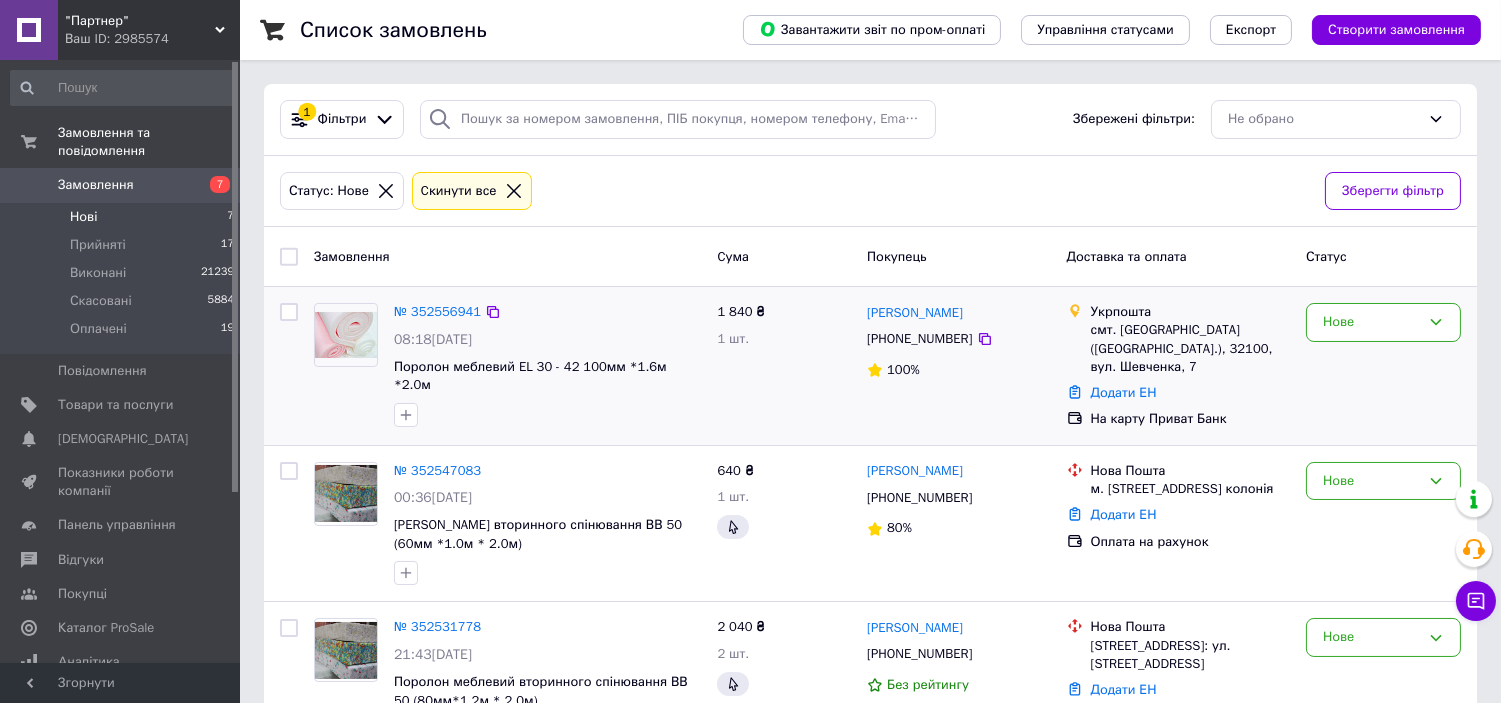 click on "Список замовлень   Завантажити звіт по пром-оплаті Управління статусами Експорт Створити замовлення 1 Фільтри Збережені фільтри: Не обрано Статус: Нове Cкинути все Зберегти фільтр Замовлення Cума Покупець Доставка та оплата Статус № 352556941 08:18[DATE] Поролон меблевий  EL 30 - 42 100мм *1.6м *2.0м 1 840 ₴ 1 шт. [PERSON_NAME] [PHONE_NUMBER] 100% Укрпошта смт. [GEOGRAPHIC_DATA] ([GEOGRAPHIC_DATA].), 32100, вул. Шевченка, 7 Додати ЕН На карту Приват Банк Нове № 352547083 00:36[DATE] Поролон Меблевий вторинного спінювання ВВ 50 (60мм *1.0м * 2.0м) 640 ₴ 1 шт. [PERSON_NAME] [PHONE_NUMBER] 80% Нова Пошта Додати ЕН Нове № 352531778 100%" at bounding box center (870, 664) 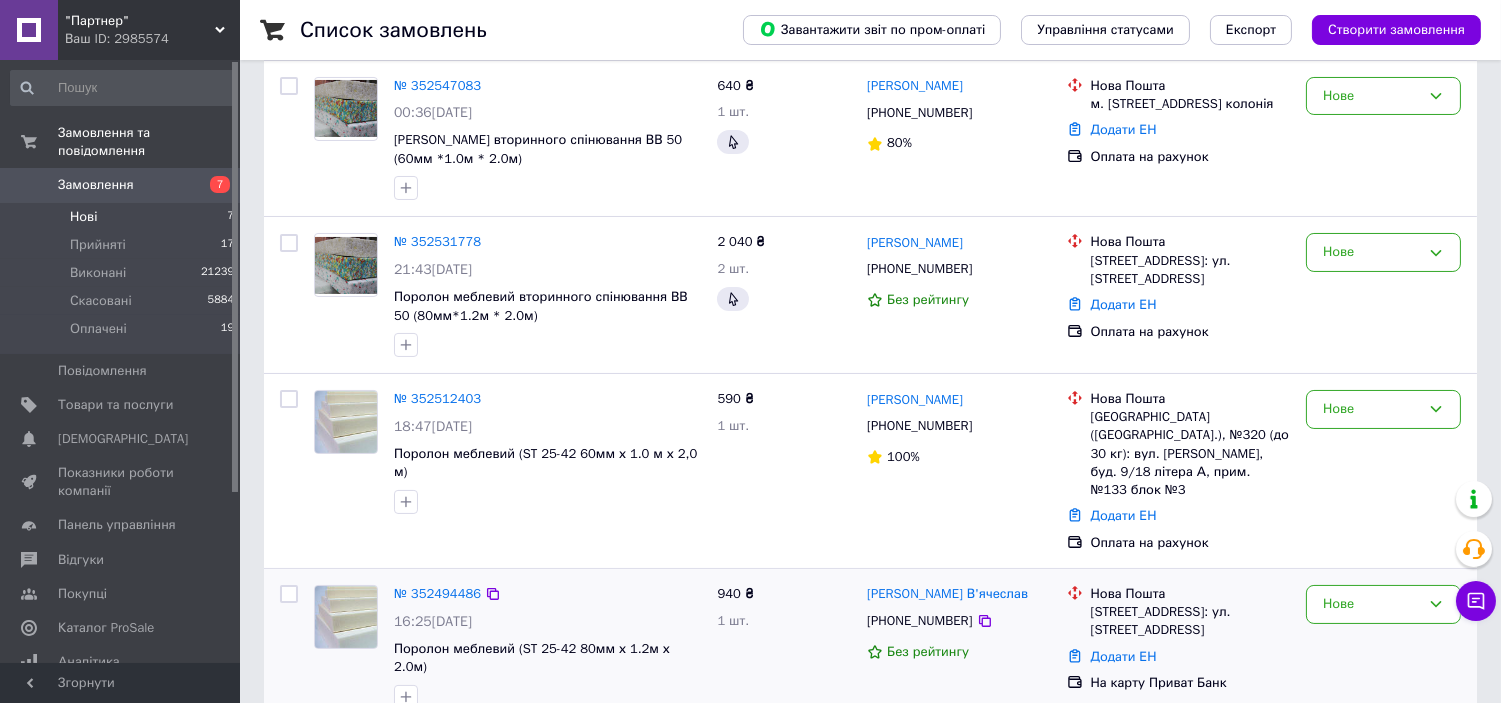 scroll, scrollTop: 550, scrollLeft: 0, axis: vertical 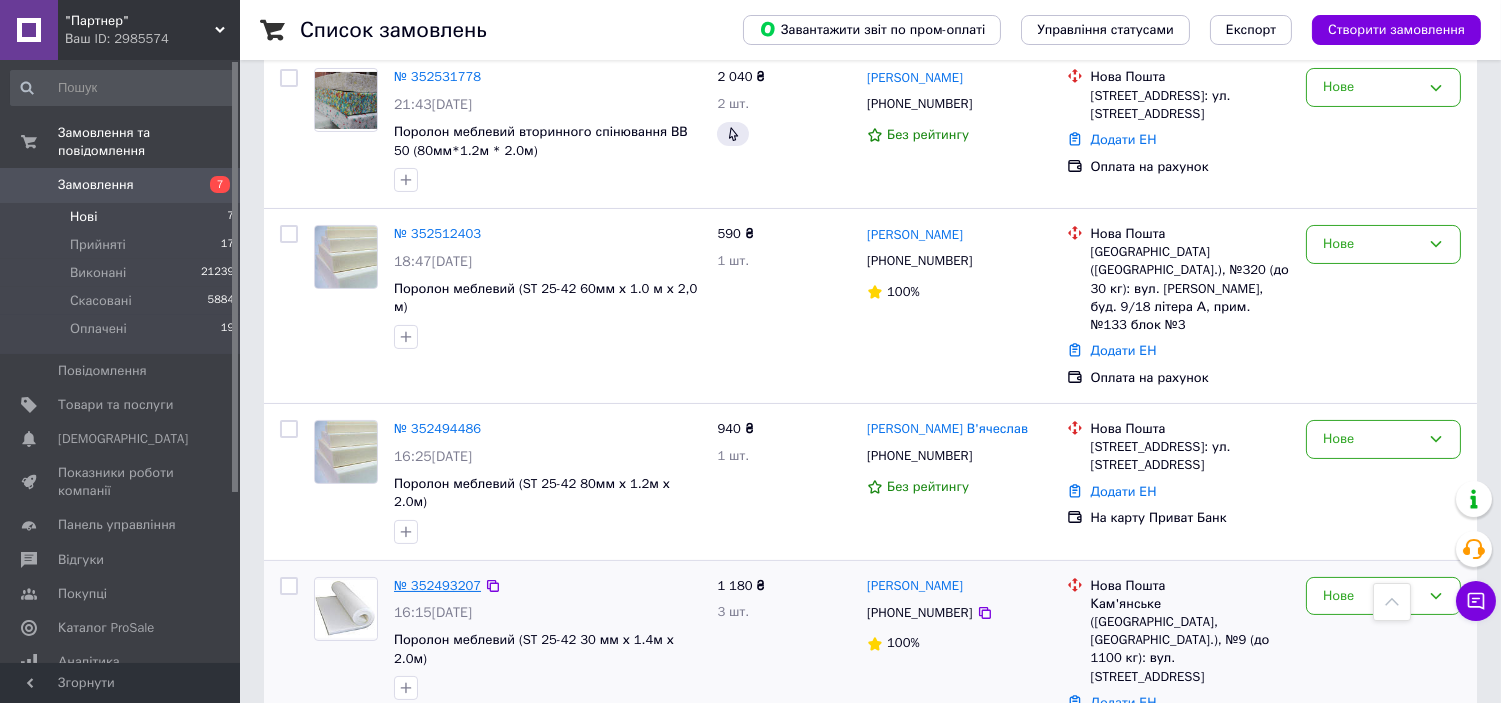 click on "№ 352493207" at bounding box center (437, 585) 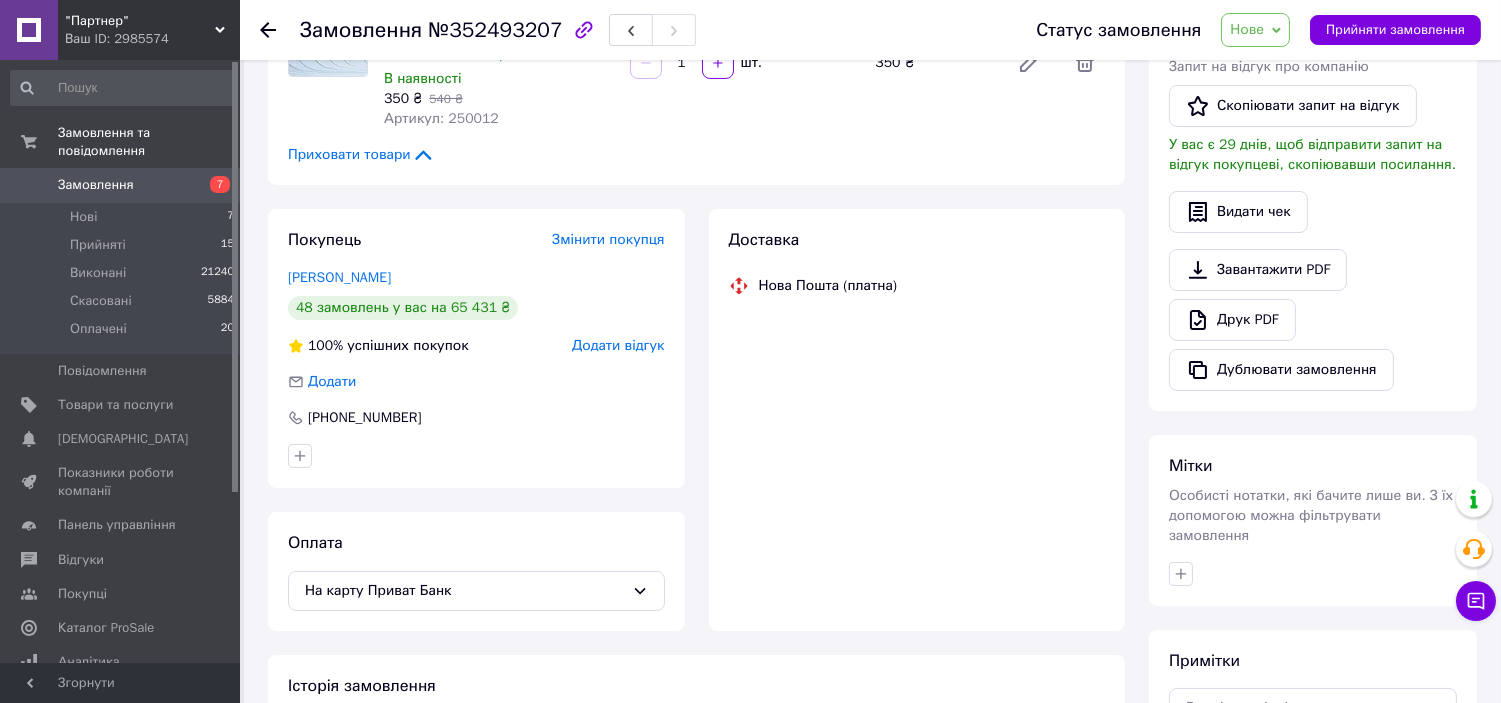 scroll, scrollTop: 216, scrollLeft: 0, axis: vertical 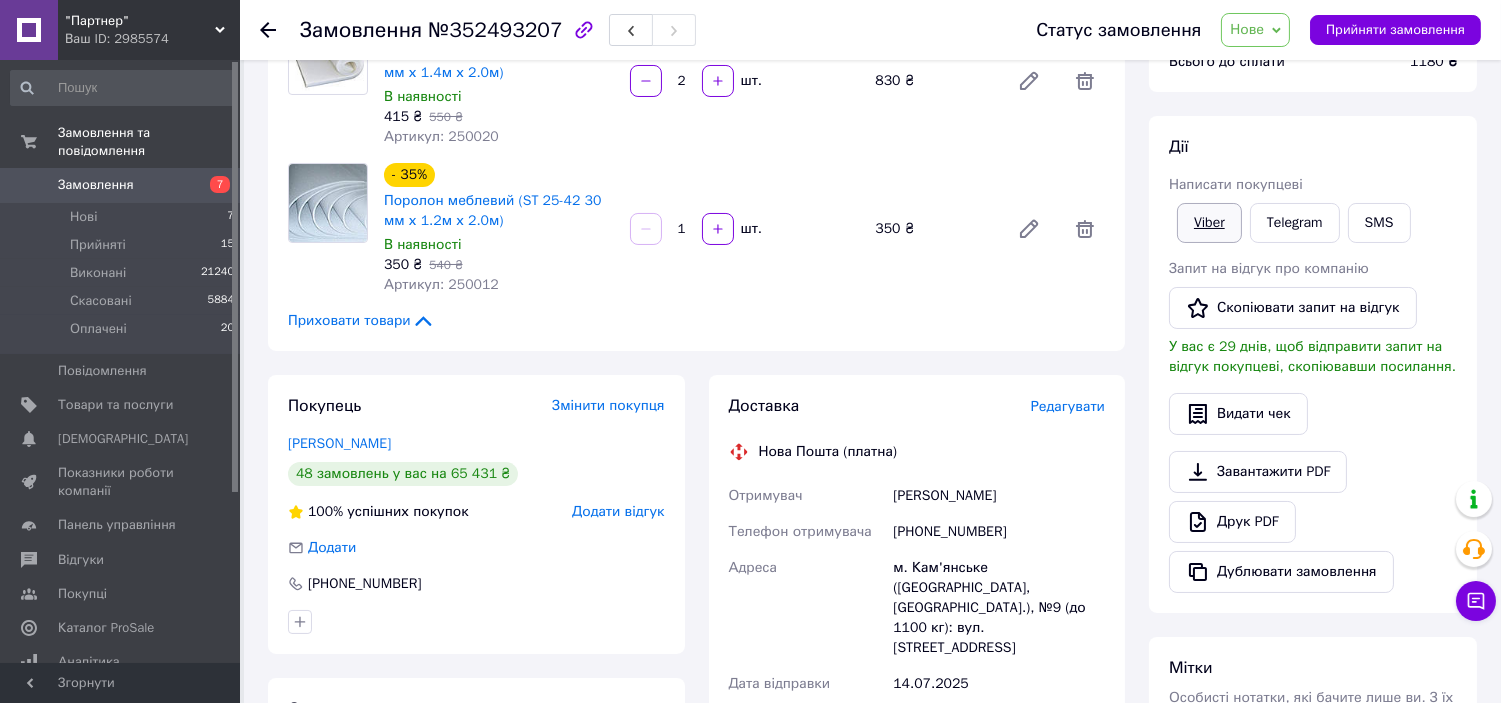 click on "Viber" at bounding box center (1209, 223) 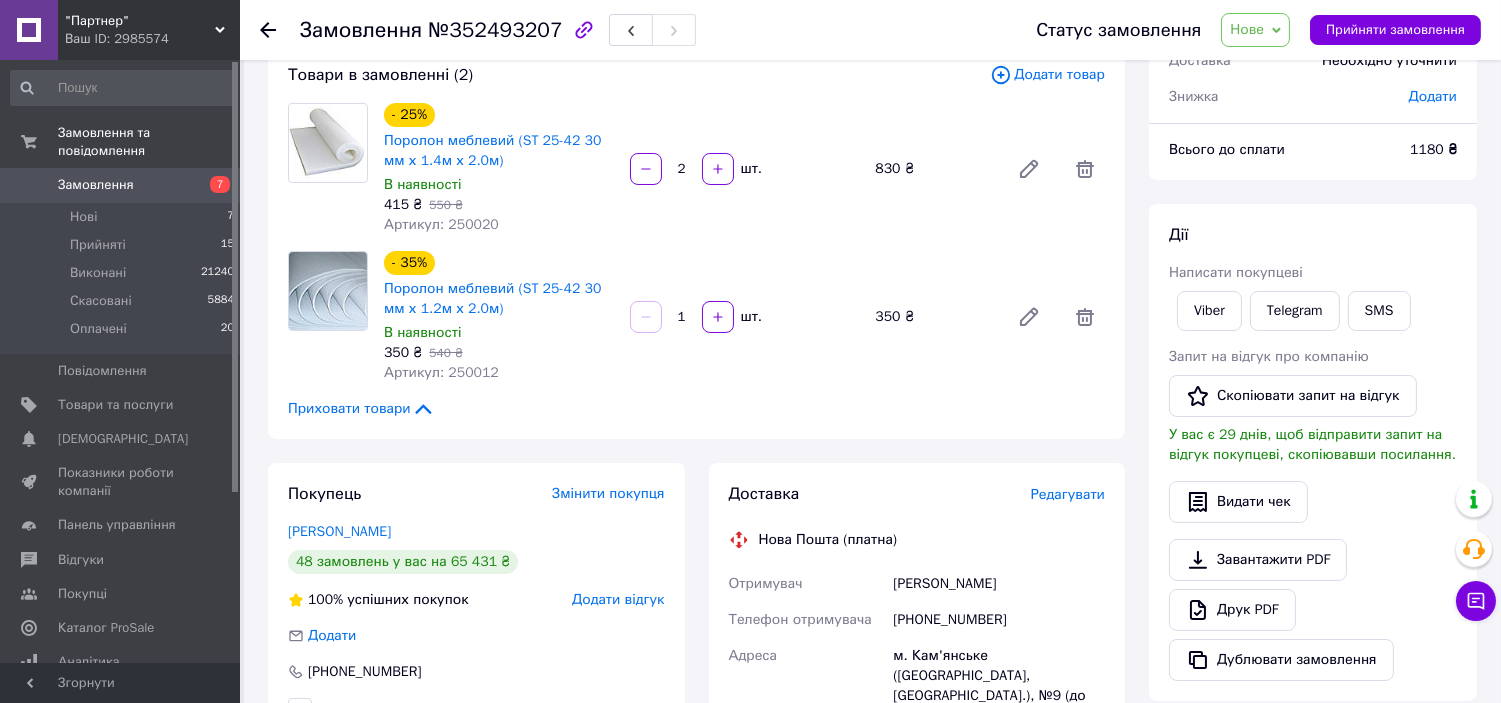 scroll, scrollTop: 0, scrollLeft: 0, axis: both 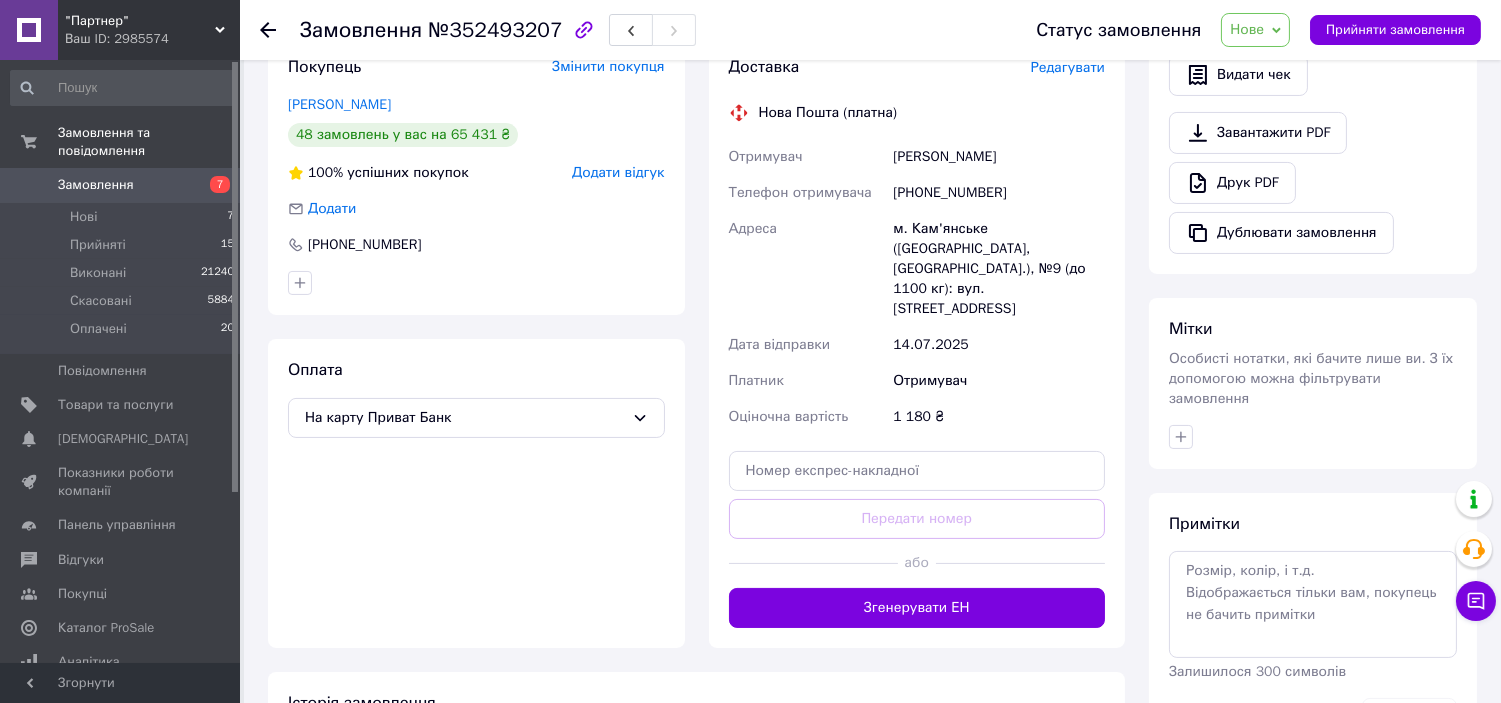 click on "Нове" at bounding box center [1247, 29] 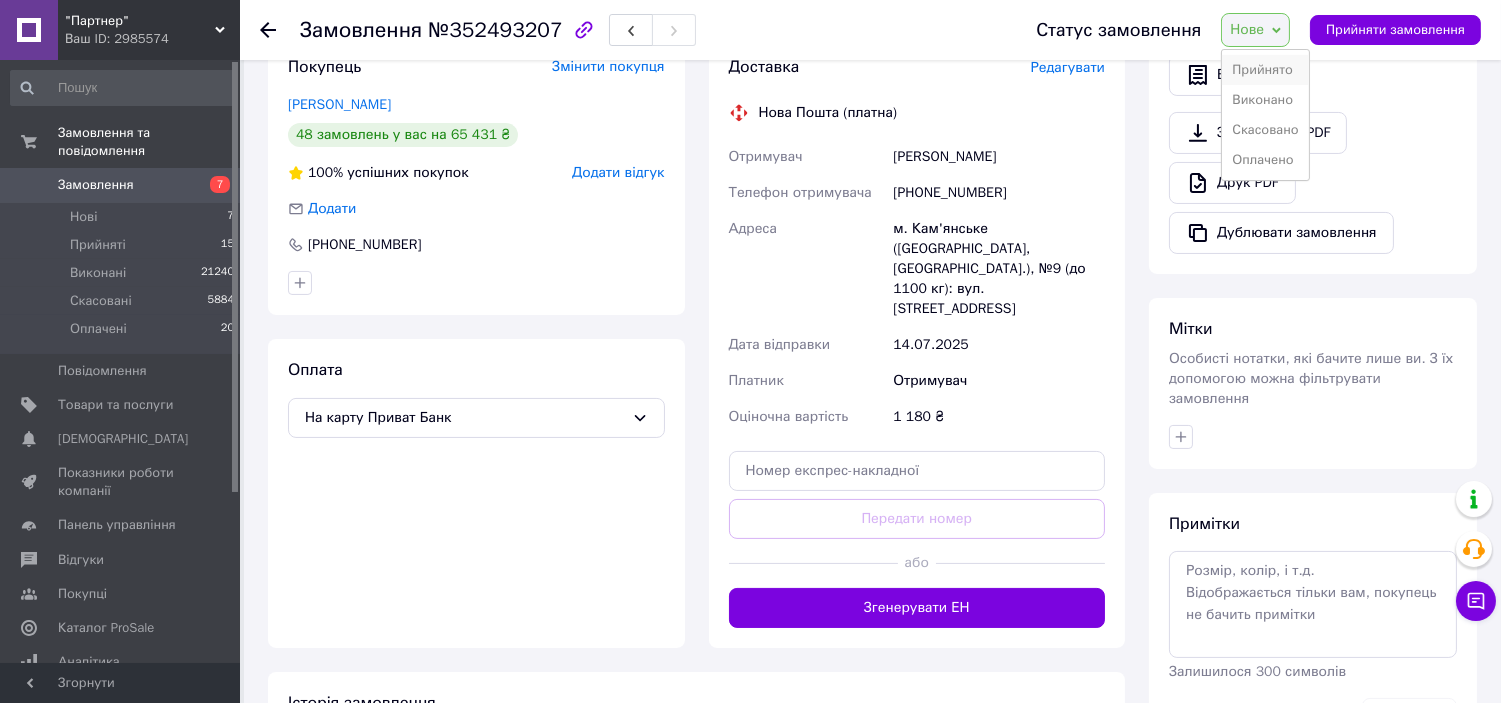 click on "Прийнято" at bounding box center [1265, 70] 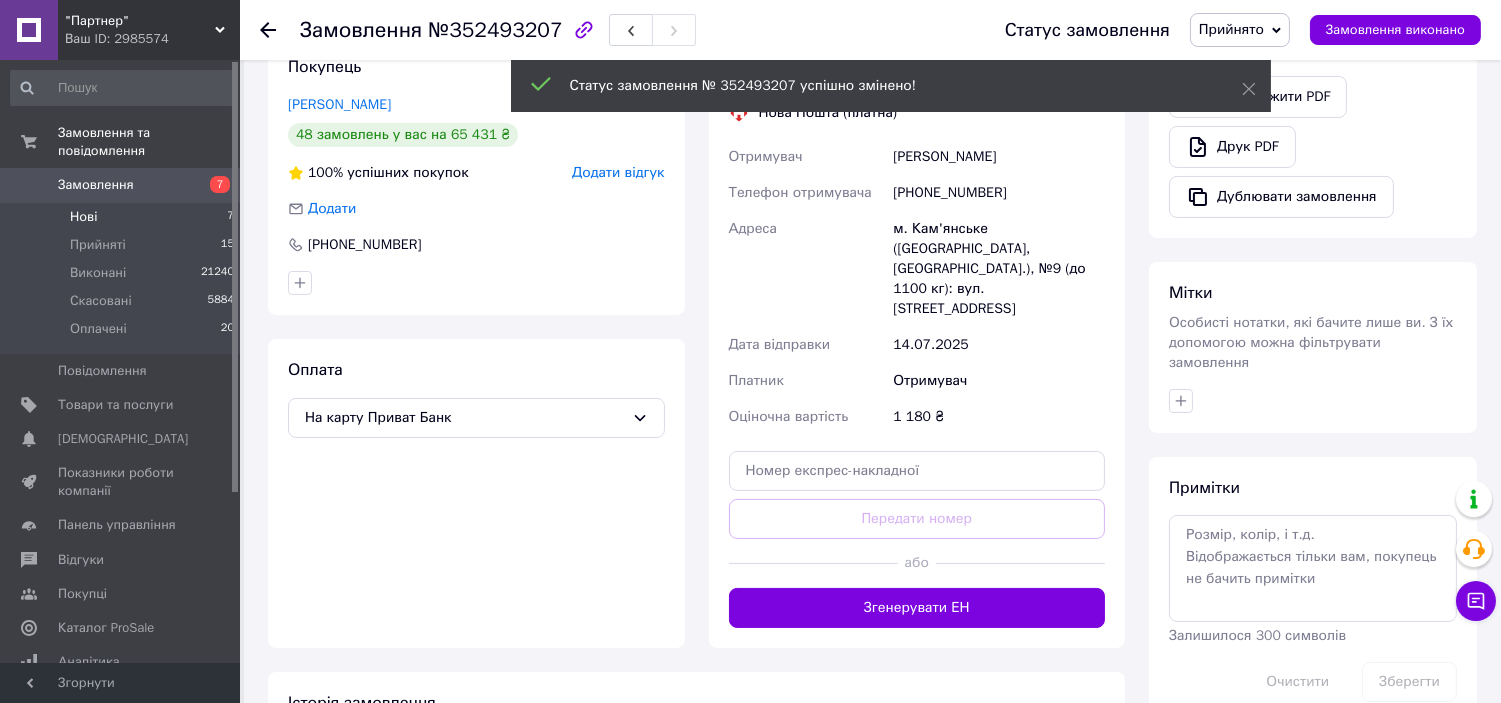 click on "Нові 7" at bounding box center (123, 217) 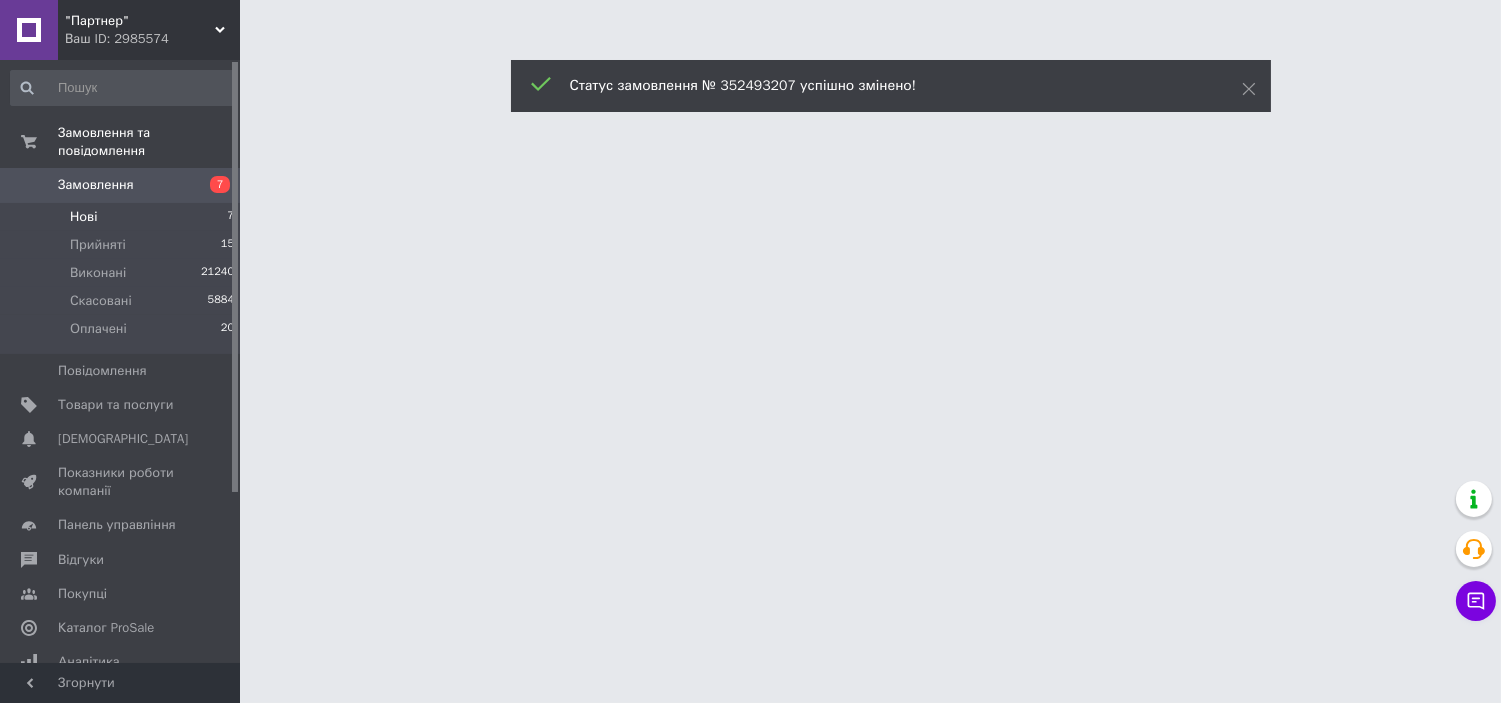 scroll, scrollTop: 0, scrollLeft: 0, axis: both 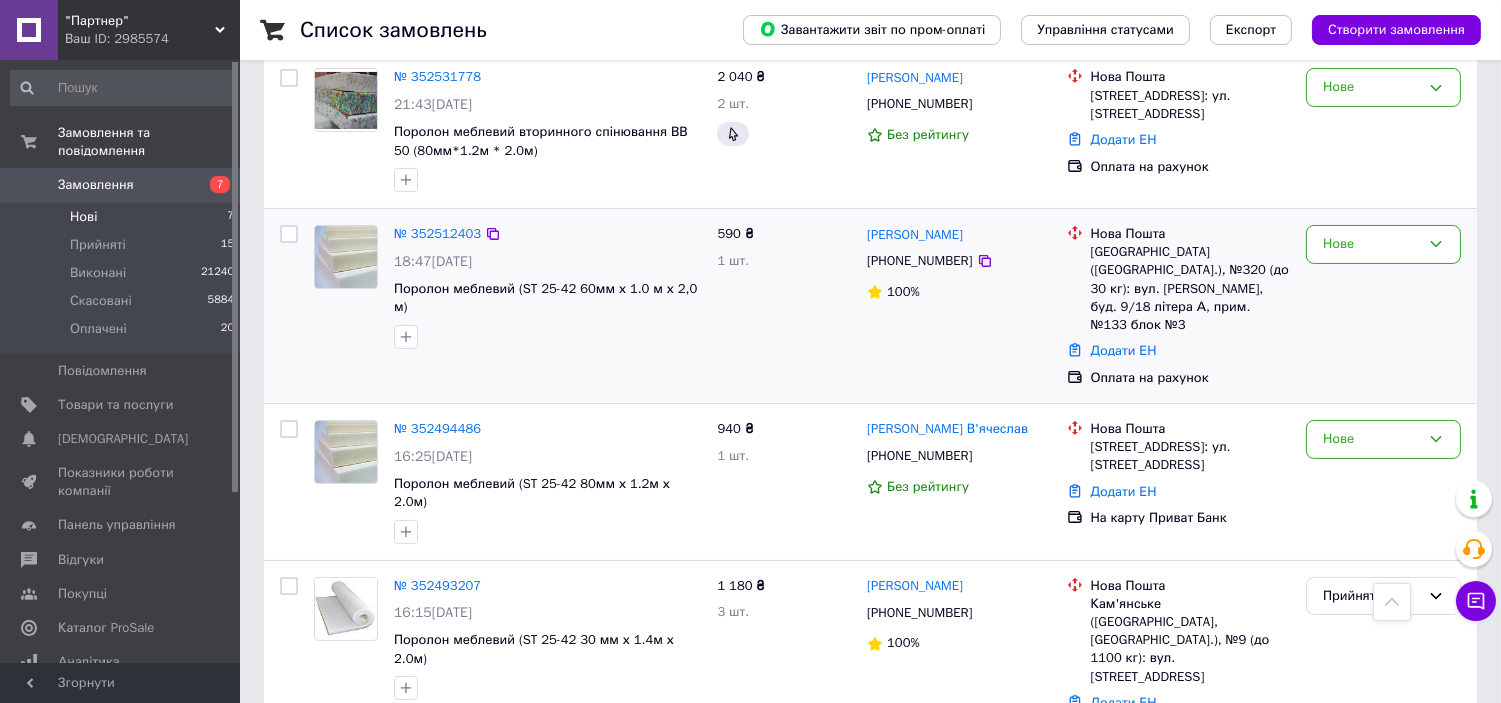 click on "Нове" at bounding box center [1383, 306] 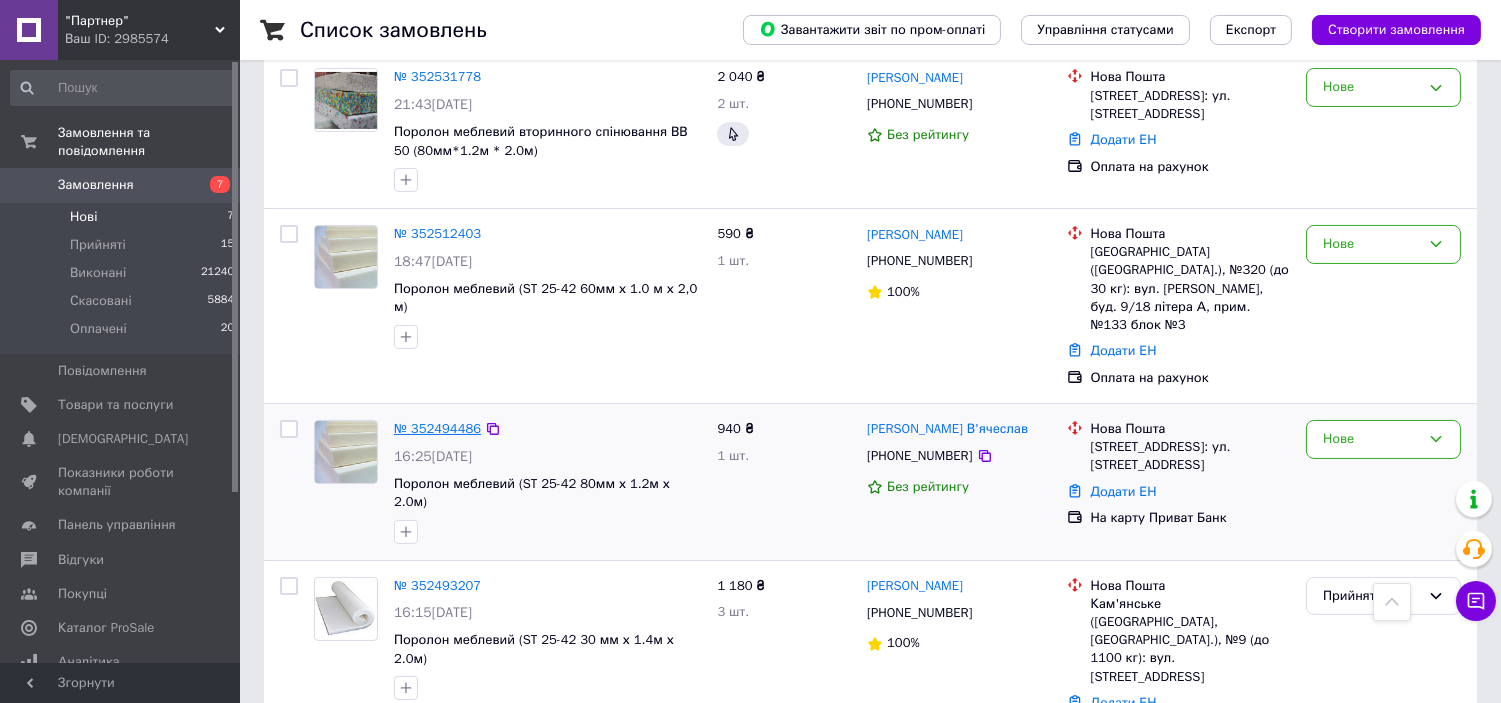 click on "№ 352494486" at bounding box center [437, 428] 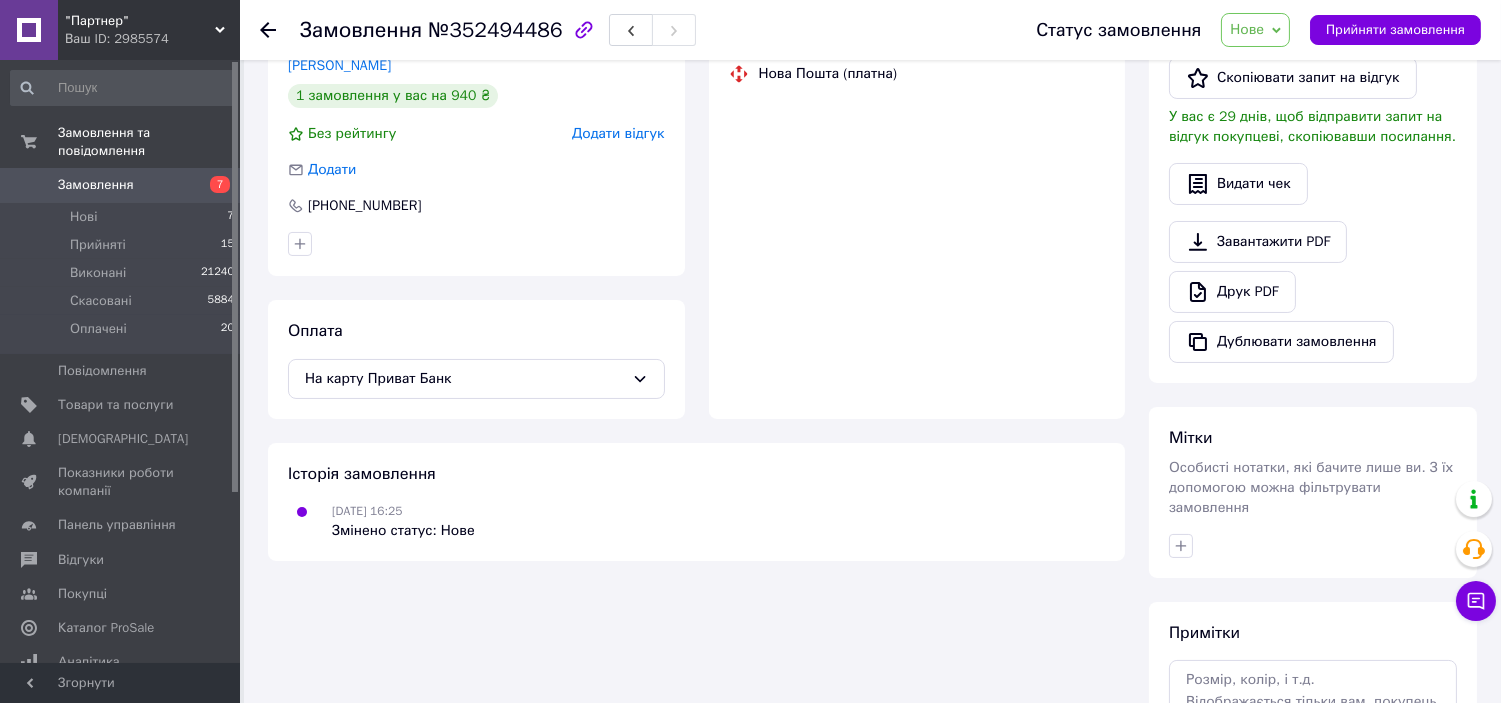 scroll, scrollTop: 216, scrollLeft: 0, axis: vertical 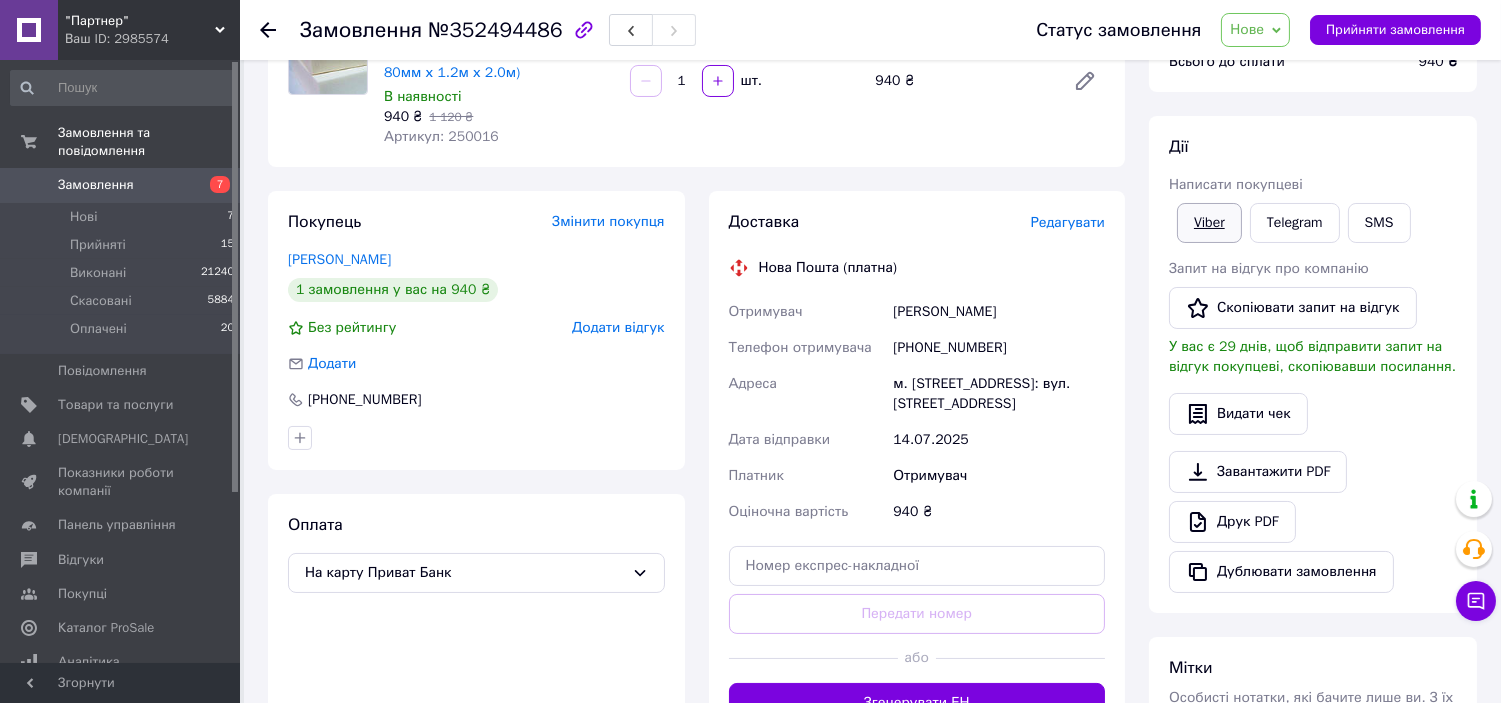 click on "Viber" at bounding box center (1209, 223) 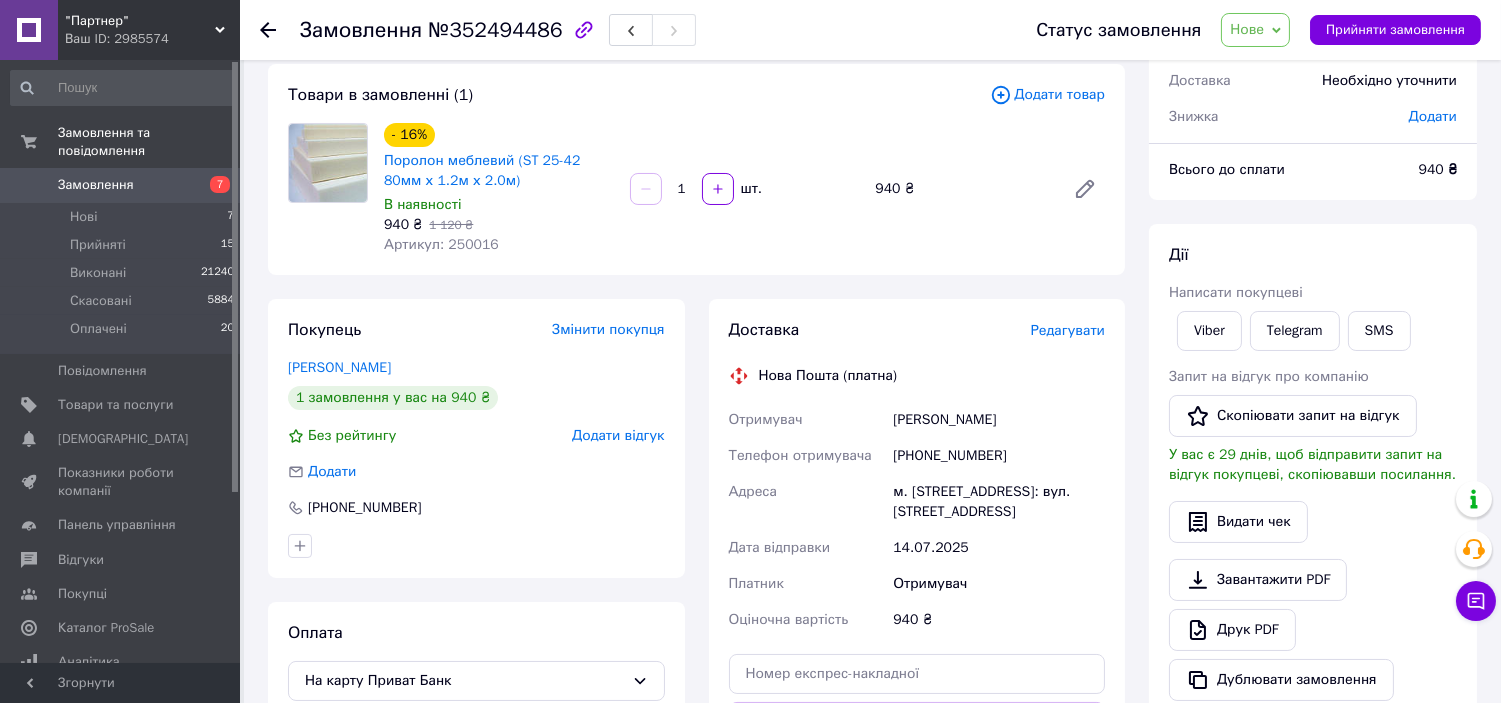 scroll, scrollTop: 105, scrollLeft: 0, axis: vertical 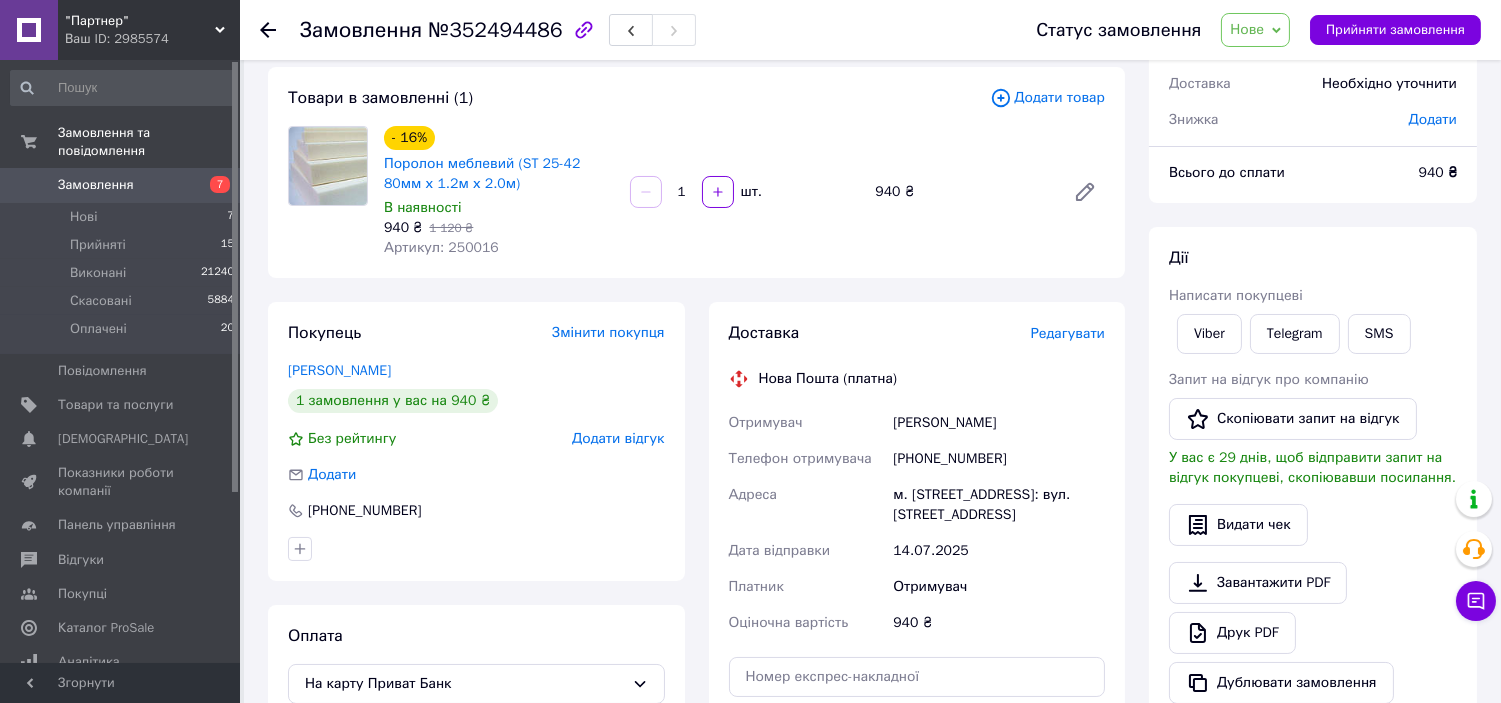 click on "Нове" at bounding box center (1255, 30) 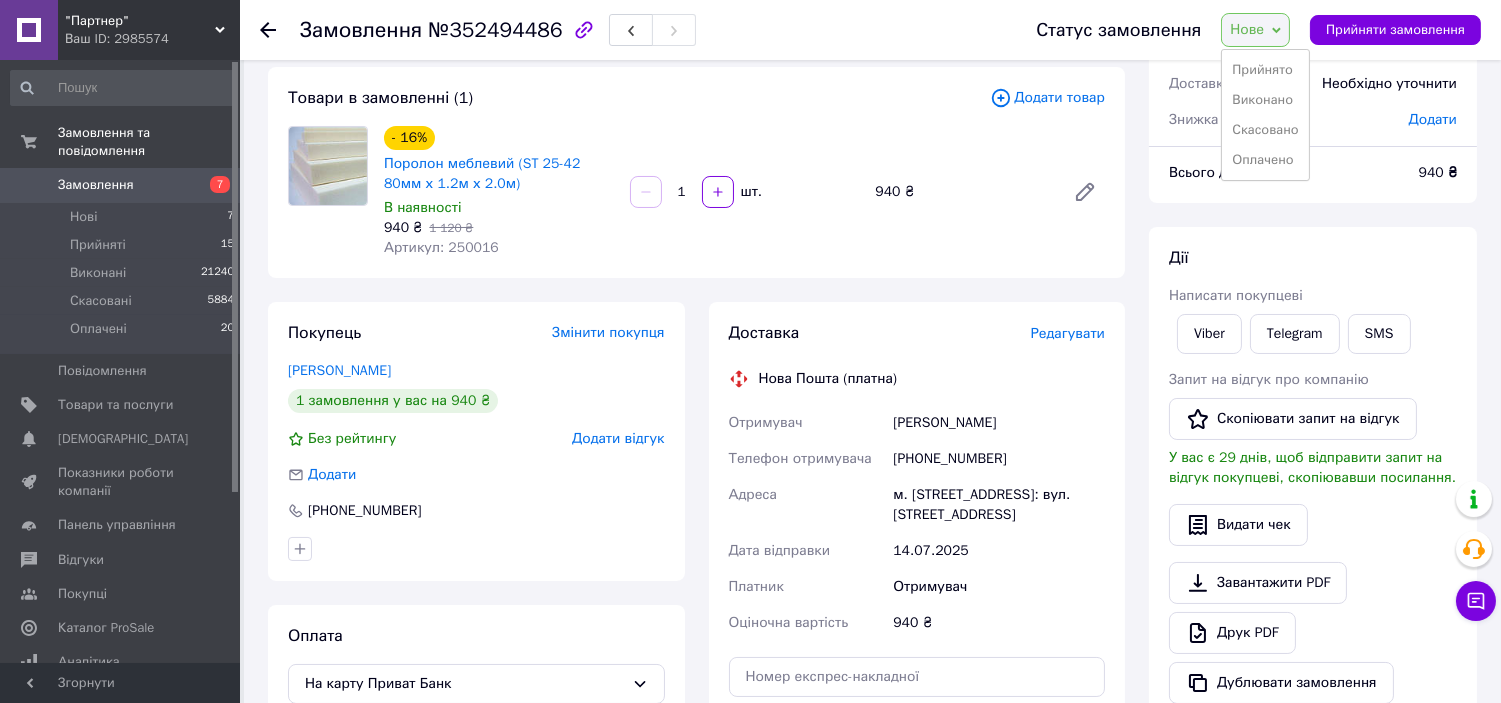 click on "Прийнято Виконано Скасовано Оплачено" at bounding box center (1265, 115) 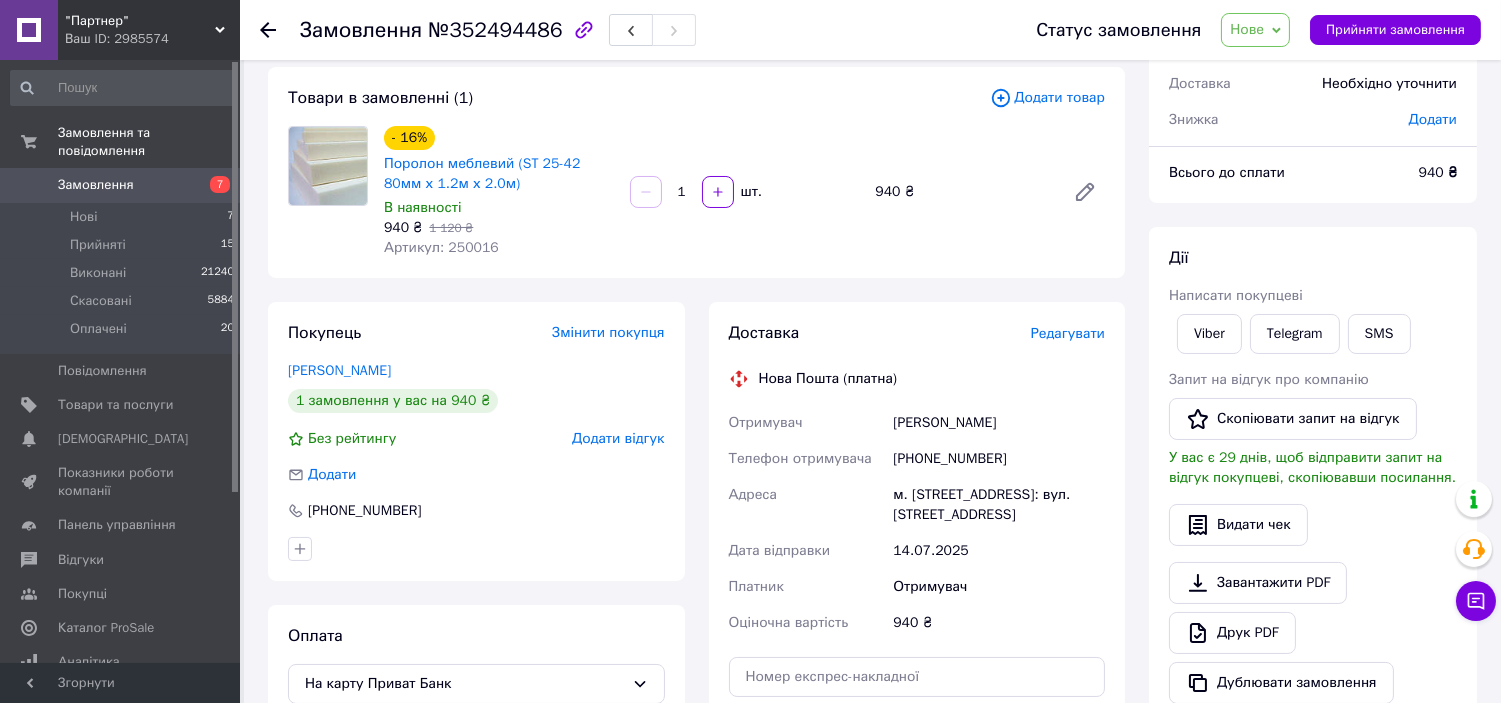 click on "Нове" at bounding box center (1247, 29) 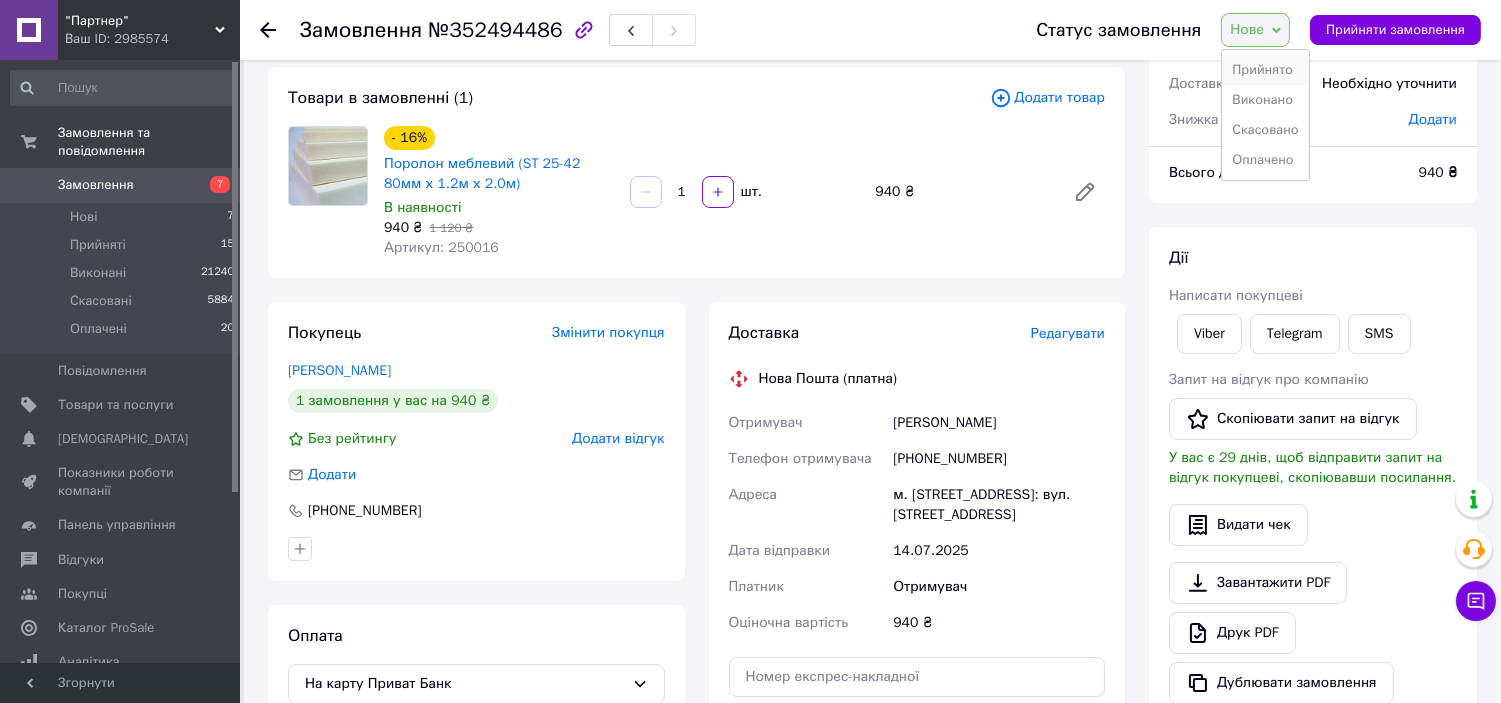 click on "Прийнято" at bounding box center [1265, 70] 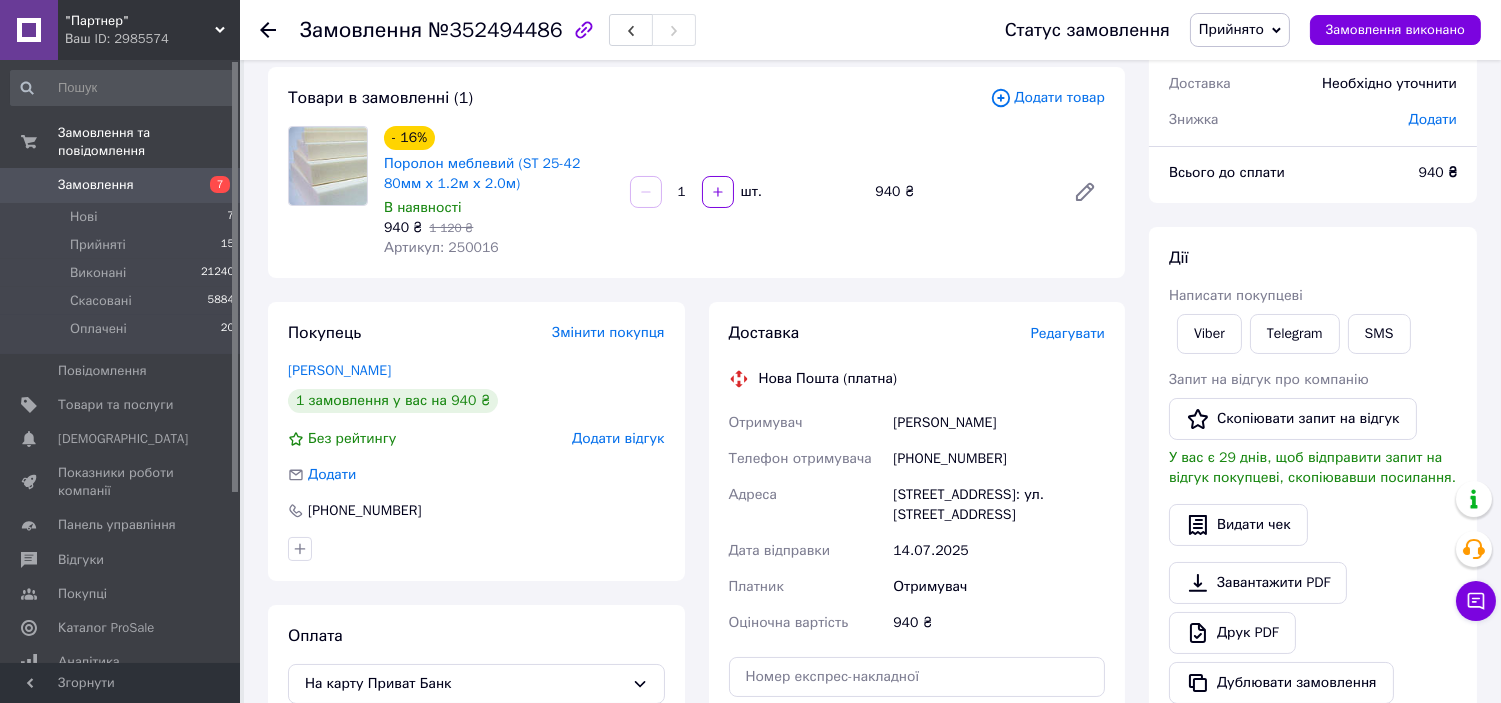 click on "Прийнято" at bounding box center [1231, 29] 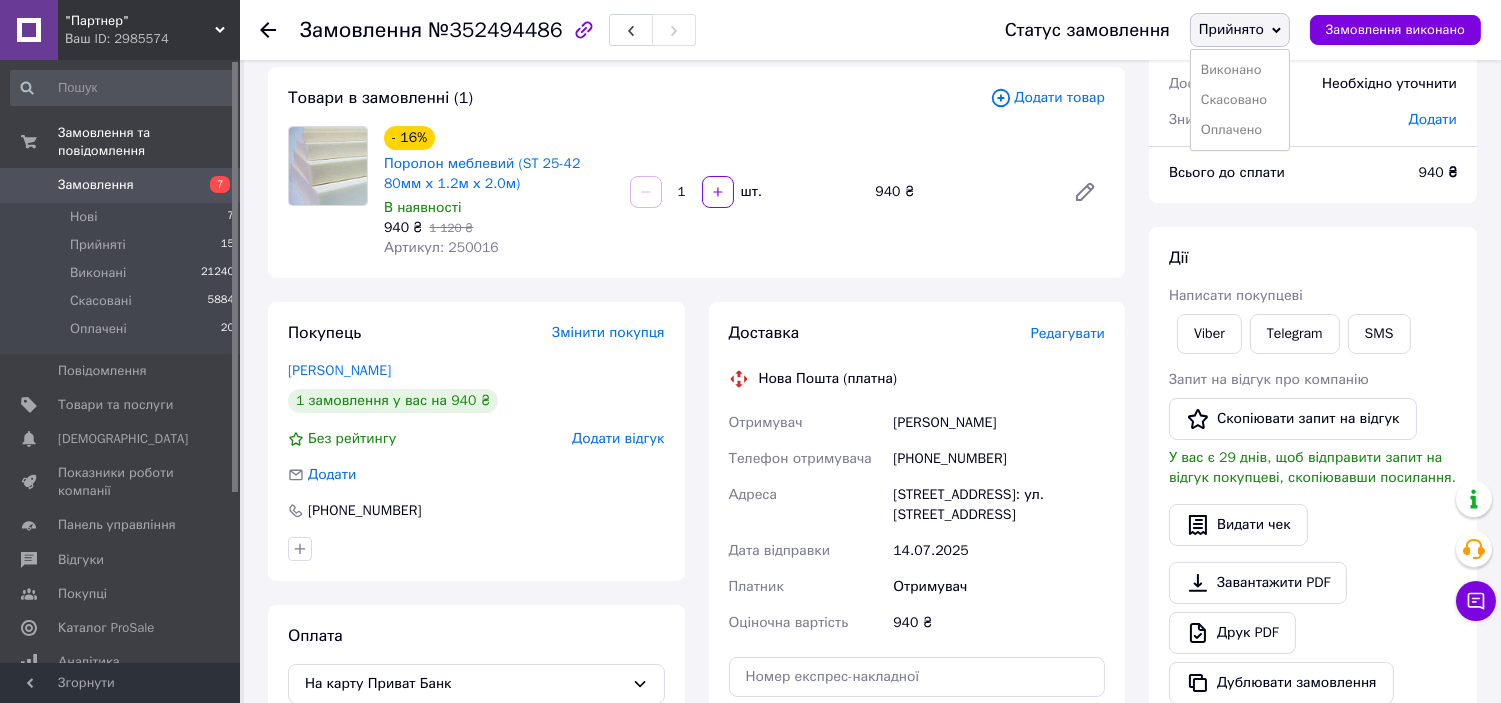click on "Замовлення №352494486" at bounding box center [632, 30] 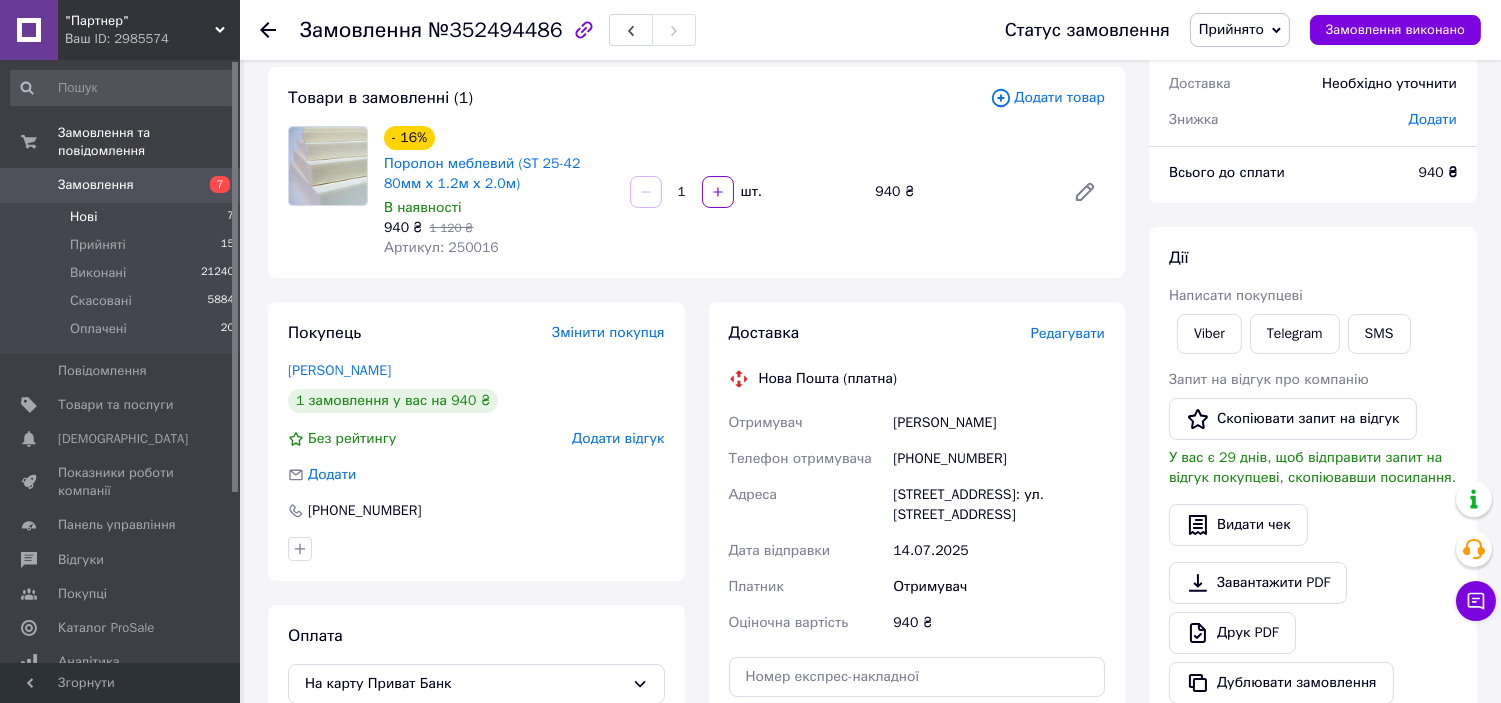 click on "Нові 7" at bounding box center (123, 217) 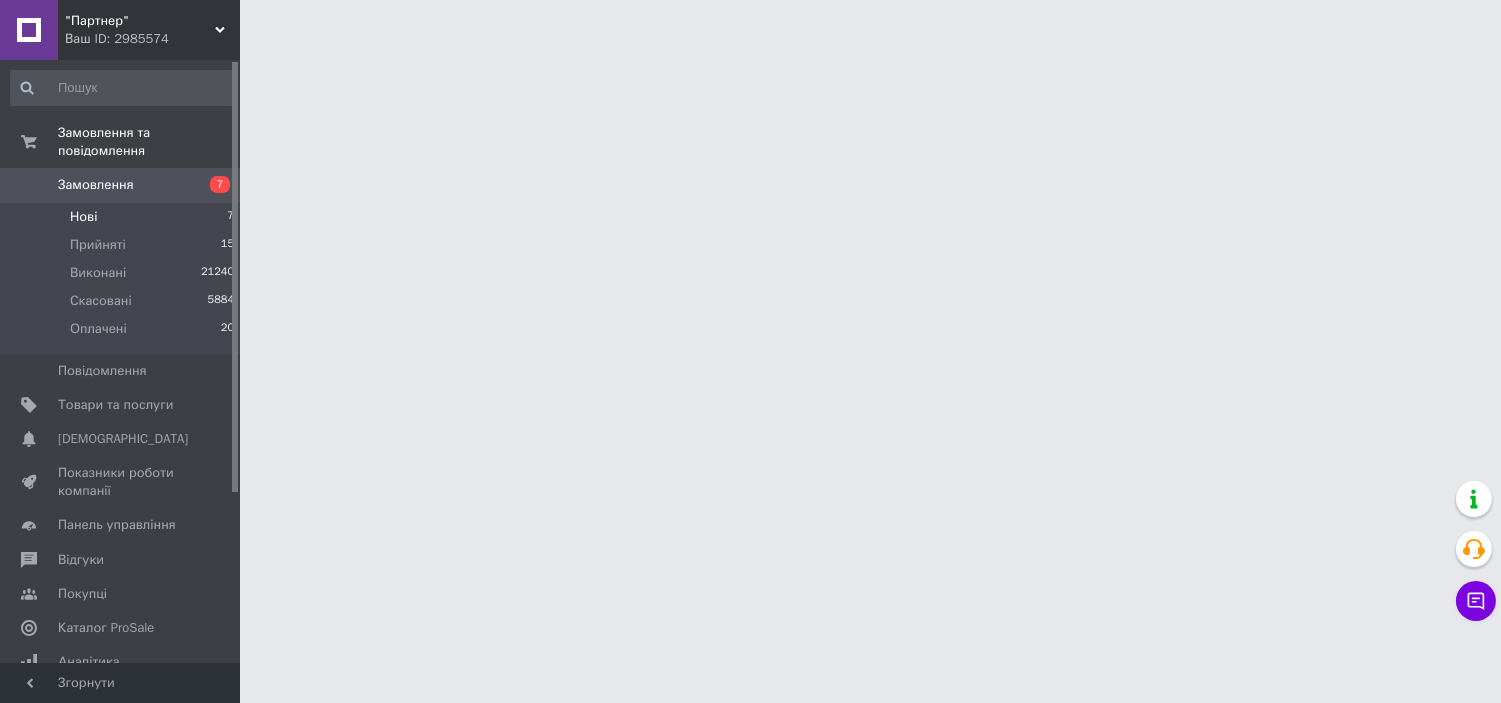 scroll, scrollTop: 0, scrollLeft: 0, axis: both 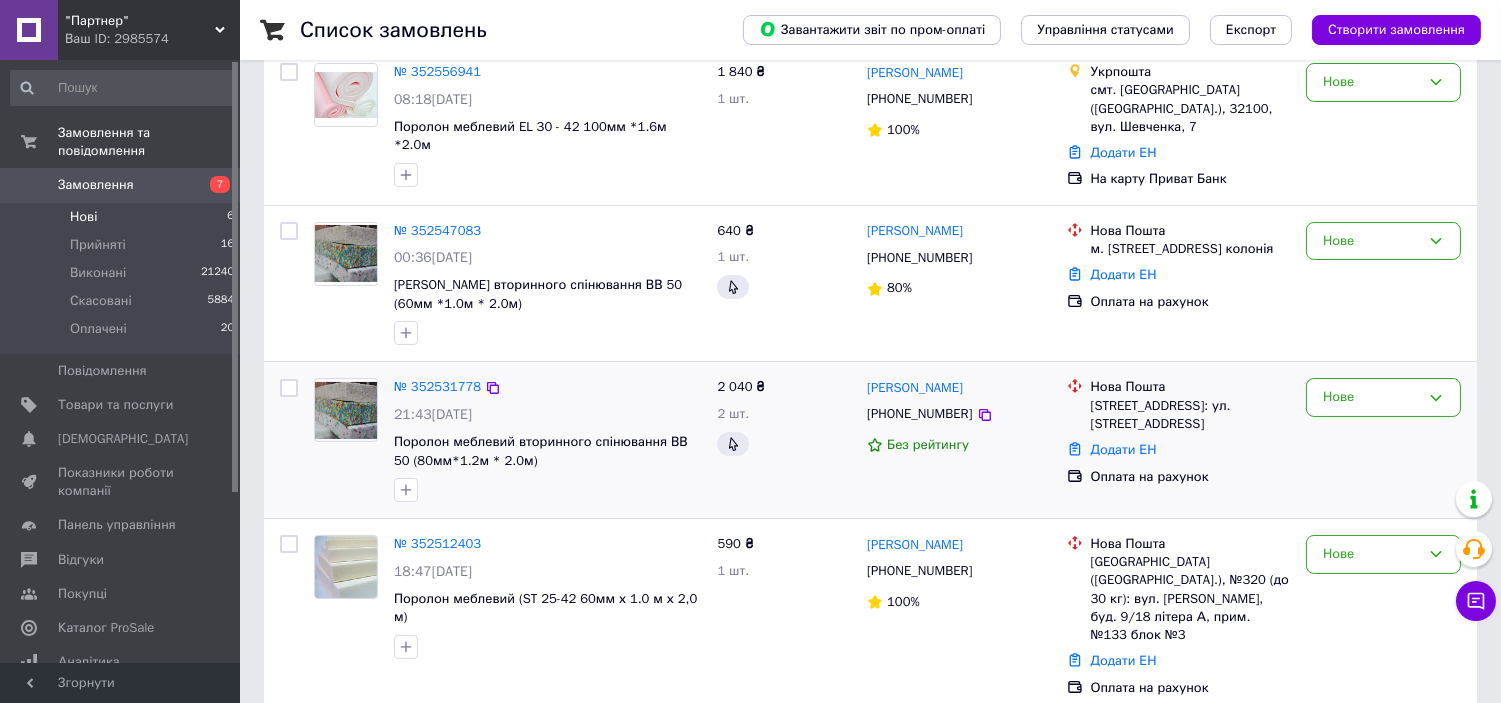 click on "Нове" at bounding box center (1383, 440) 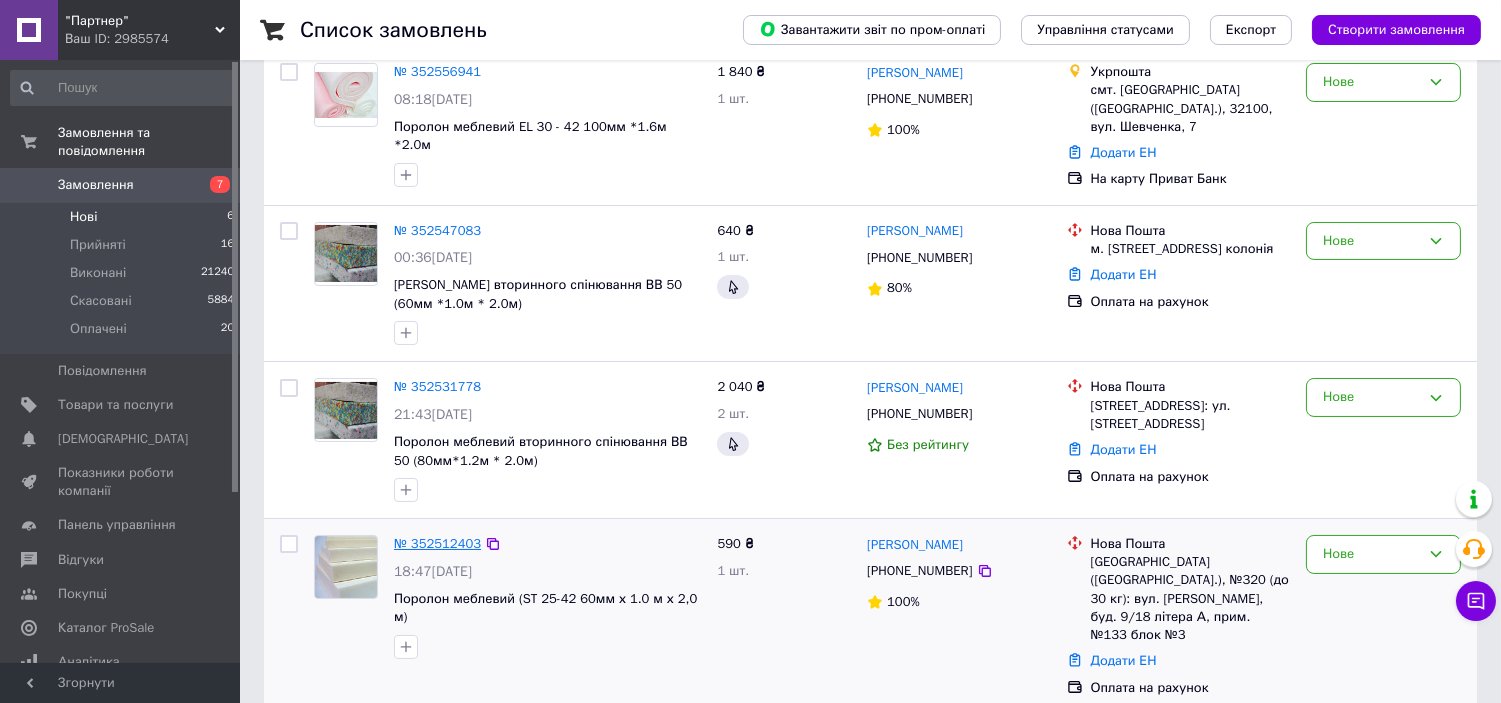 click on "№ 352512403" at bounding box center [437, 543] 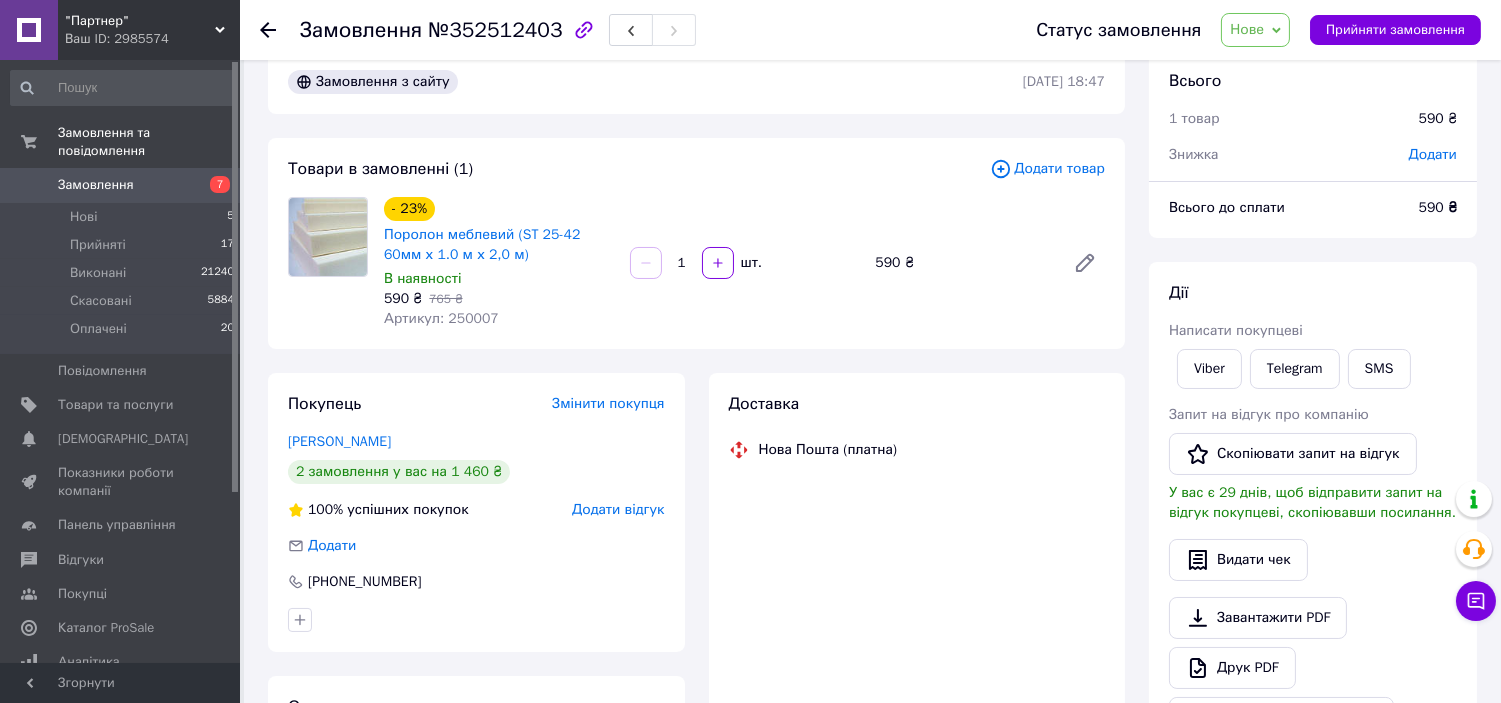 scroll, scrollTop: 17, scrollLeft: 0, axis: vertical 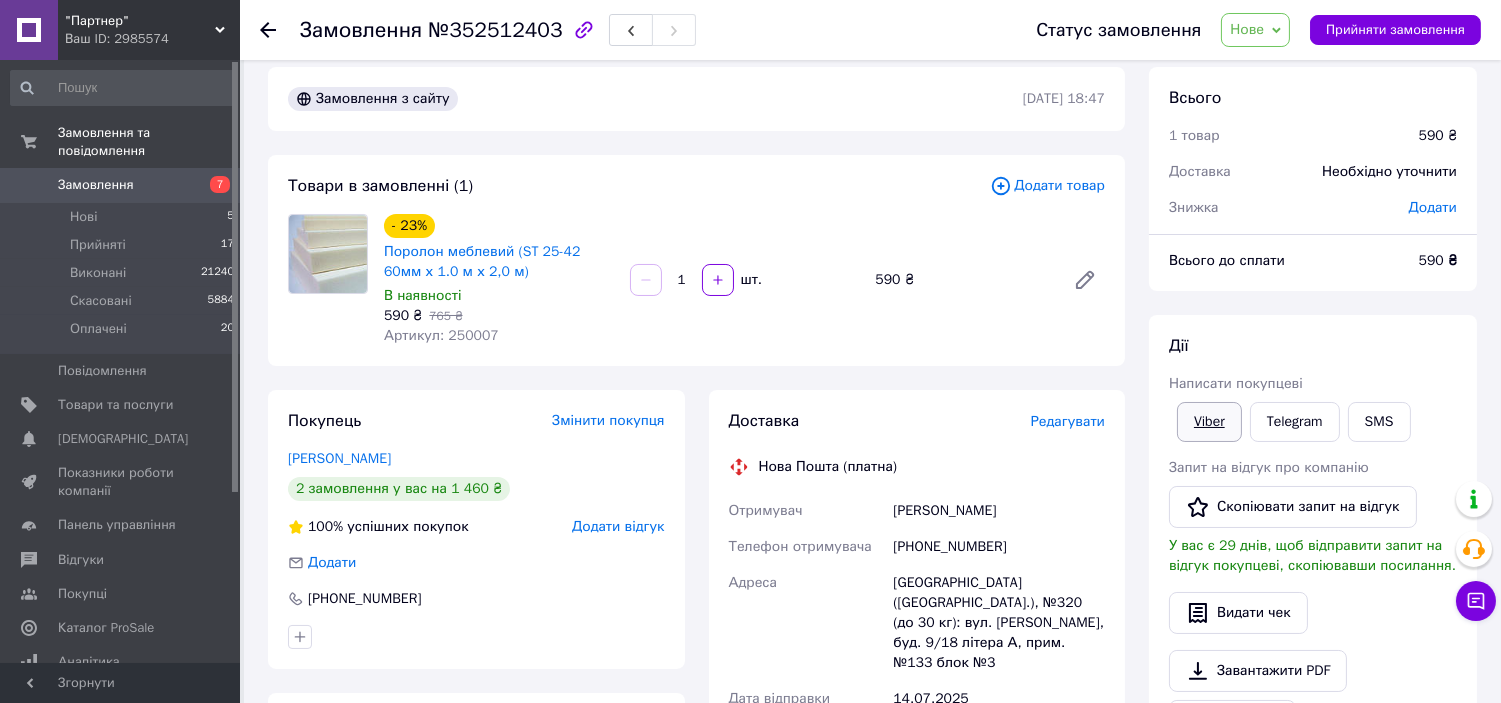 click on "Viber" at bounding box center (1209, 422) 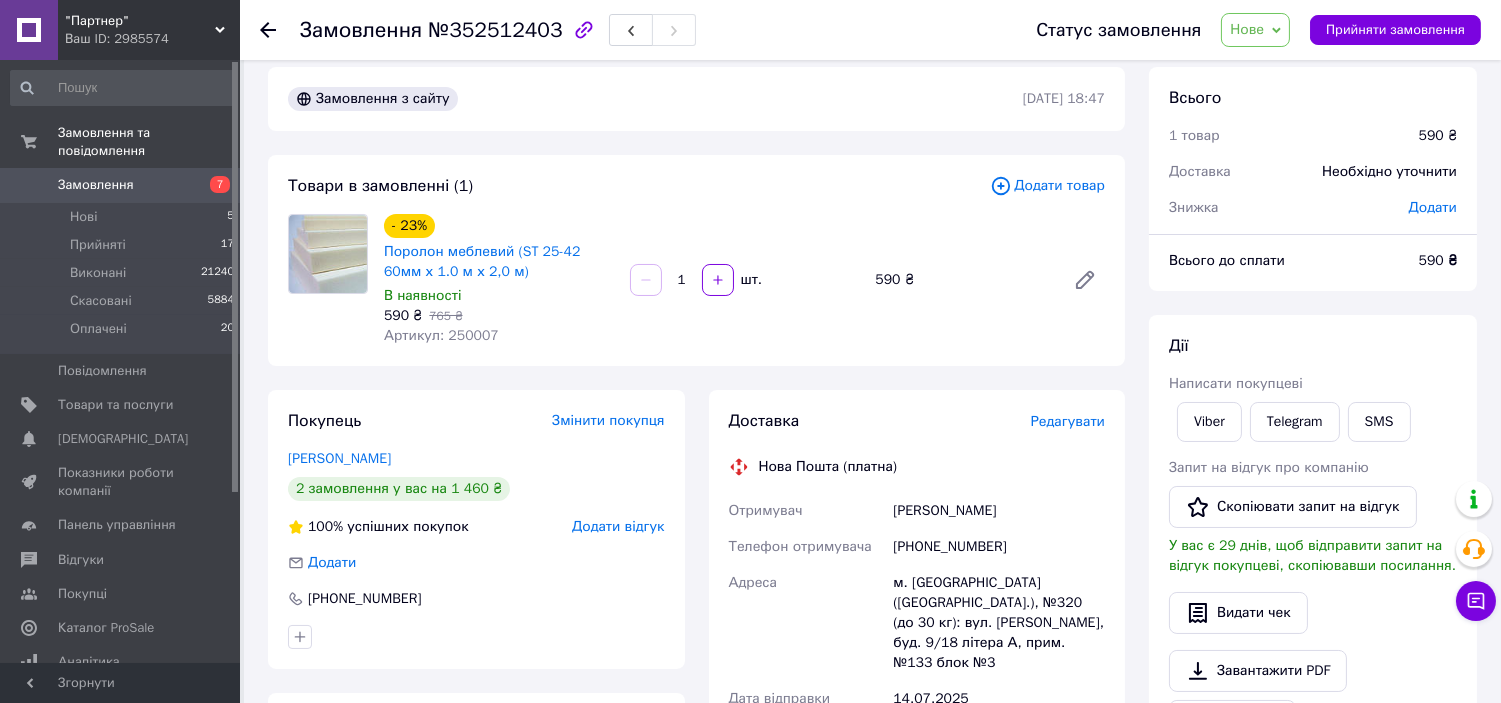 click on "Нове" at bounding box center [1247, 29] 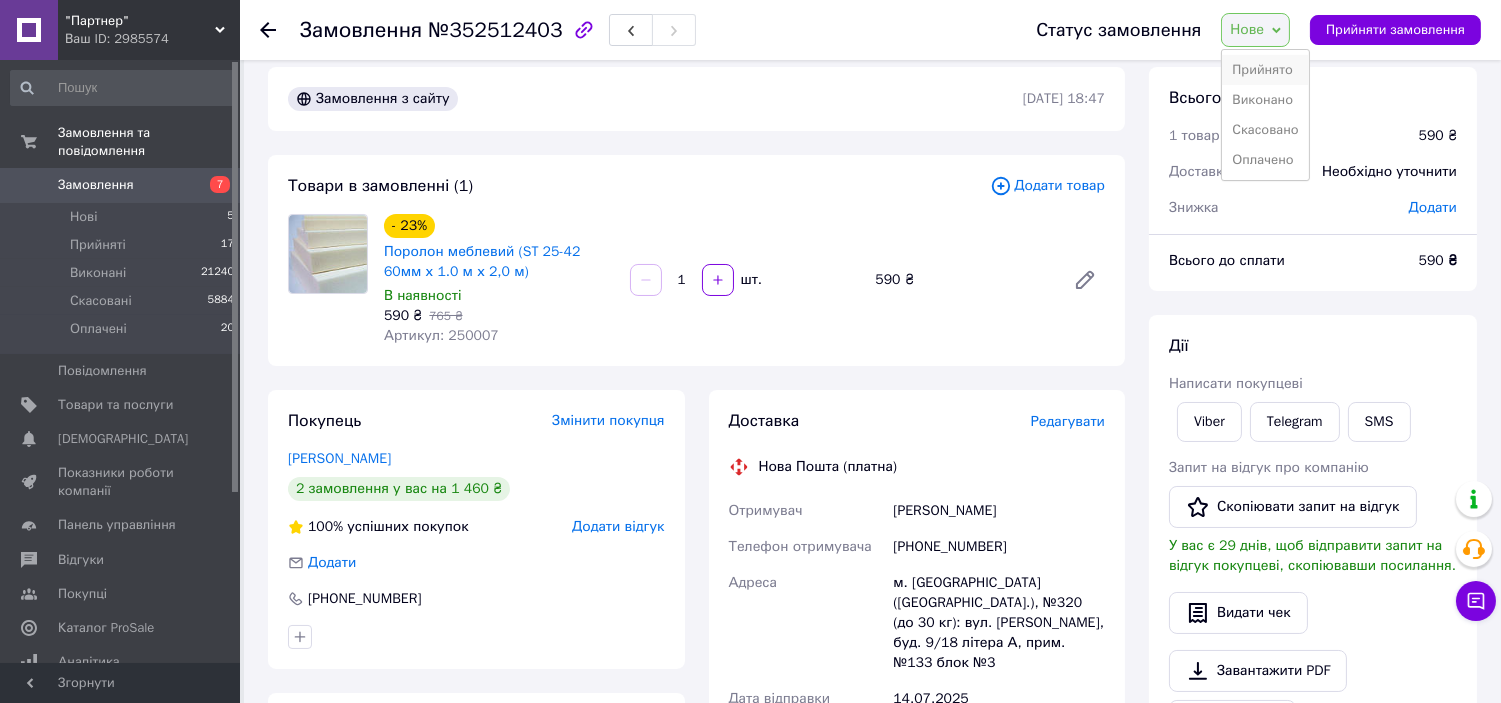 click on "Прийнято" at bounding box center (1265, 70) 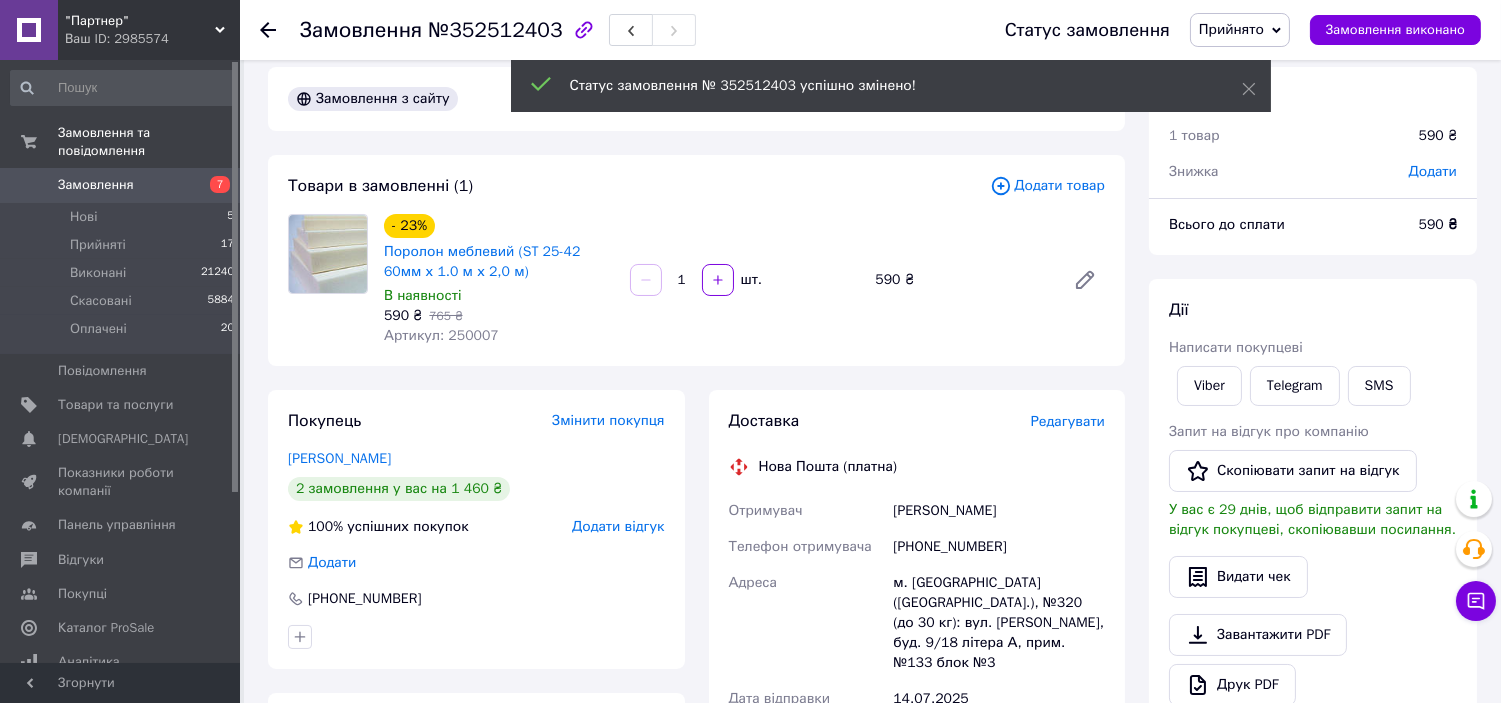 click on "Нові 5" at bounding box center [123, 217] 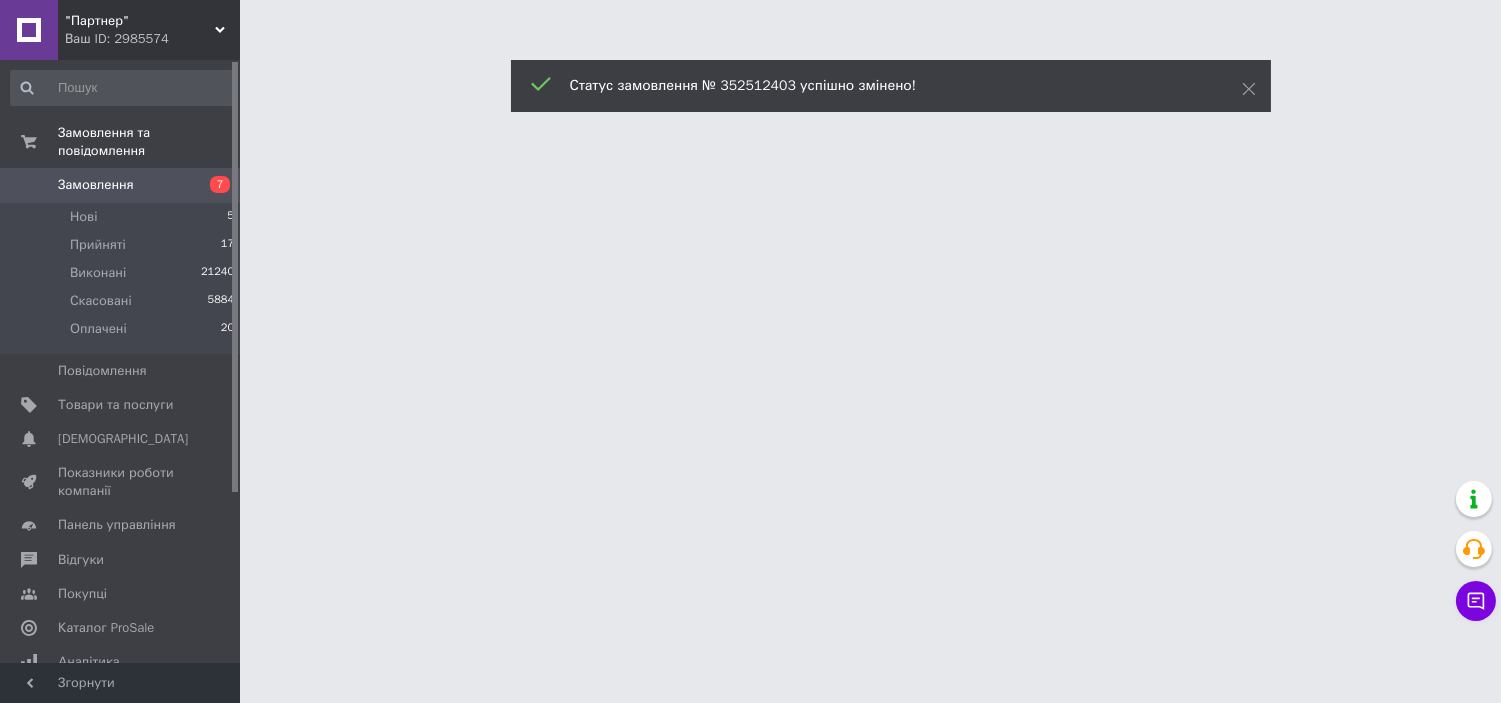 scroll, scrollTop: 0, scrollLeft: 0, axis: both 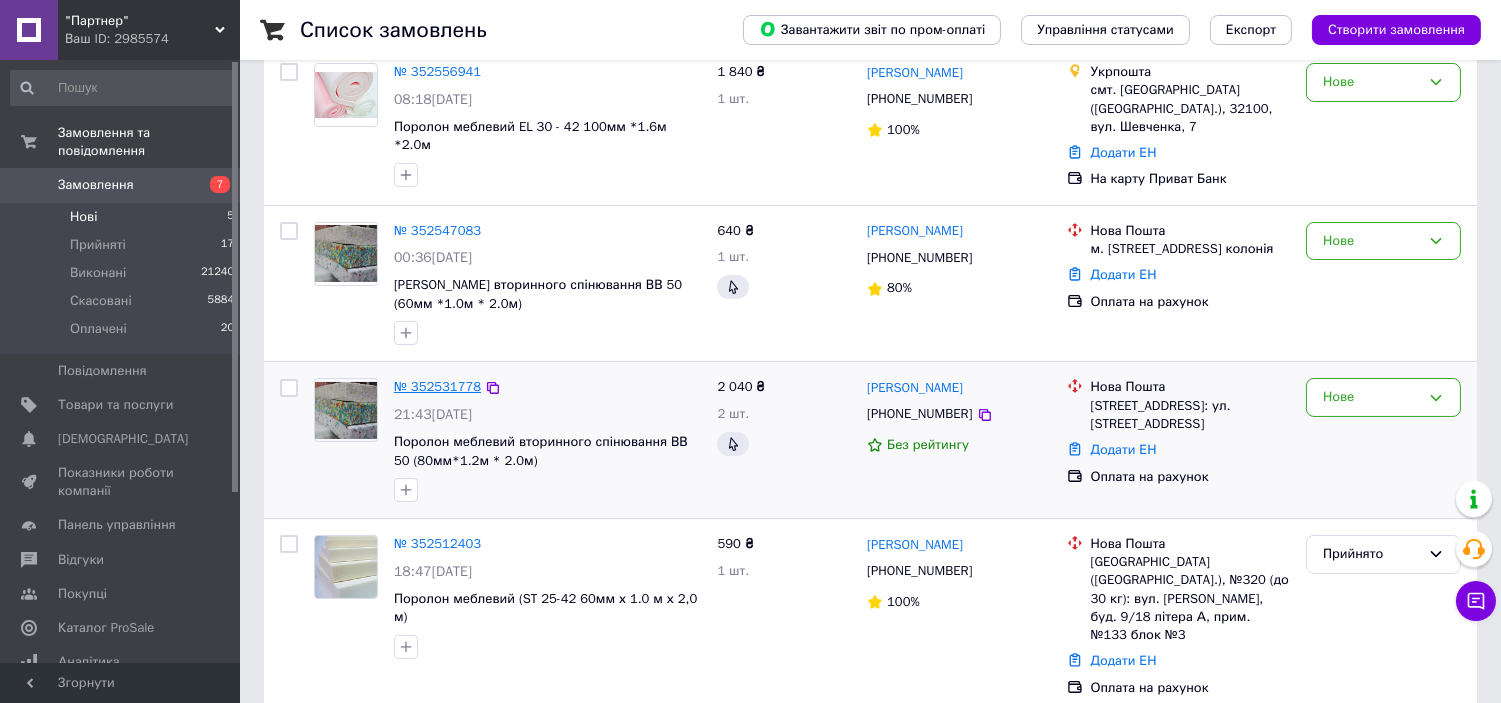 click on "№ 352531778" at bounding box center (437, 386) 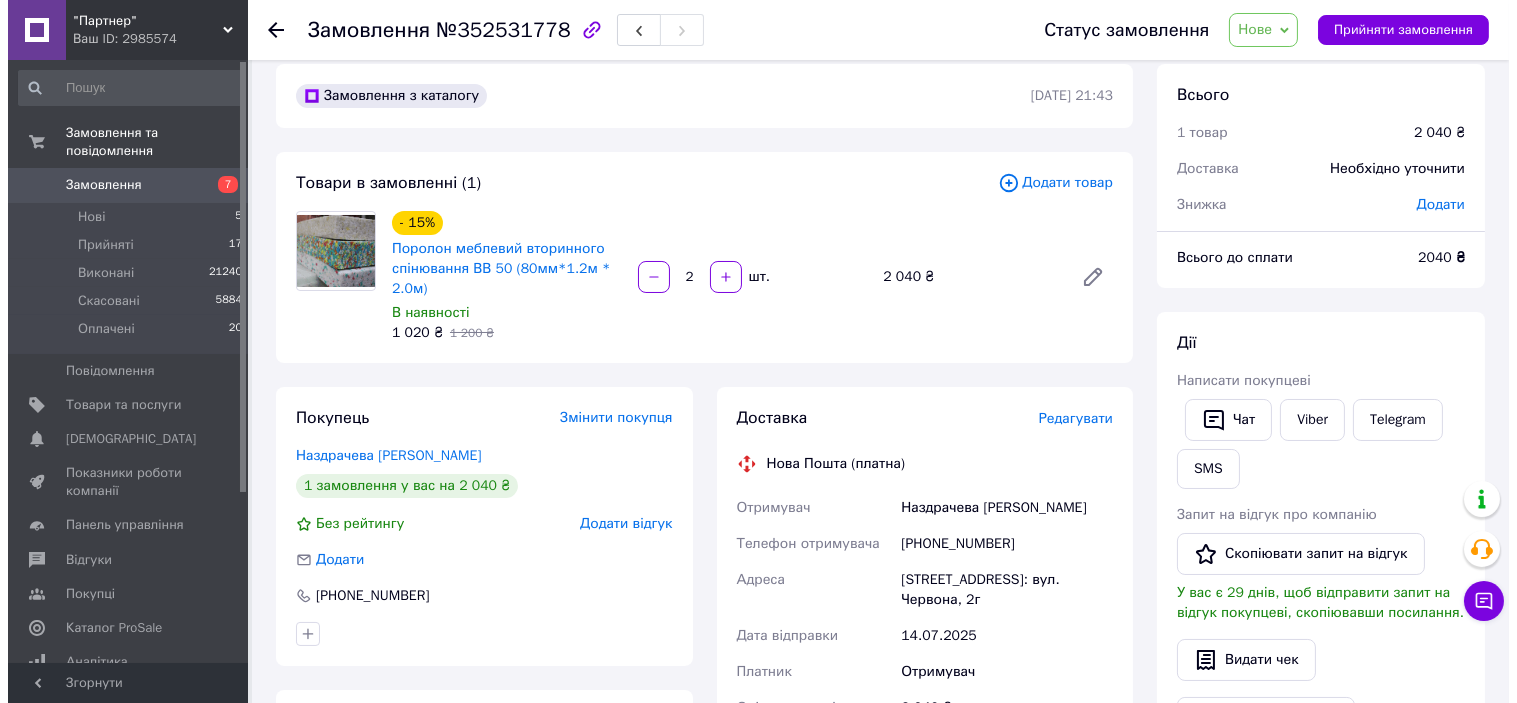 scroll, scrollTop: 0, scrollLeft: 0, axis: both 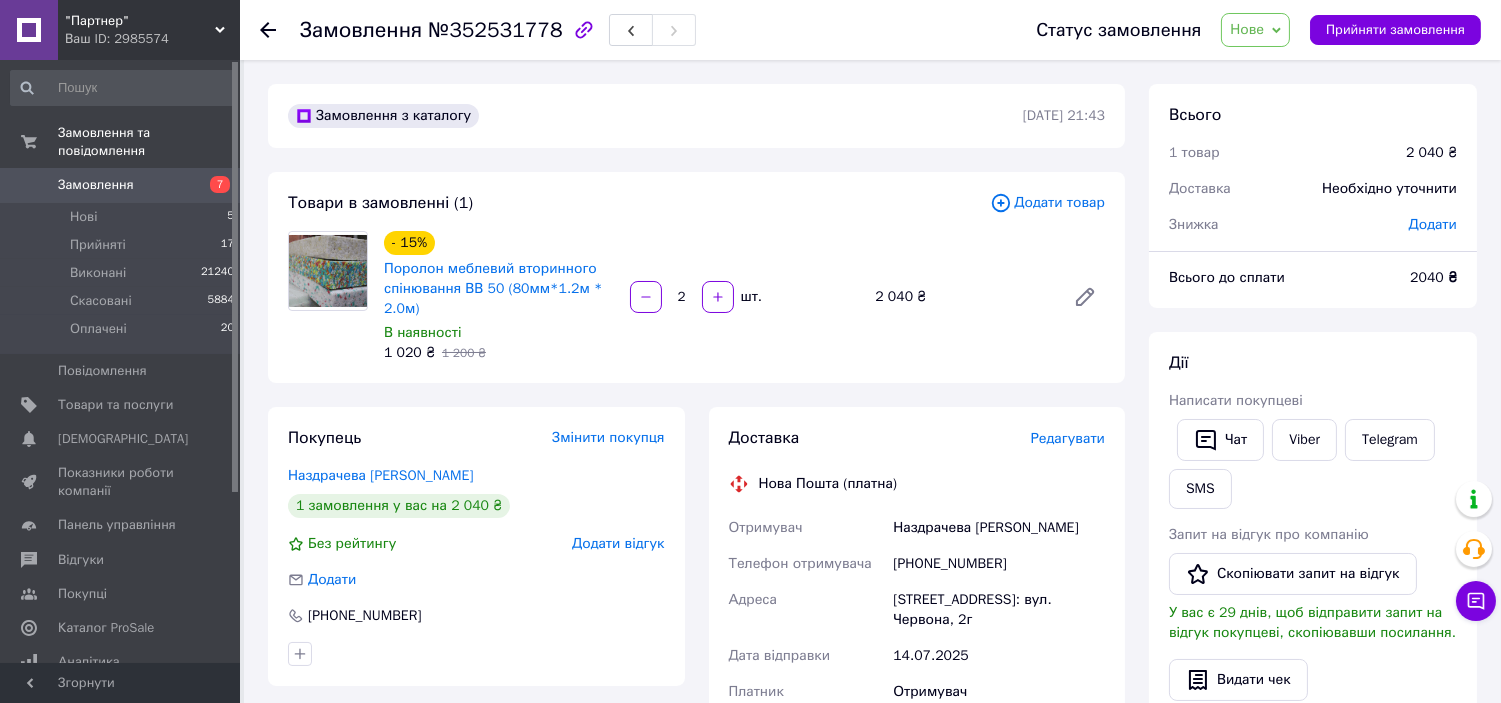 click on "Написати покупцеві" at bounding box center (1313, 401) 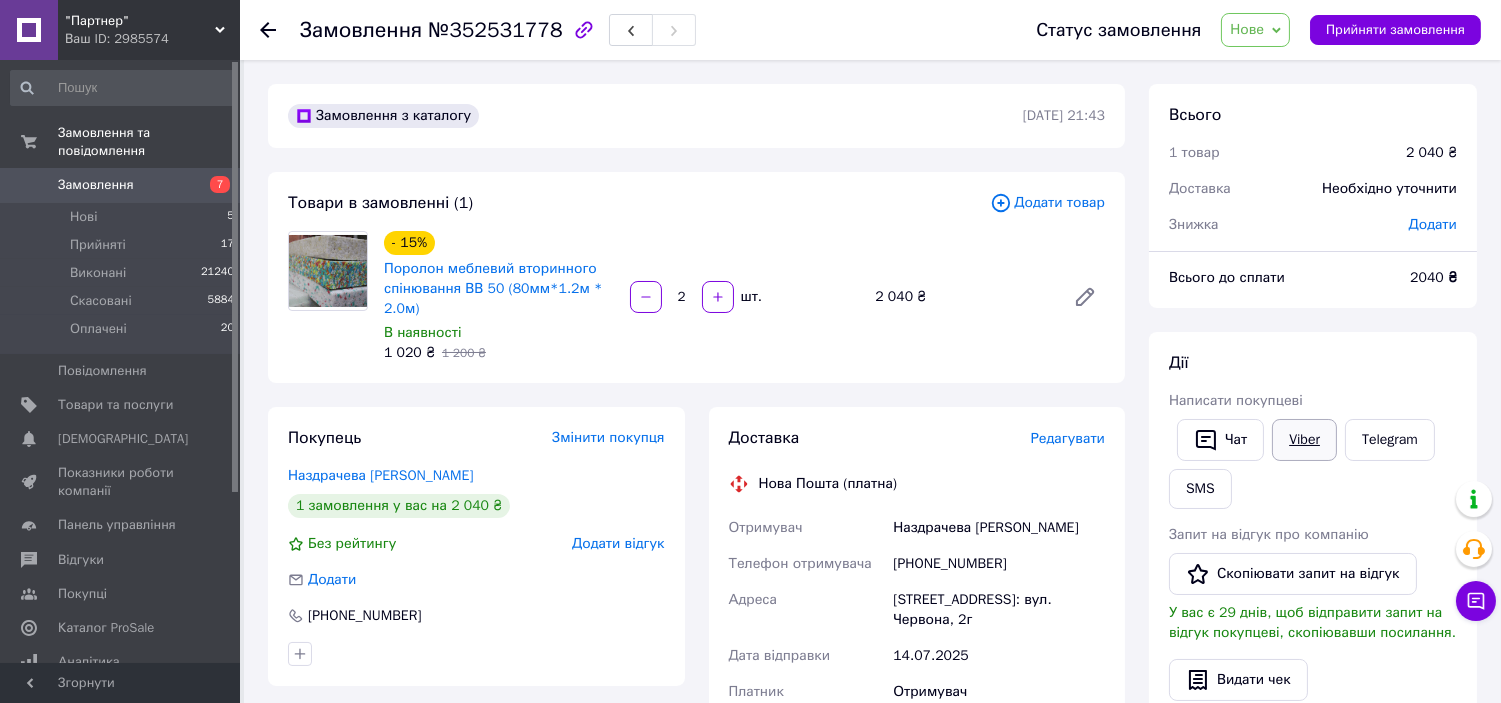 click on "Viber" at bounding box center (1304, 440) 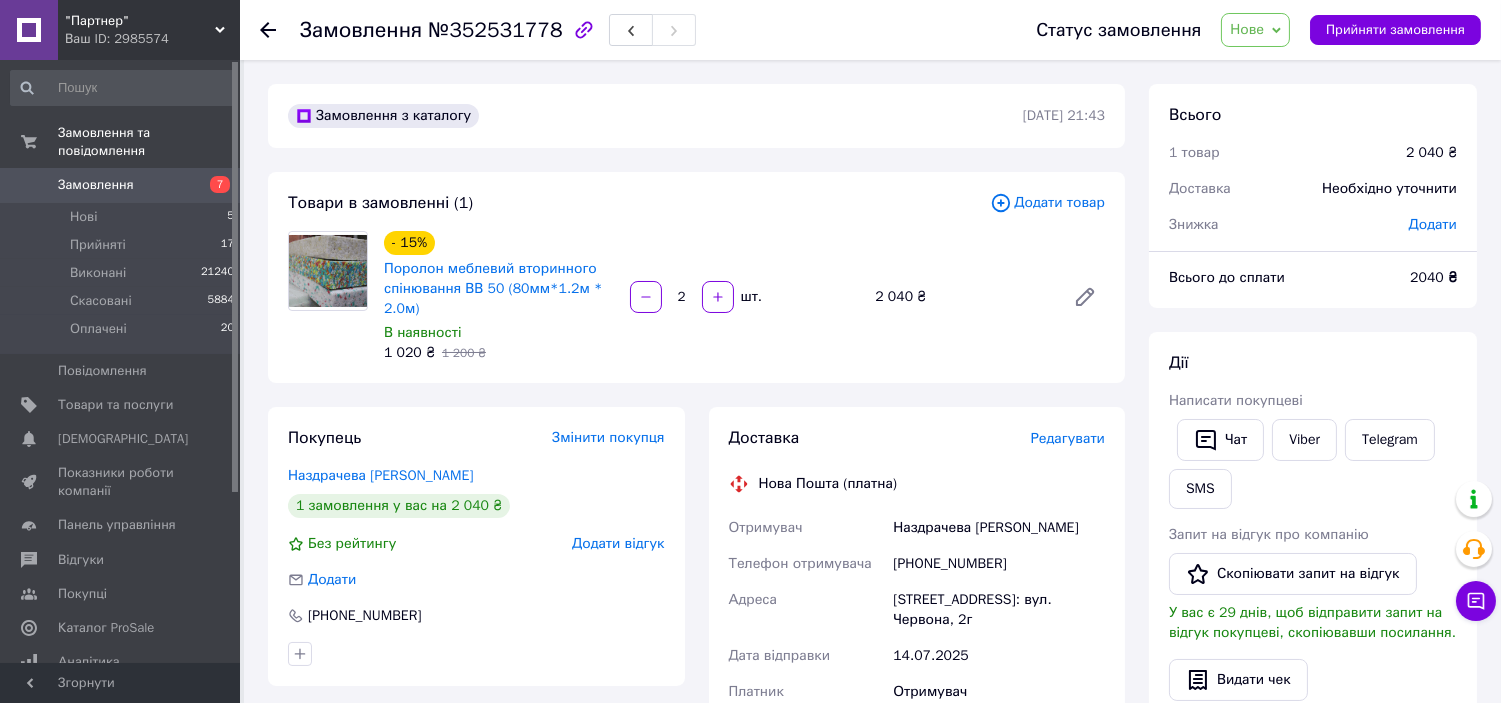 click on "Нове" at bounding box center [1247, 29] 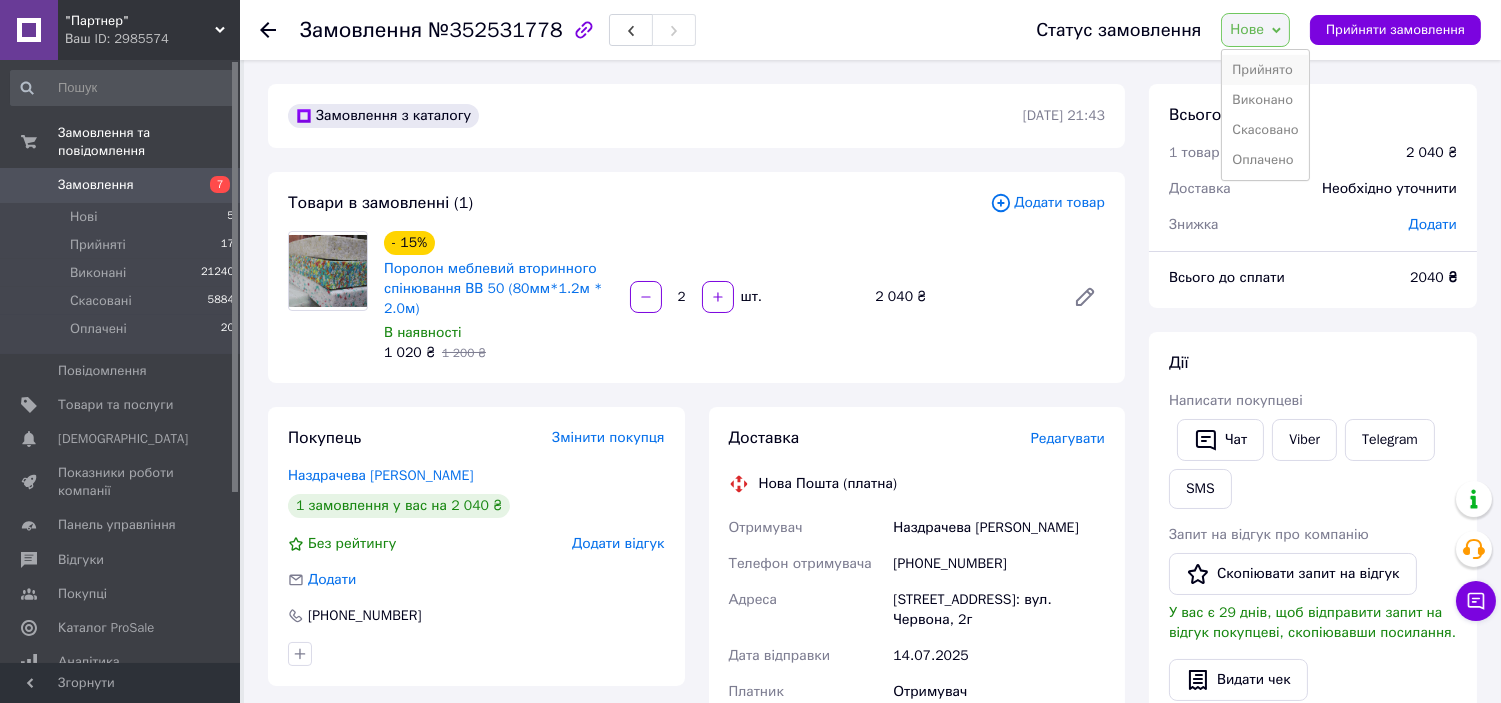 click on "Прийнято" at bounding box center (1265, 70) 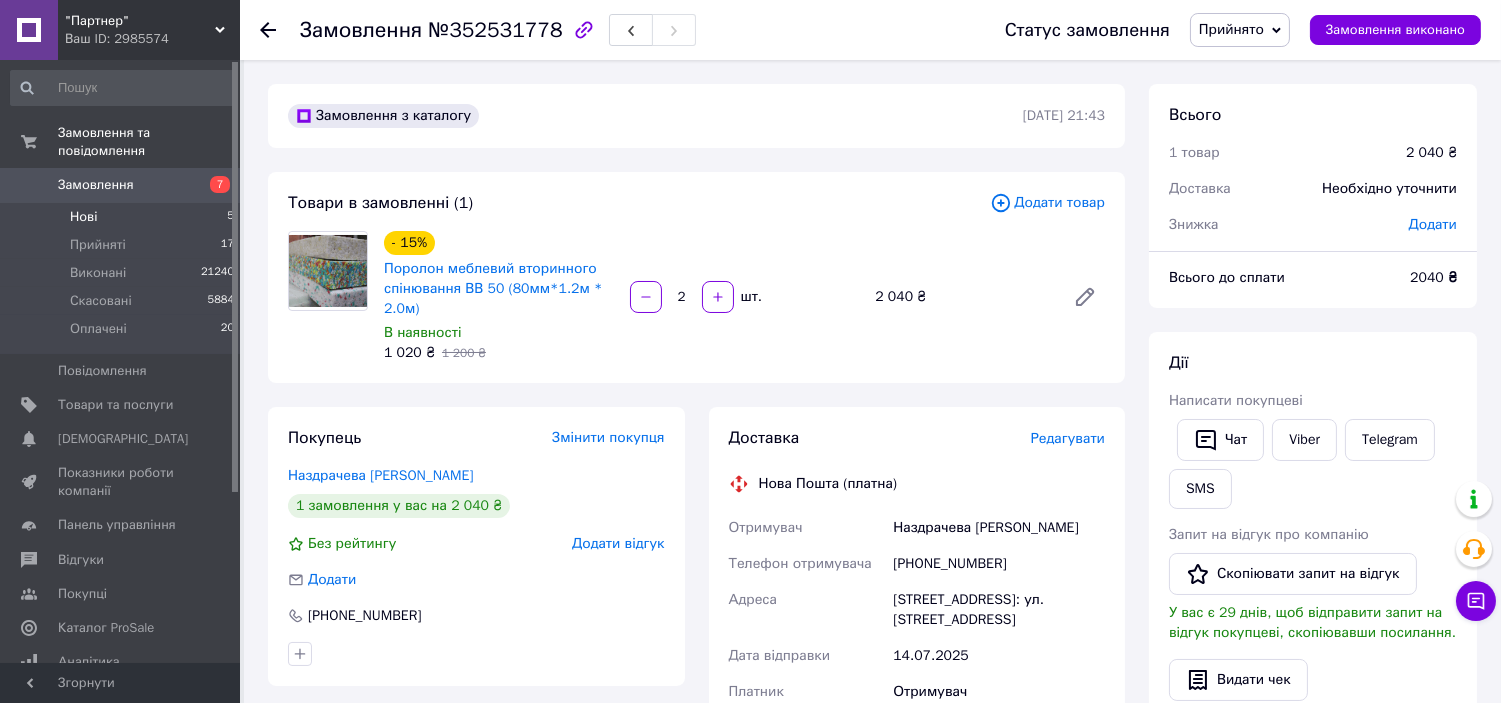 click on "Нові 5" at bounding box center [123, 217] 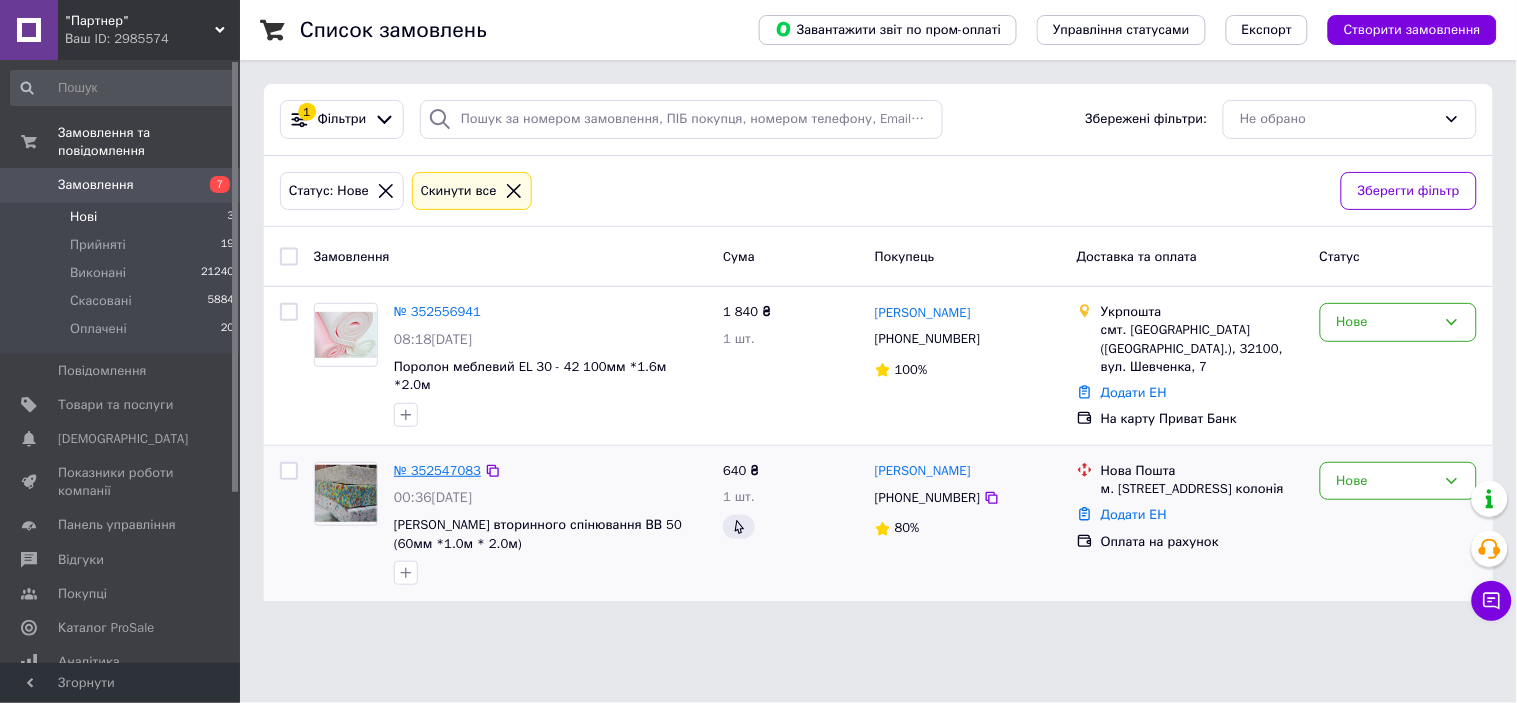 click on "№ 352547083" at bounding box center (437, 470) 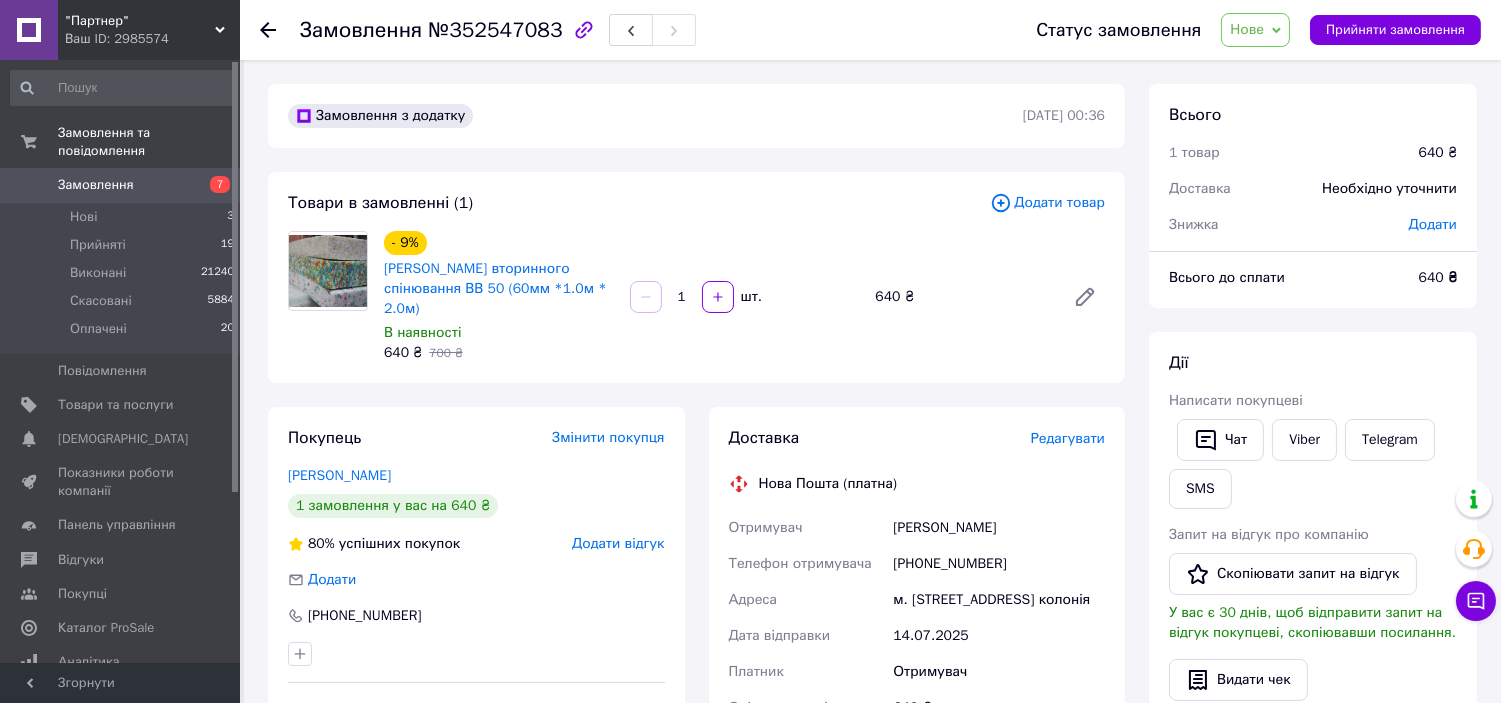 drag, startPoint x: 1428, startPoint y: 357, endPoint x: 1397, endPoint y: 367, distance: 32.572994 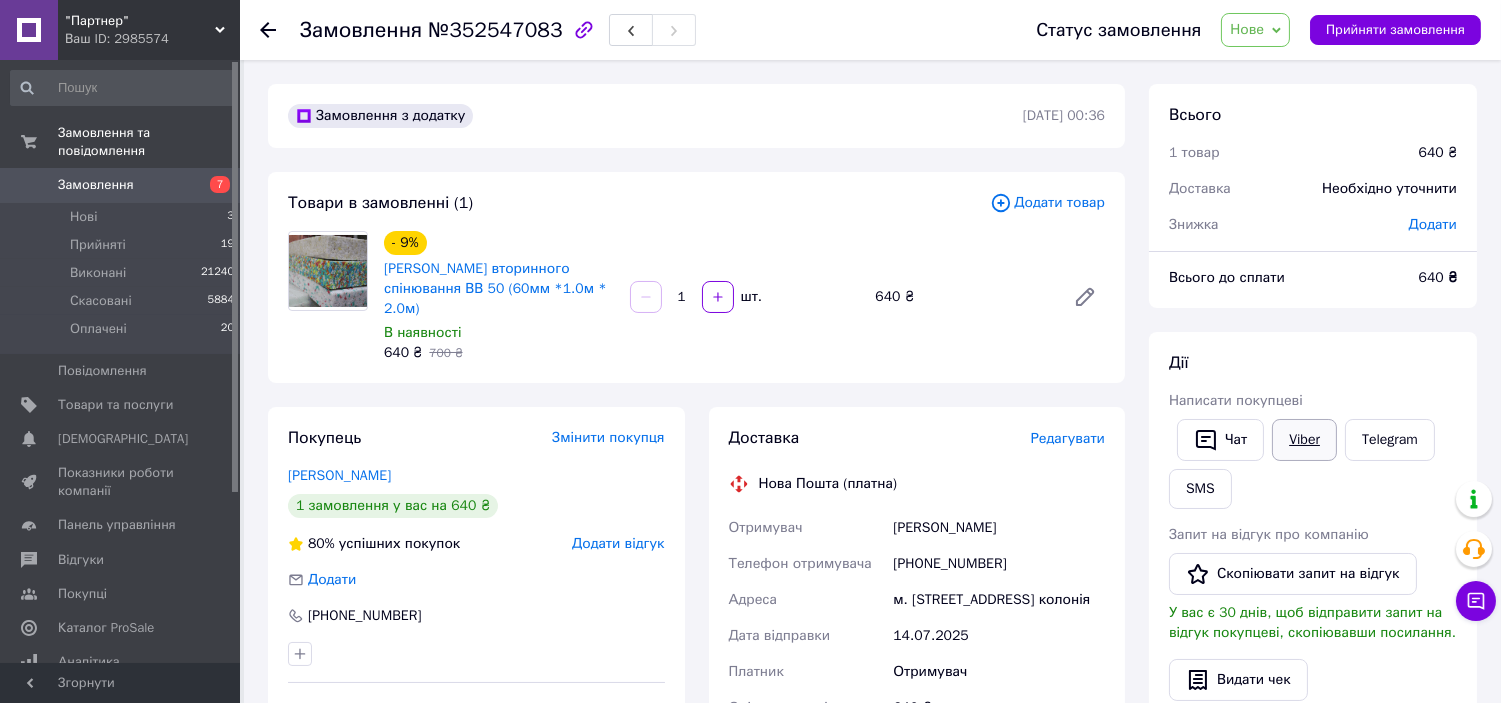 click on "Viber" at bounding box center (1304, 440) 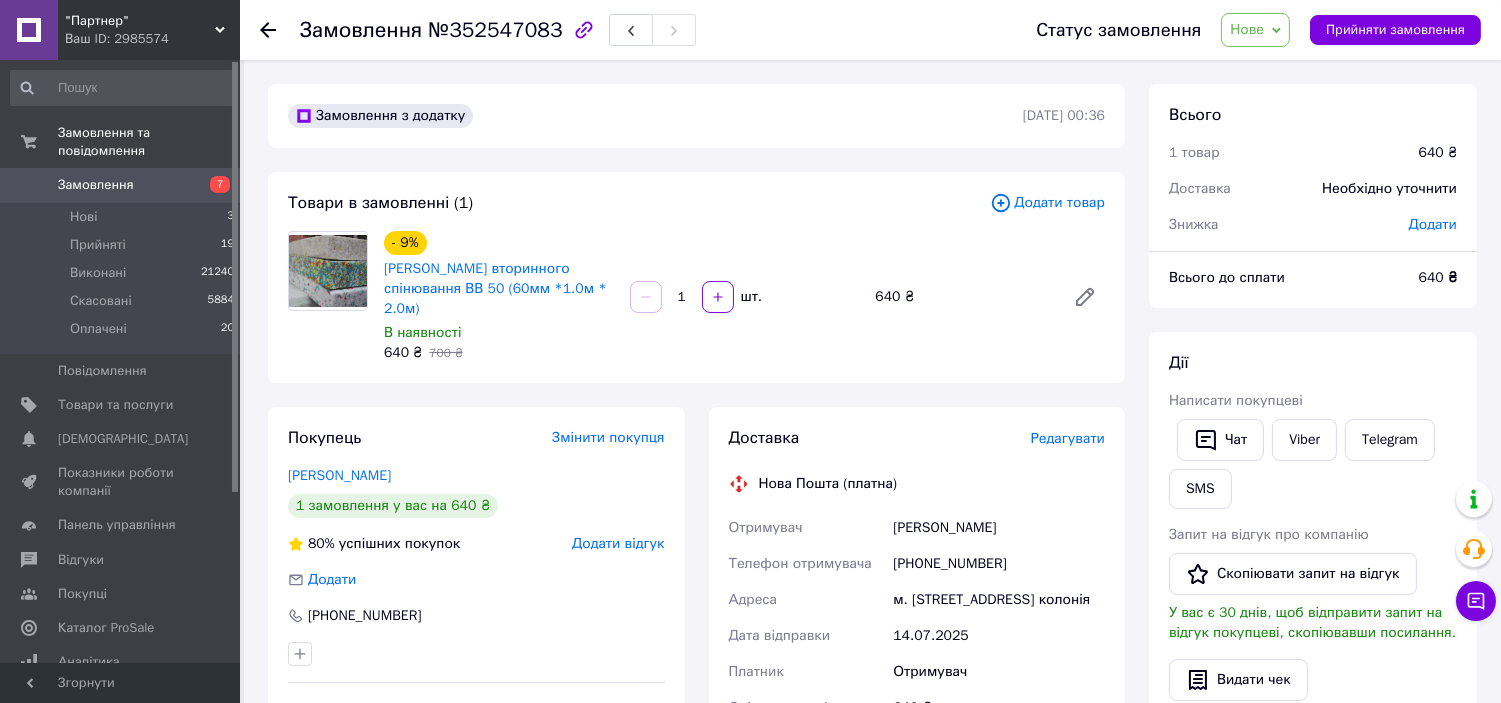 click on "Нове" at bounding box center [1247, 29] 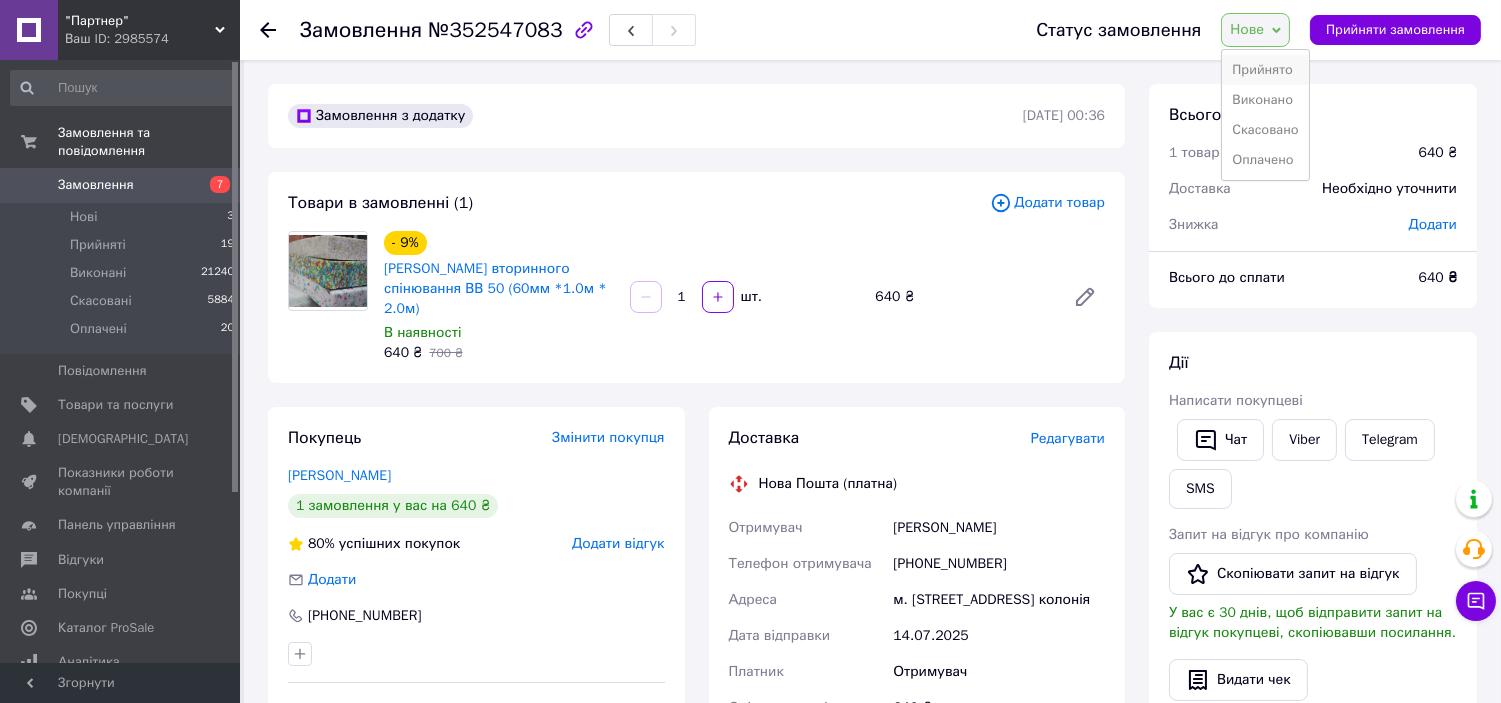 click on "Прийнято" at bounding box center [1265, 70] 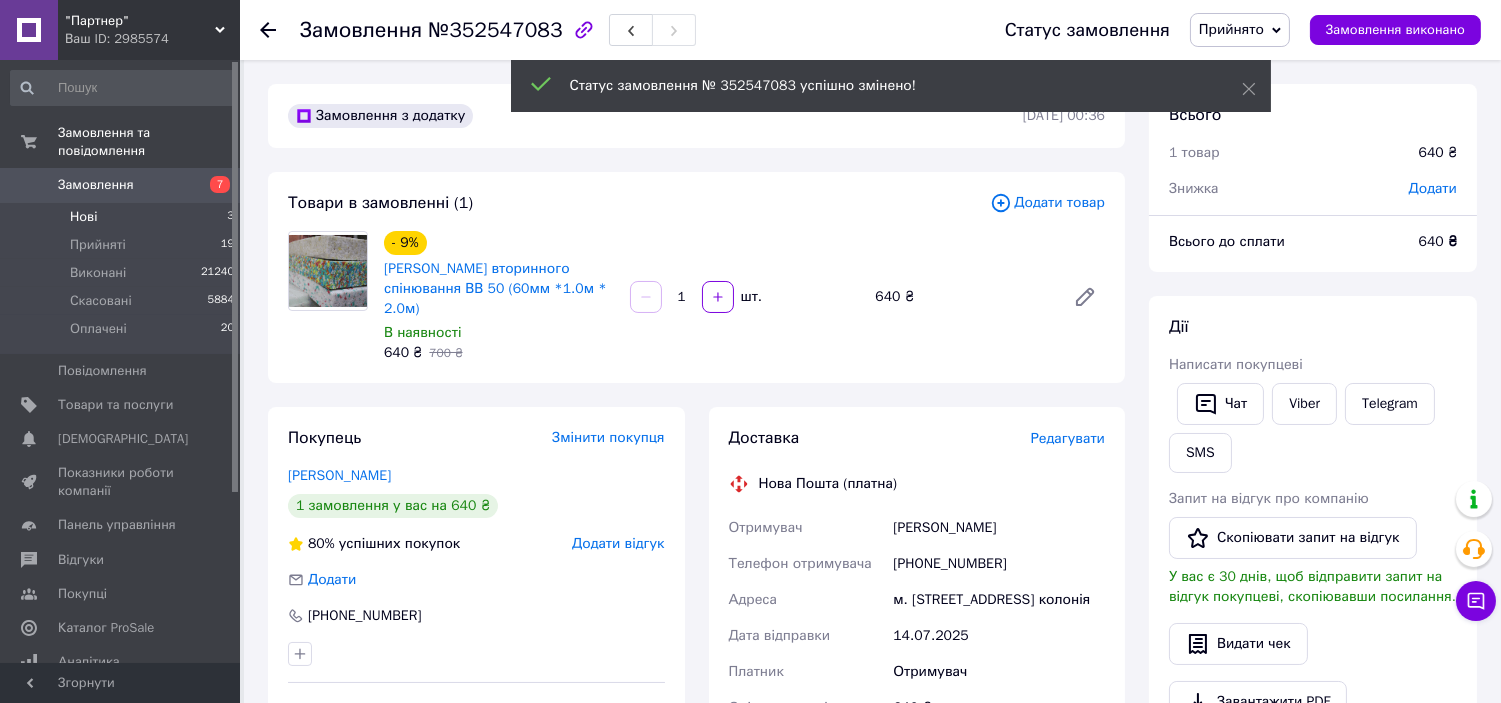 click on "Нові 3" at bounding box center [123, 217] 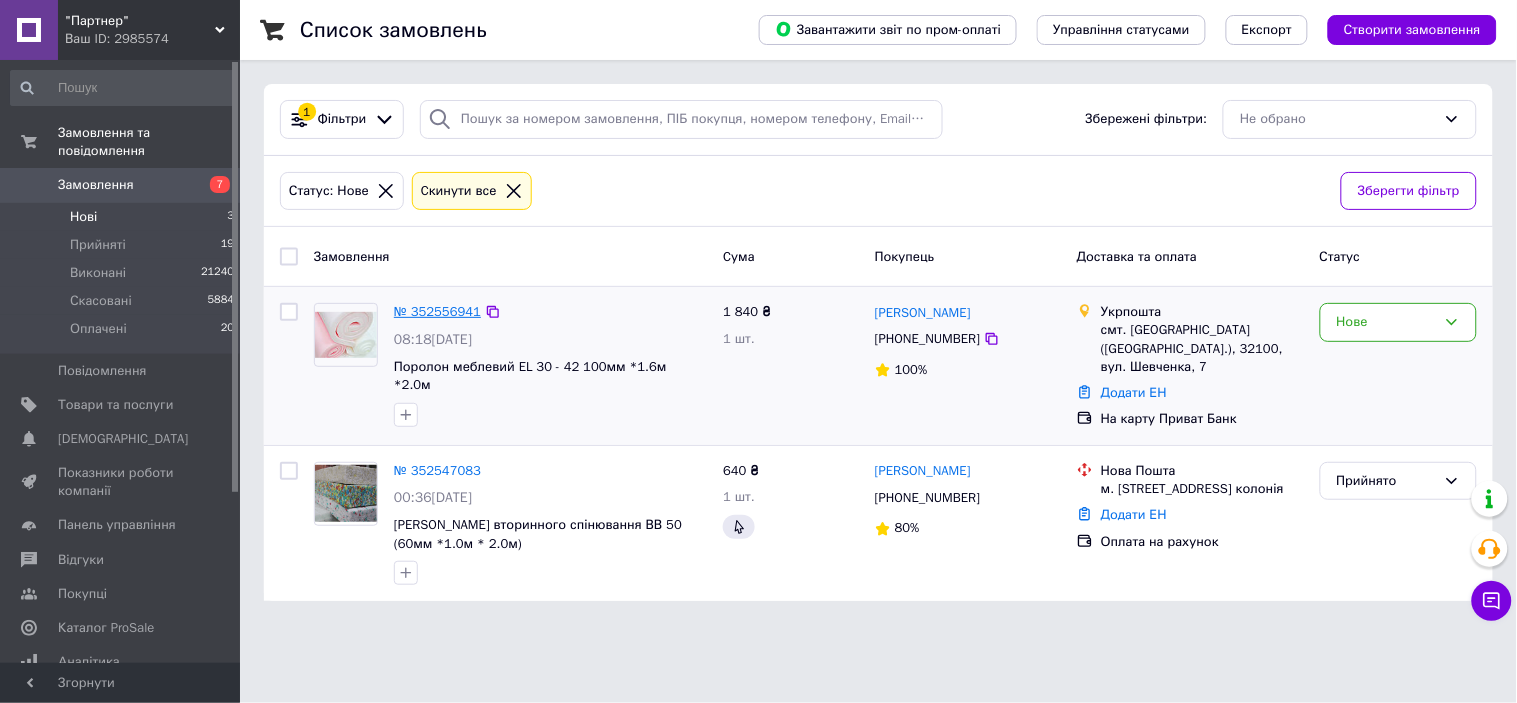 click on "№ 352556941" at bounding box center [437, 311] 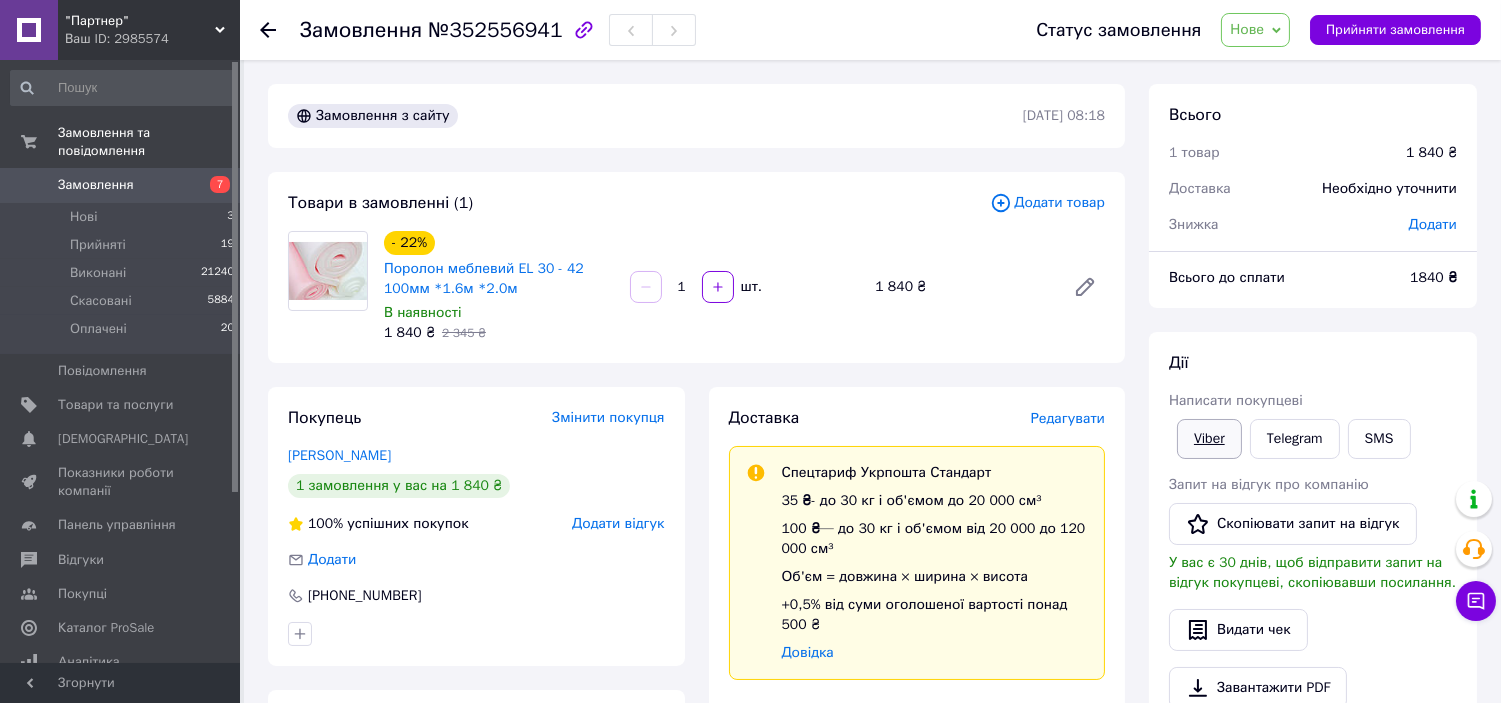 click on "Viber" at bounding box center (1209, 439) 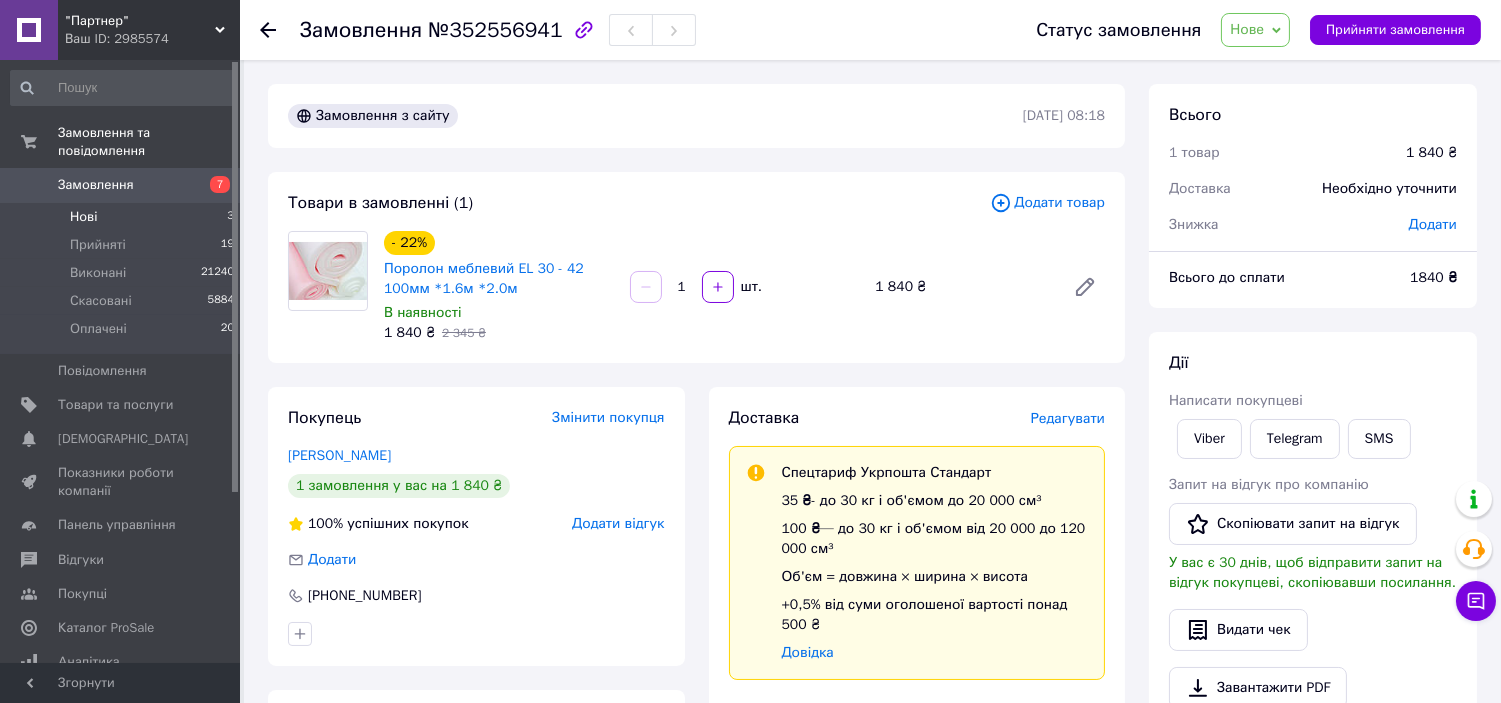 click on "Нові 3" at bounding box center [123, 217] 